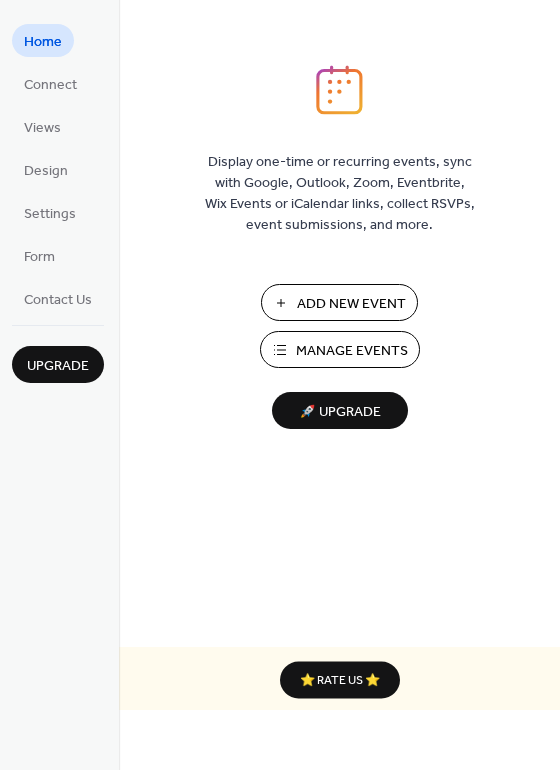 scroll, scrollTop: 0, scrollLeft: 0, axis: both 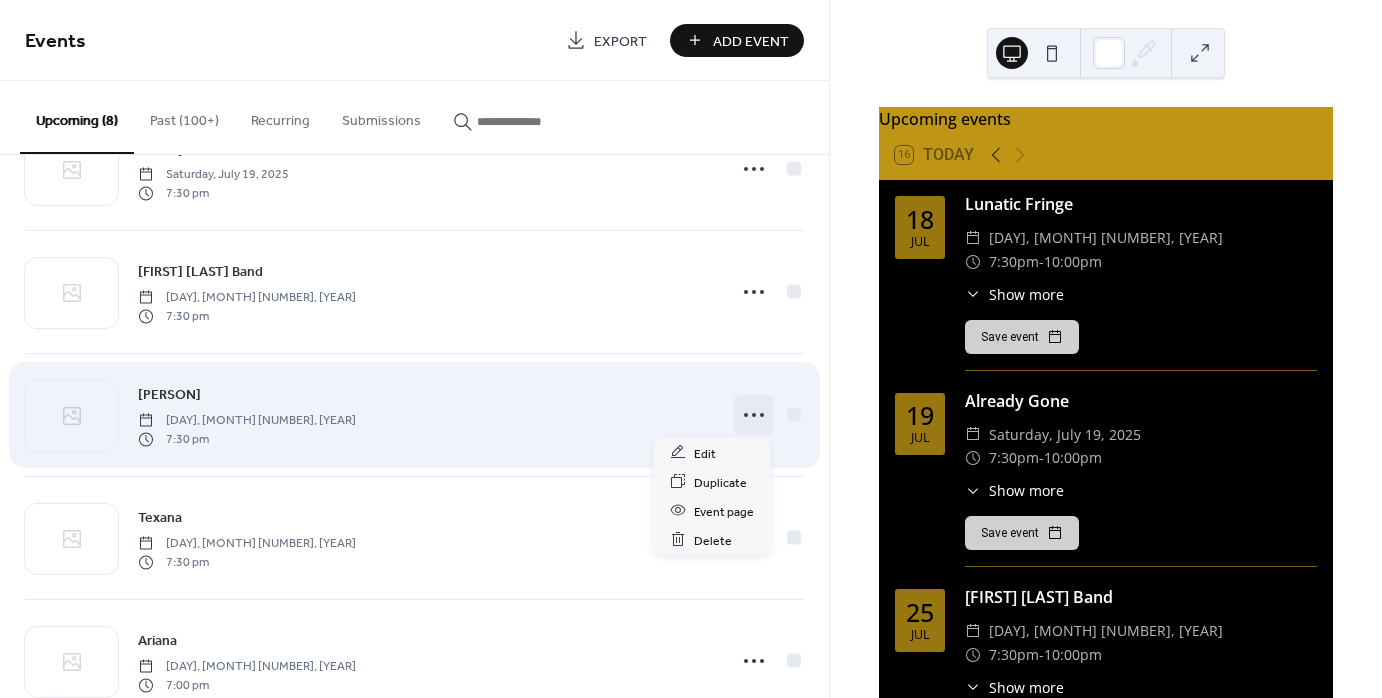 click 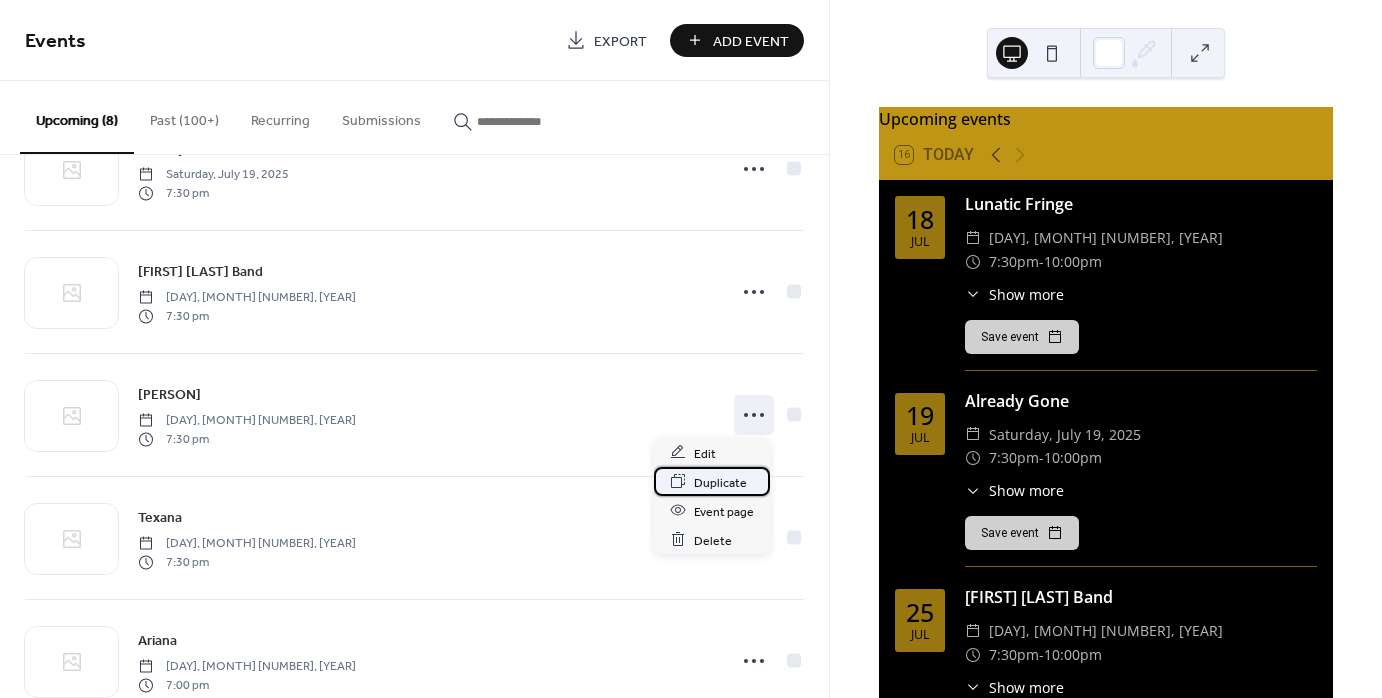 click on "Duplicate" at bounding box center (720, 482) 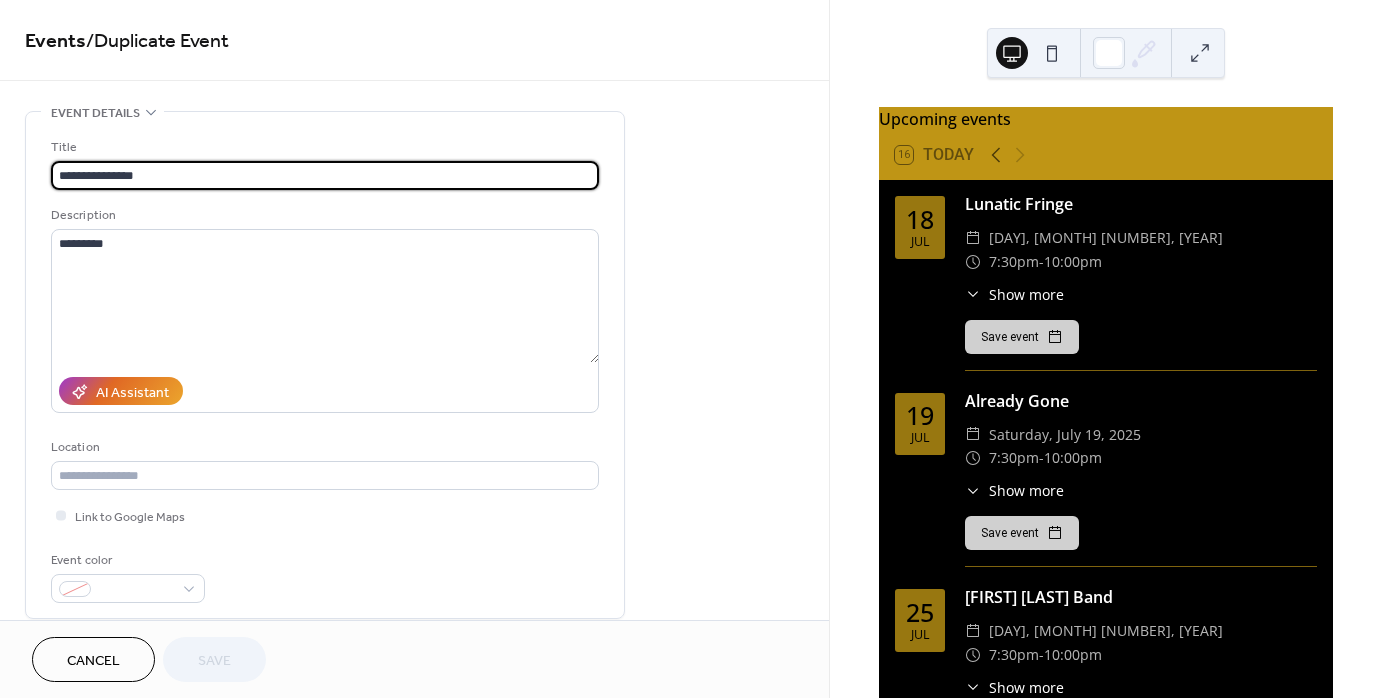 click on "**********" at bounding box center [325, 175] 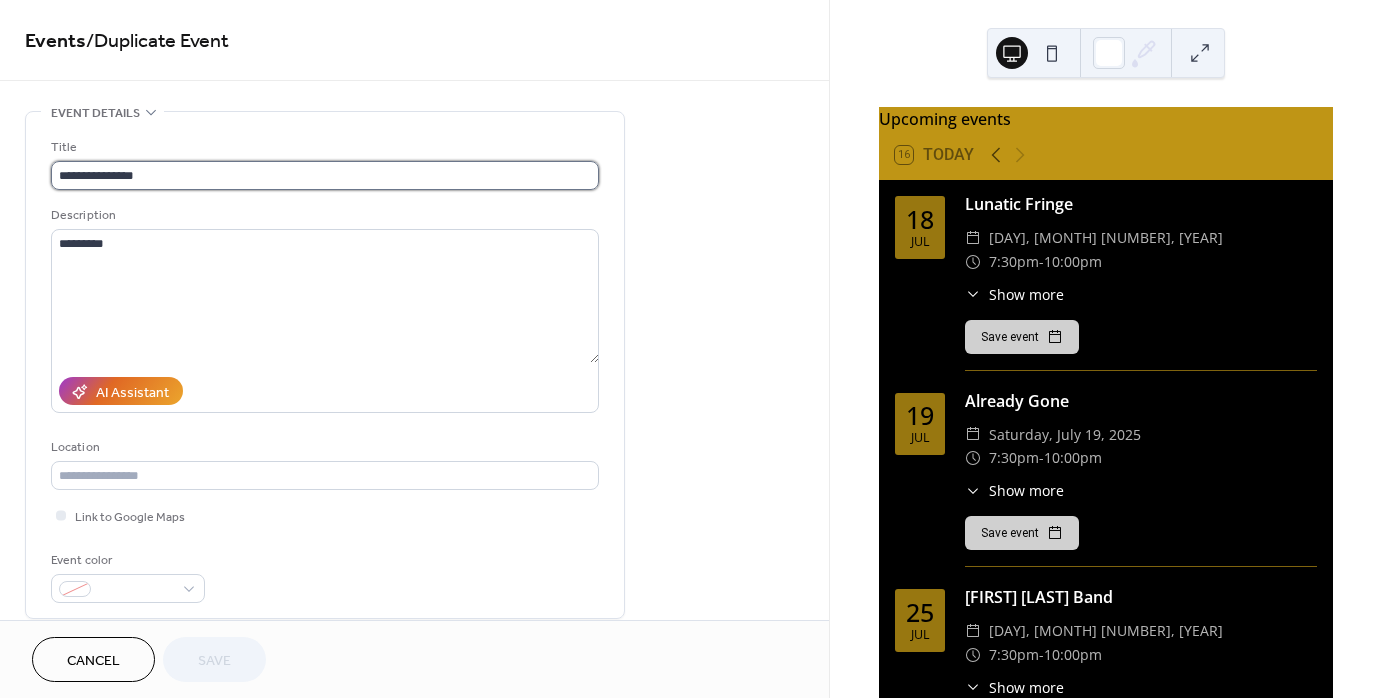 click on "**********" at bounding box center (325, 175) 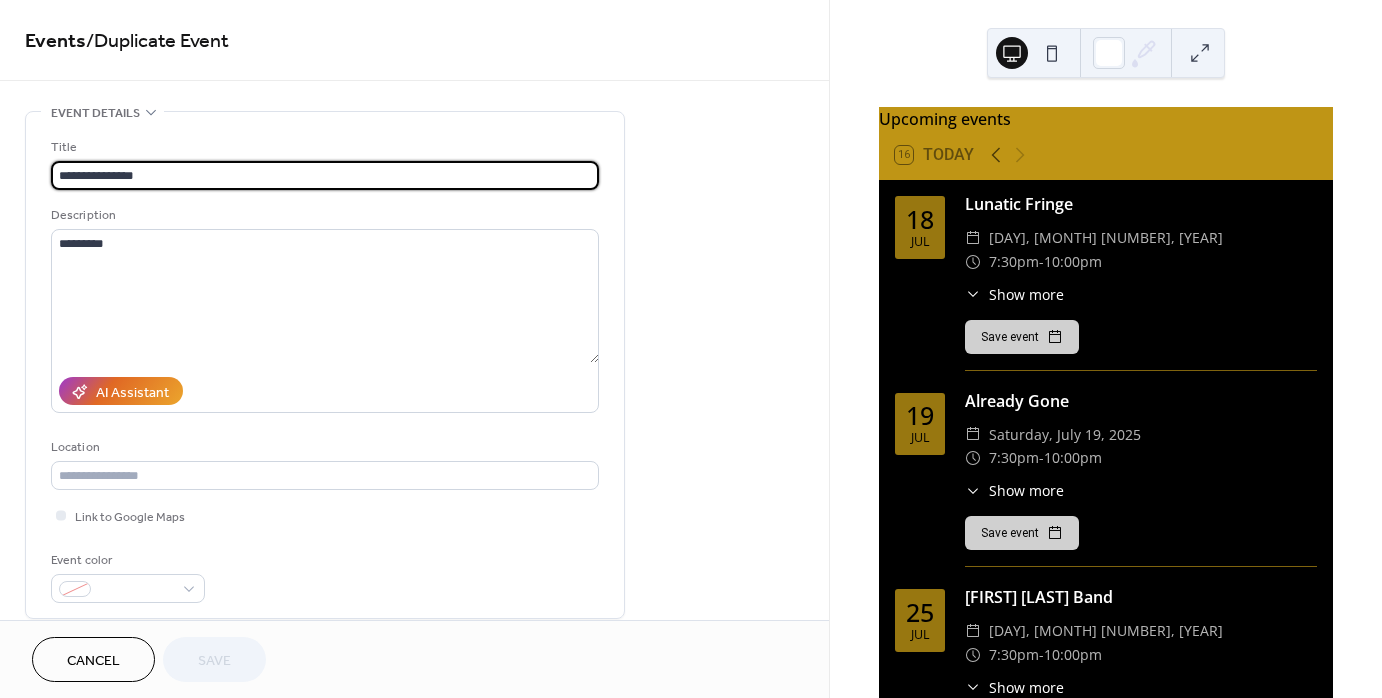 click on "**********" at bounding box center (325, 175) 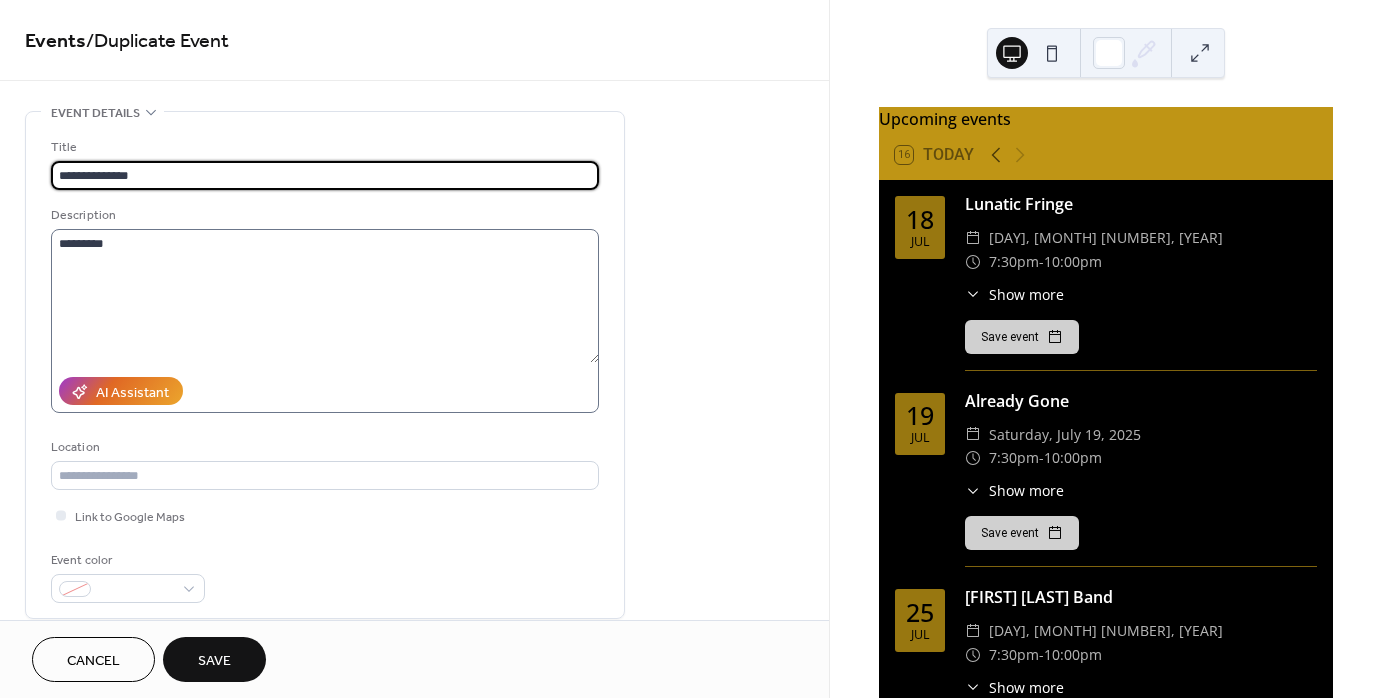 type on "**********" 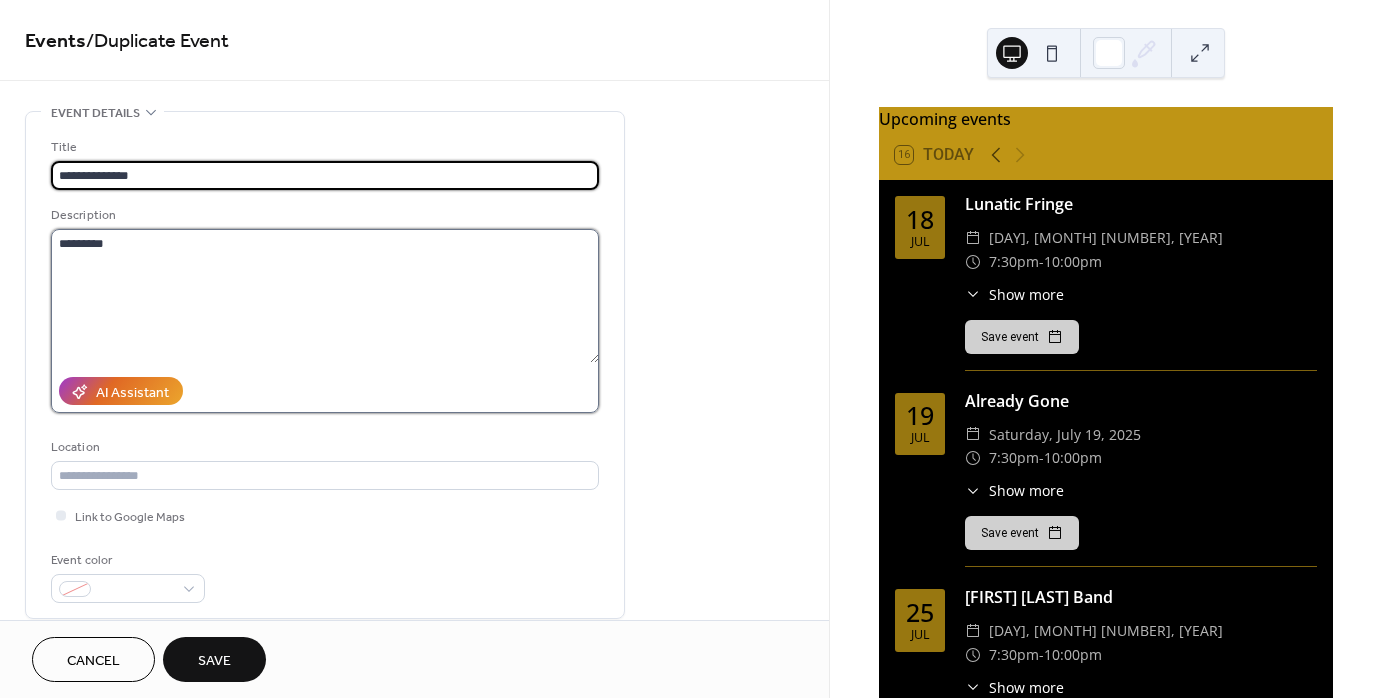 click on "*********" at bounding box center (325, 296) 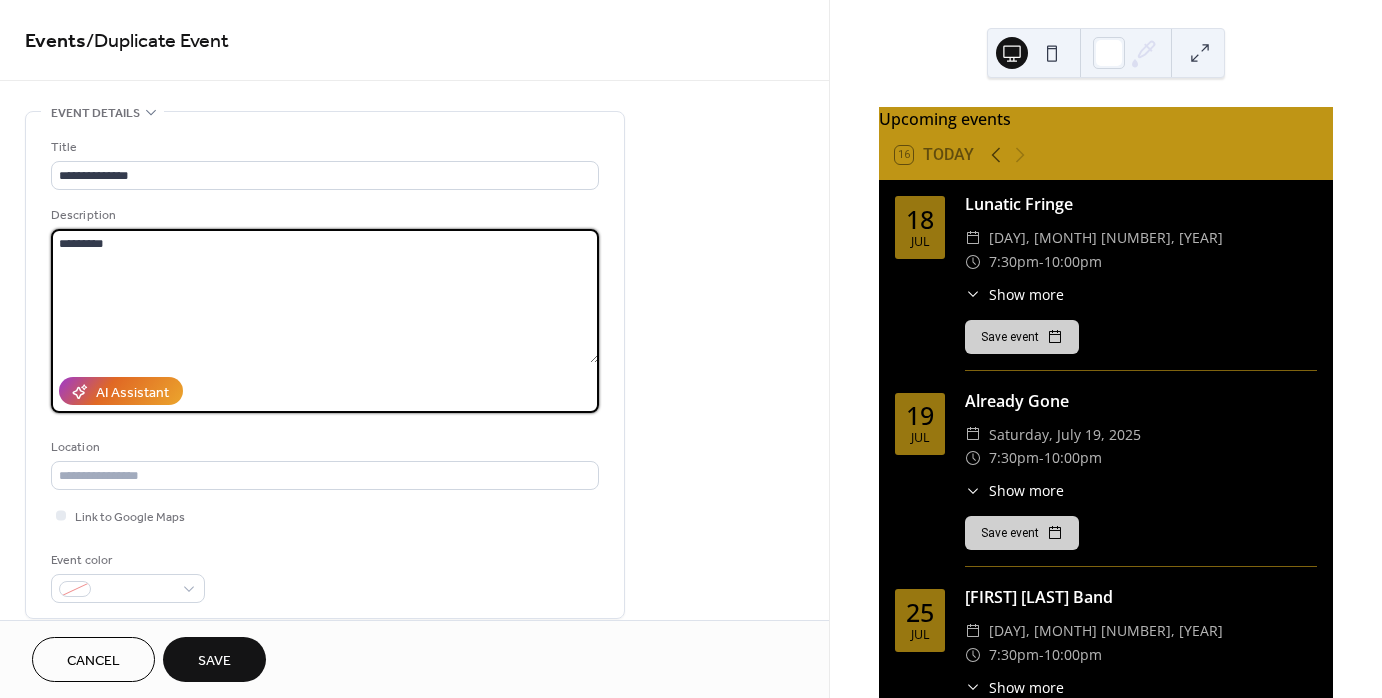 click on "*********" at bounding box center [325, 296] 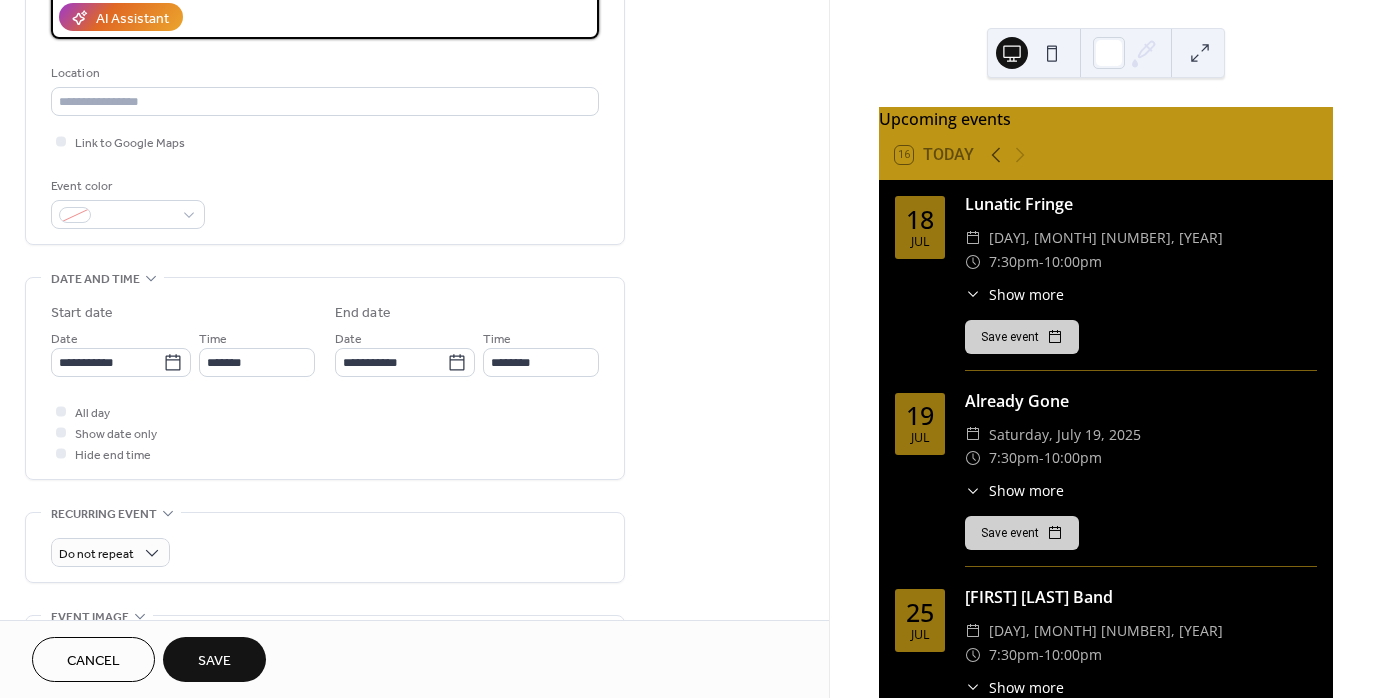 scroll, scrollTop: 380, scrollLeft: 0, axis: vertical 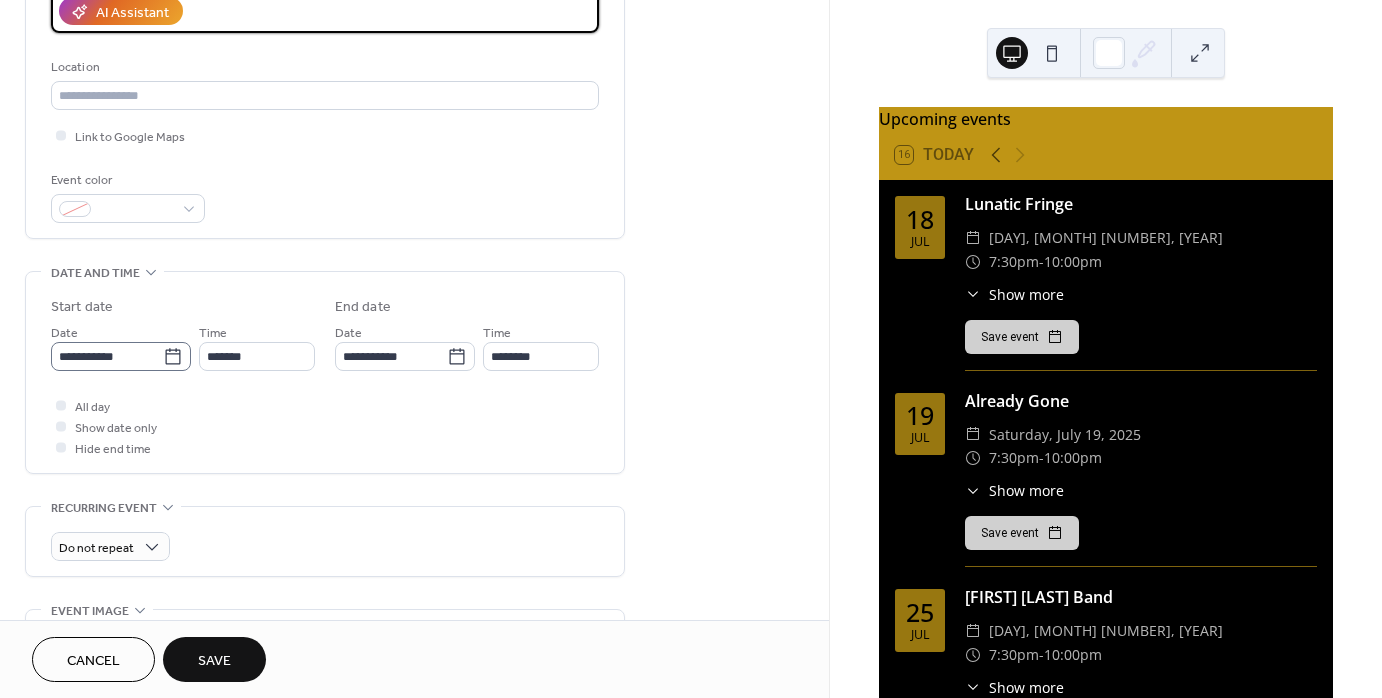 type on "**********" 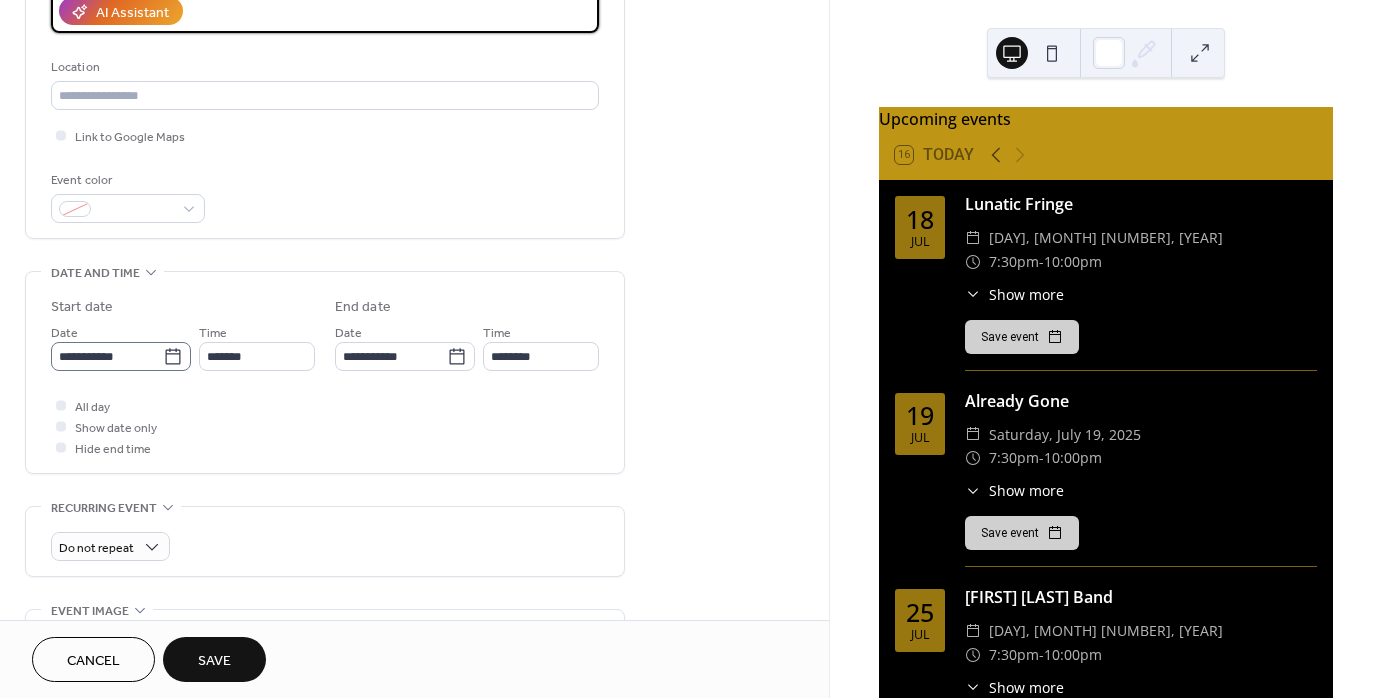 click 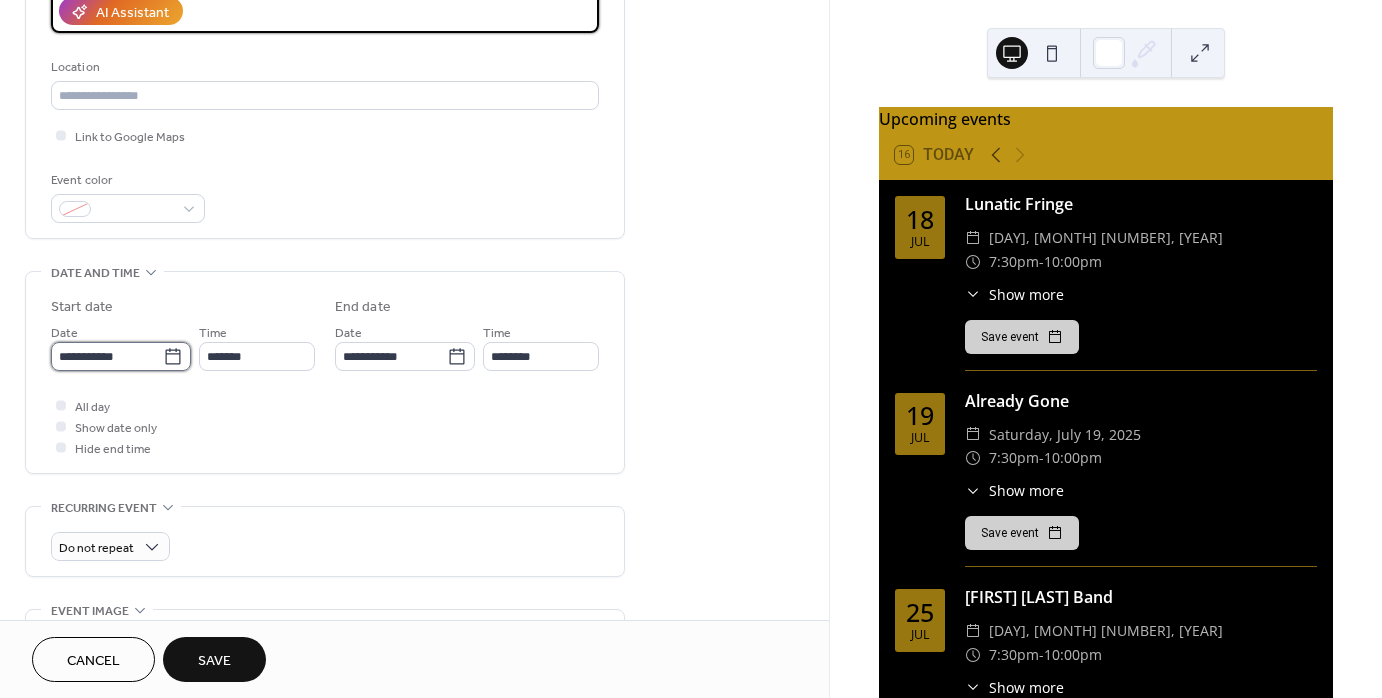 click on "**********" at bounding box center (107, 356) 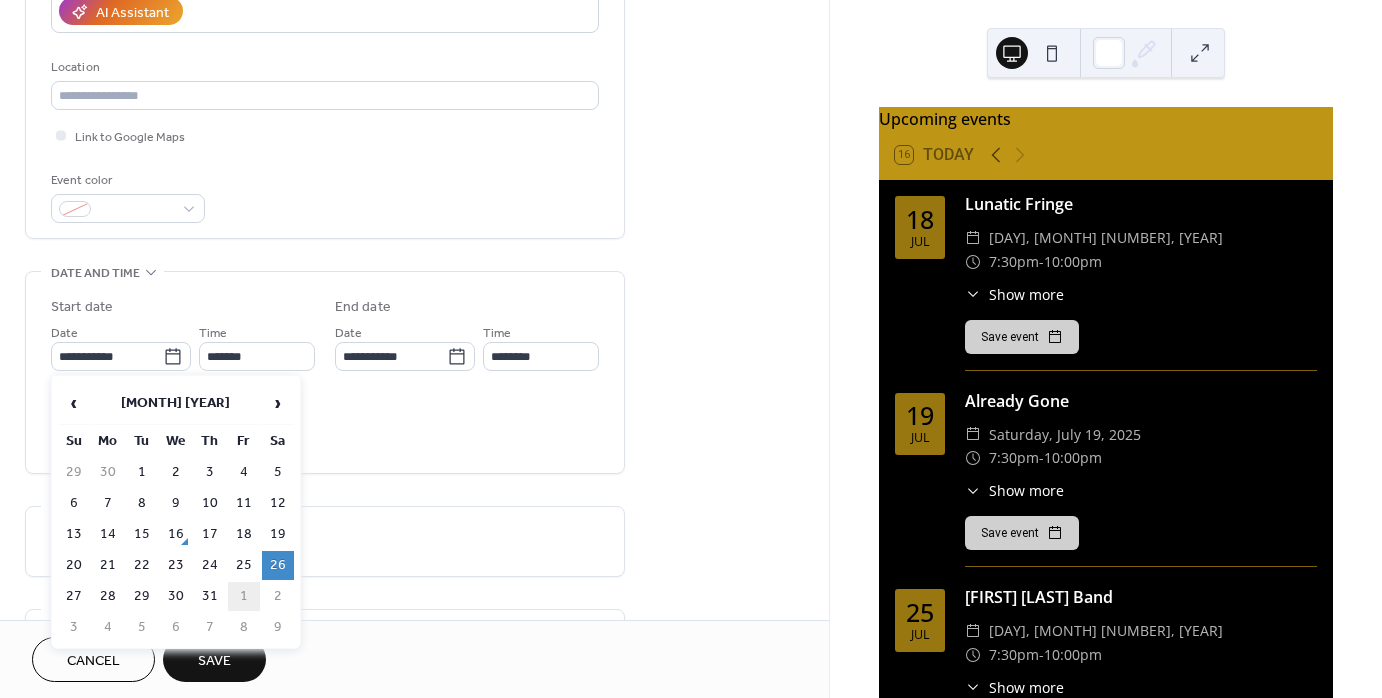 click on "1" at bounding box center (244, 596) 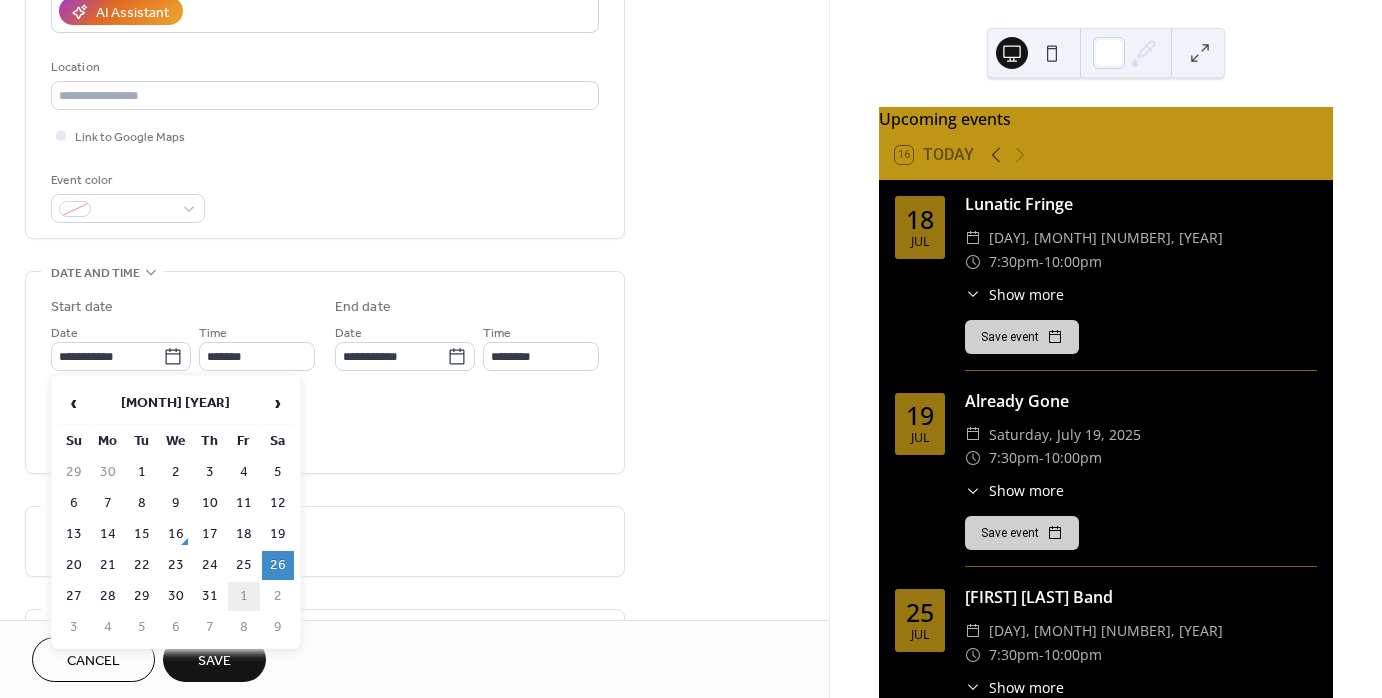 type on "**********" 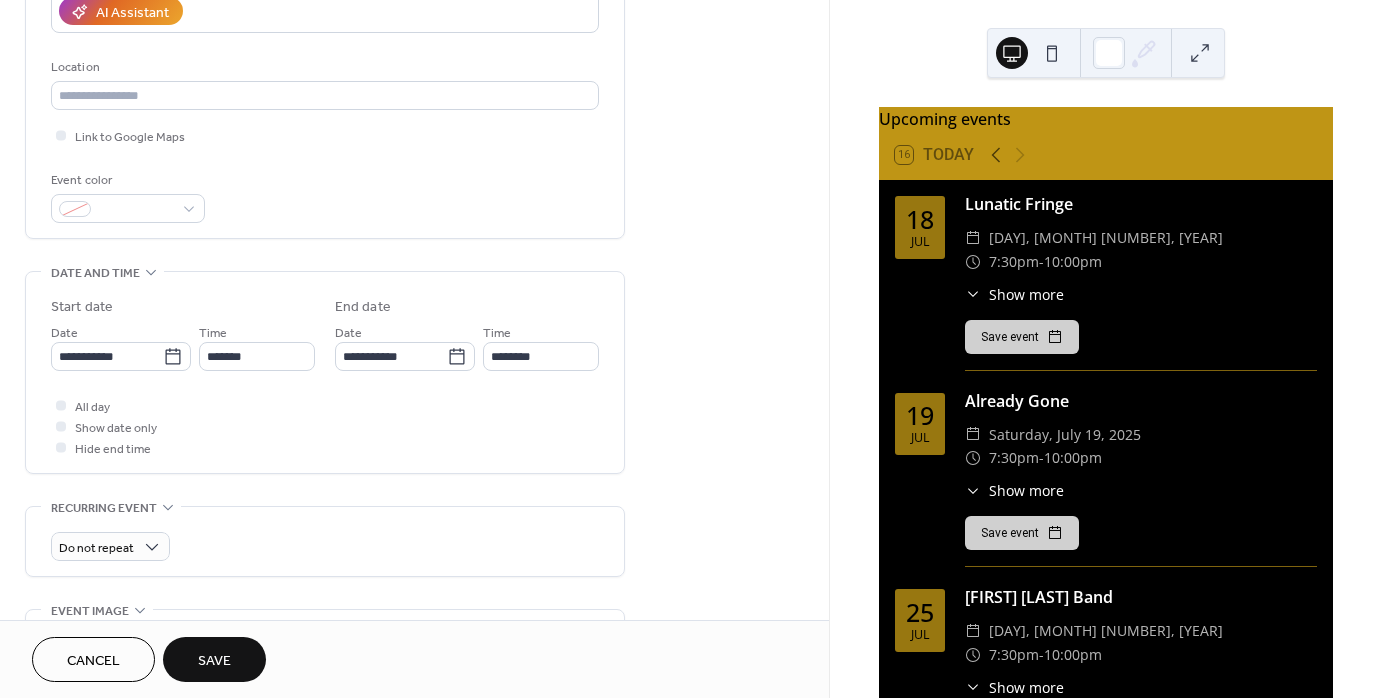 scroll, scrollTop: 508, scrollLeft: 0, axis: vertical 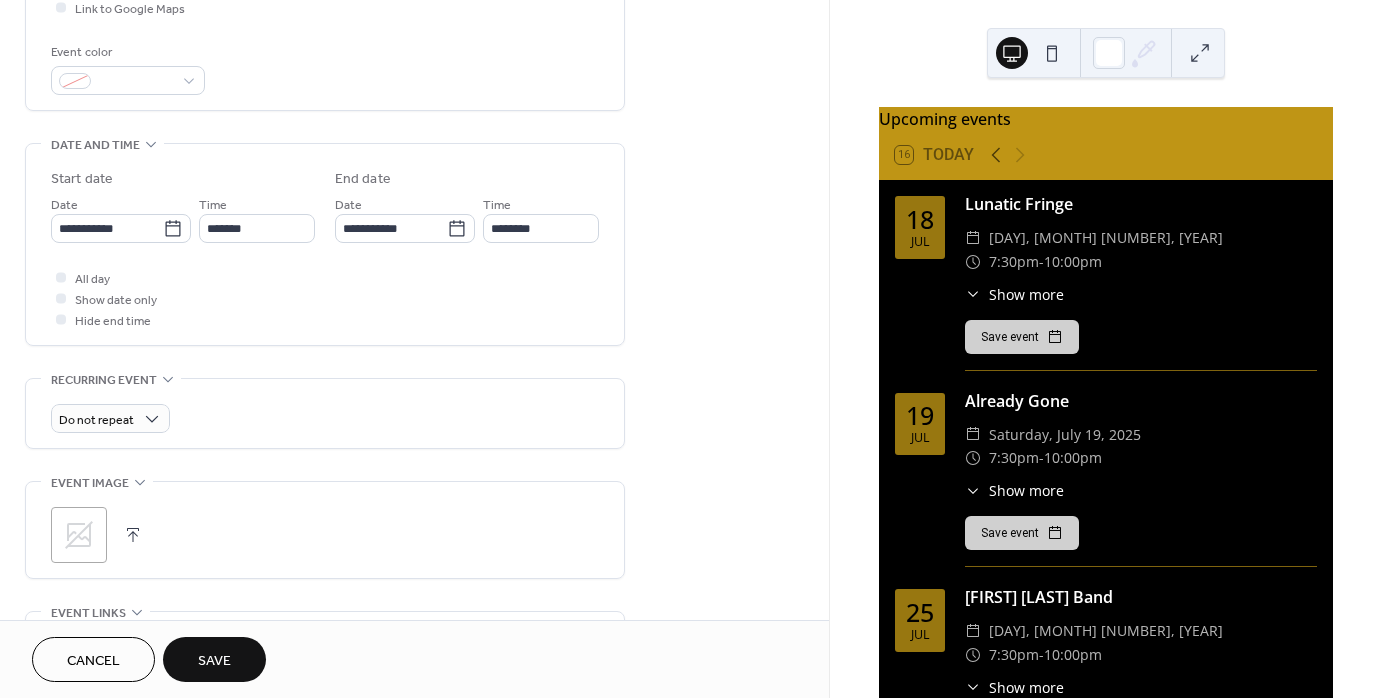 click on "Save" at bounding box center [214, 661] 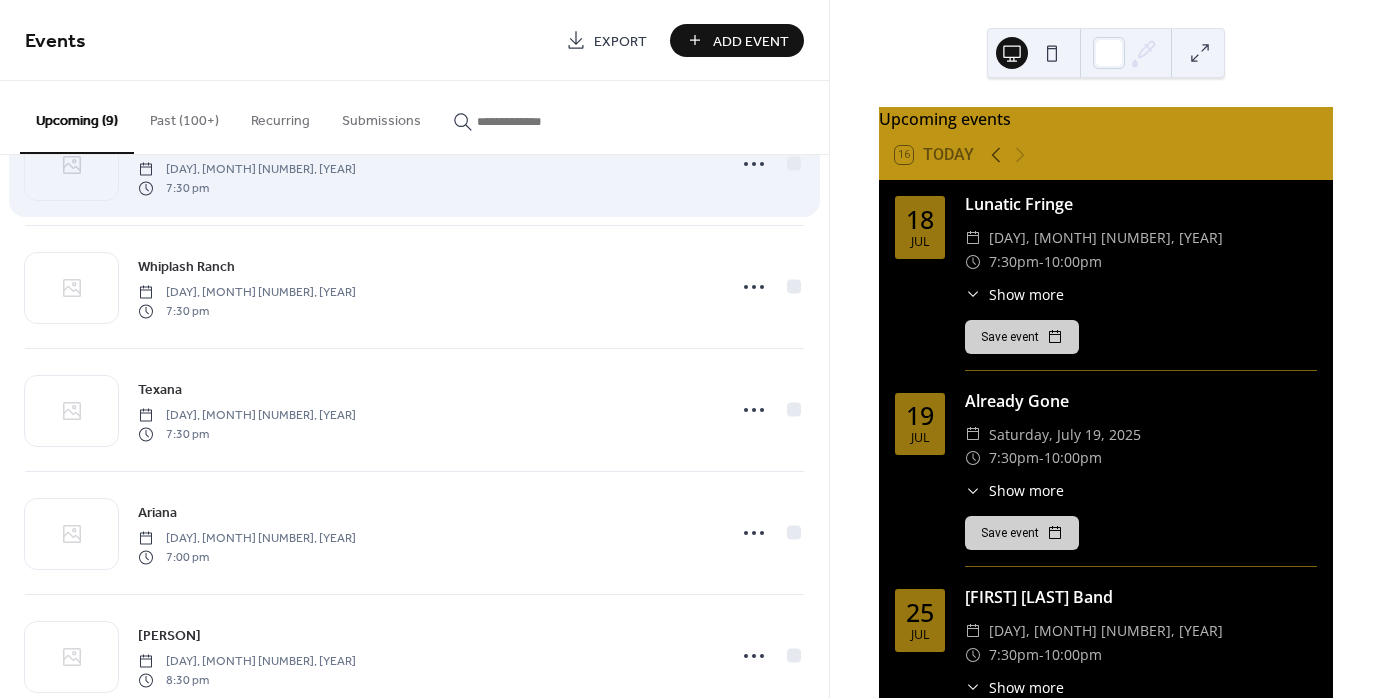scroll, scrollTop: 452, scrollLeft: 0, axis: vertical 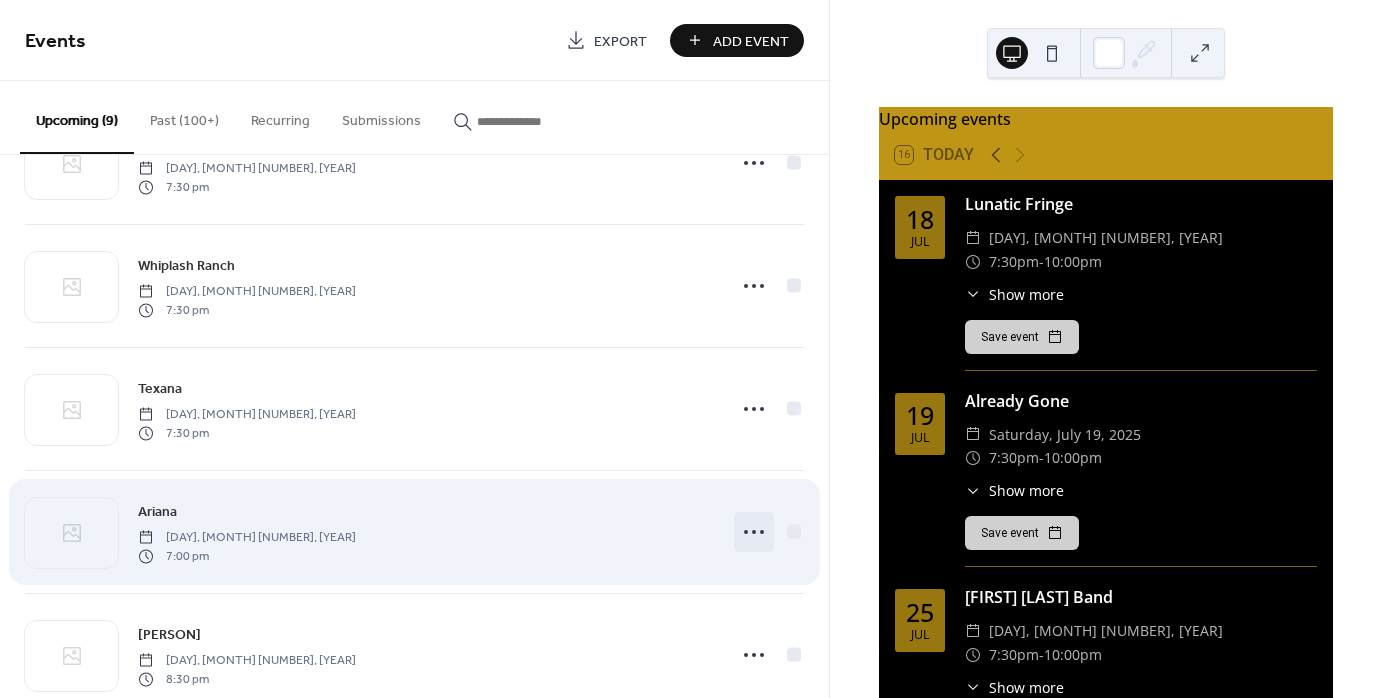 click at bounding box center [754, 532] 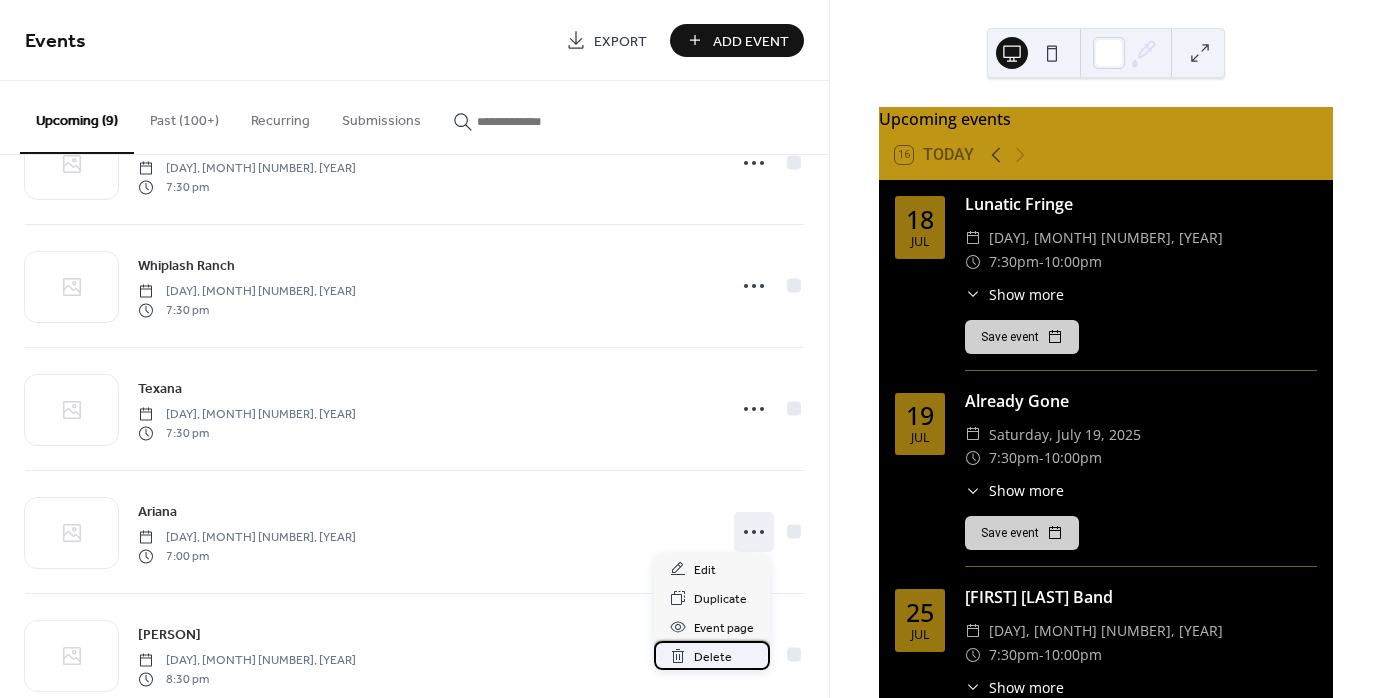 click on "Delete" at bounding box center [713, 657] 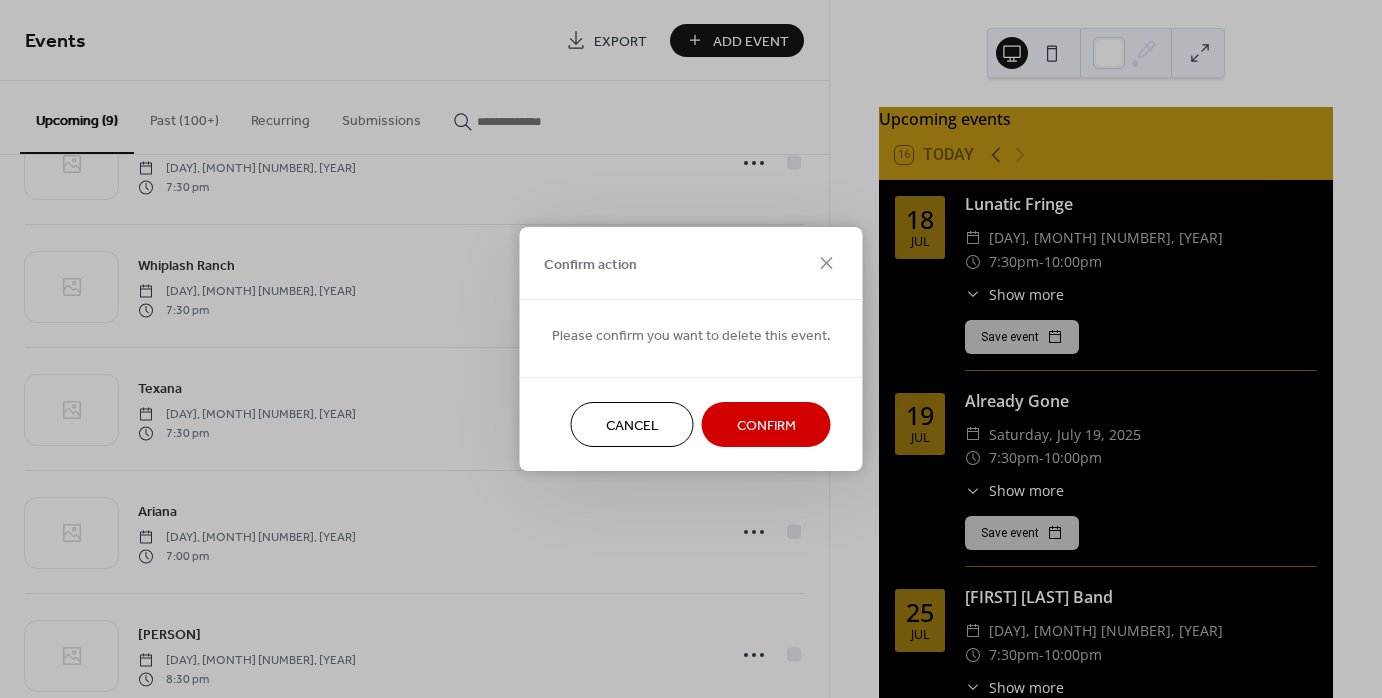 click on "Confirm" at bounding box center (766, 426) 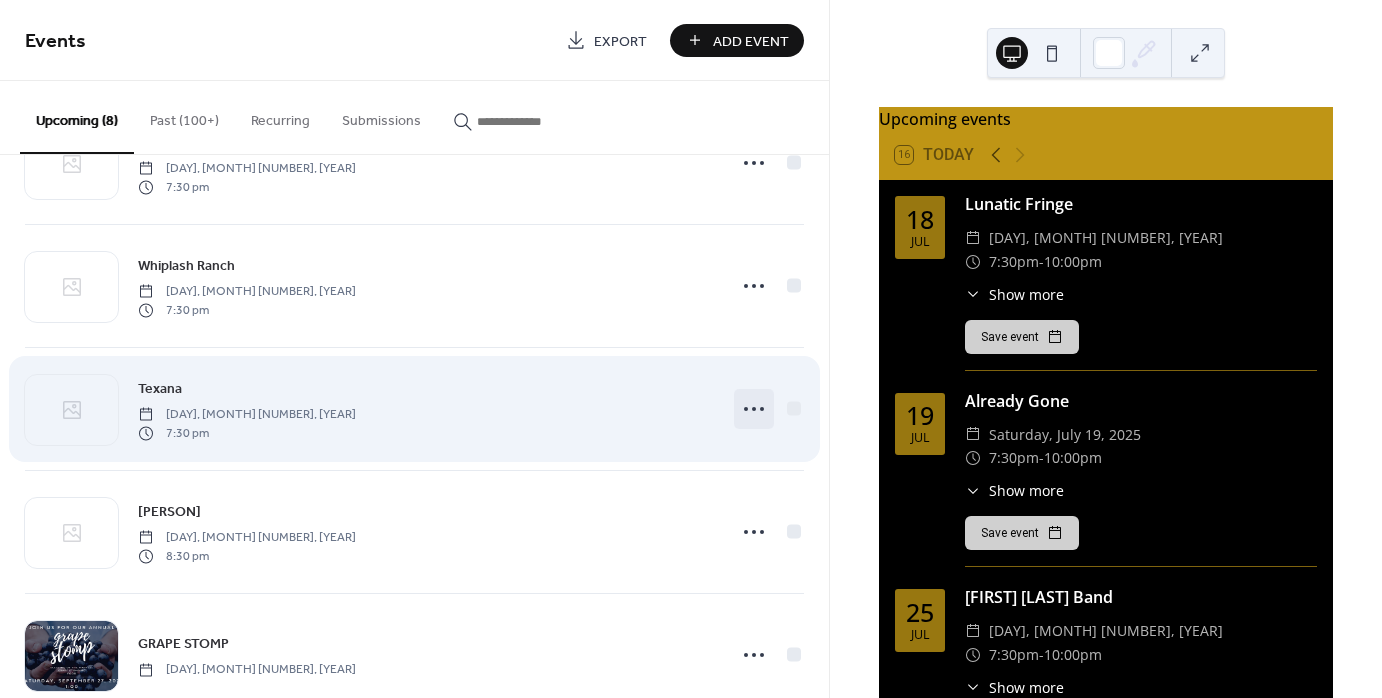 click 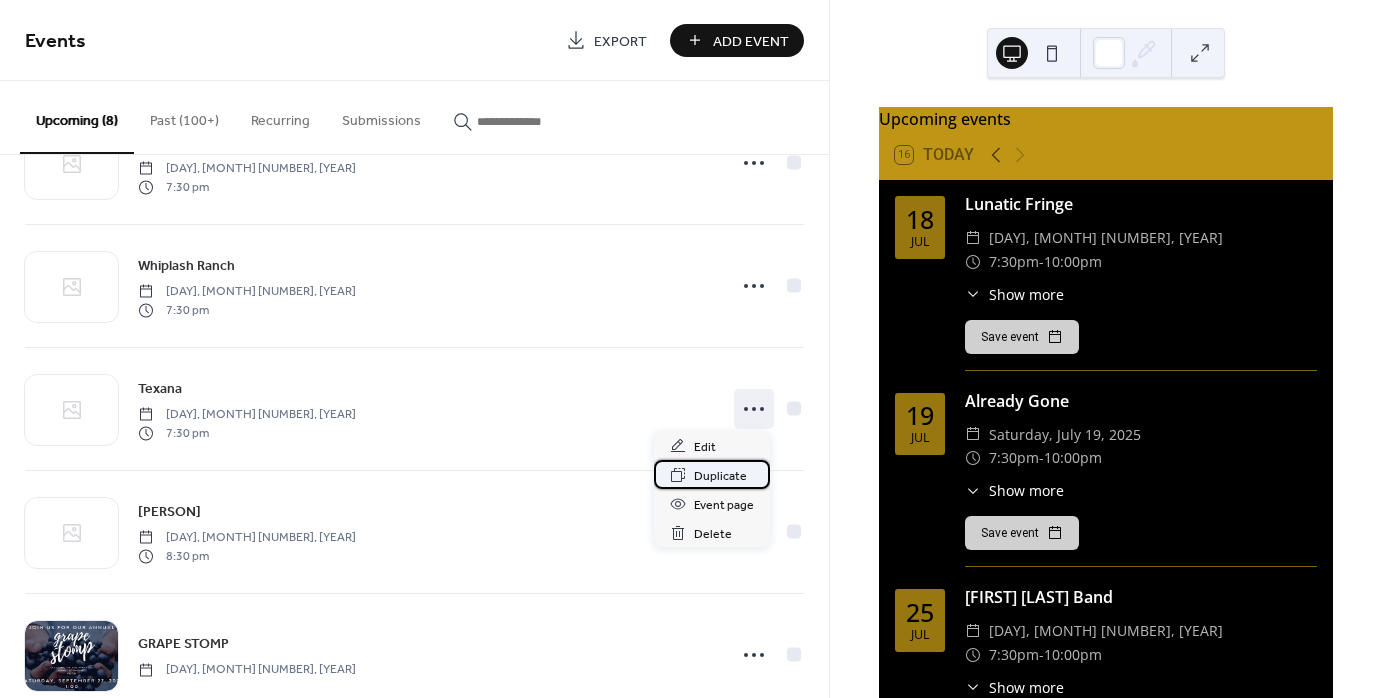 click on "Duplicate" at bounding box center [720, 476] 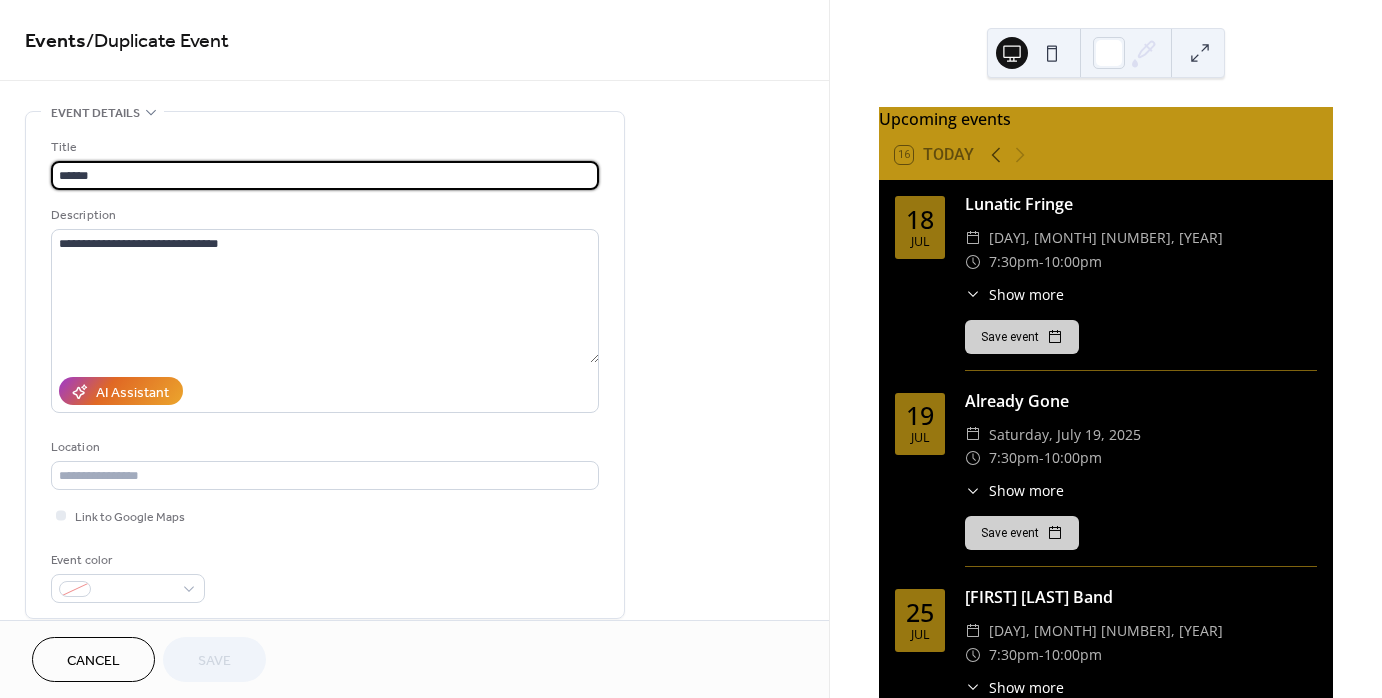 click on "******" at bounding box center (325, 175) 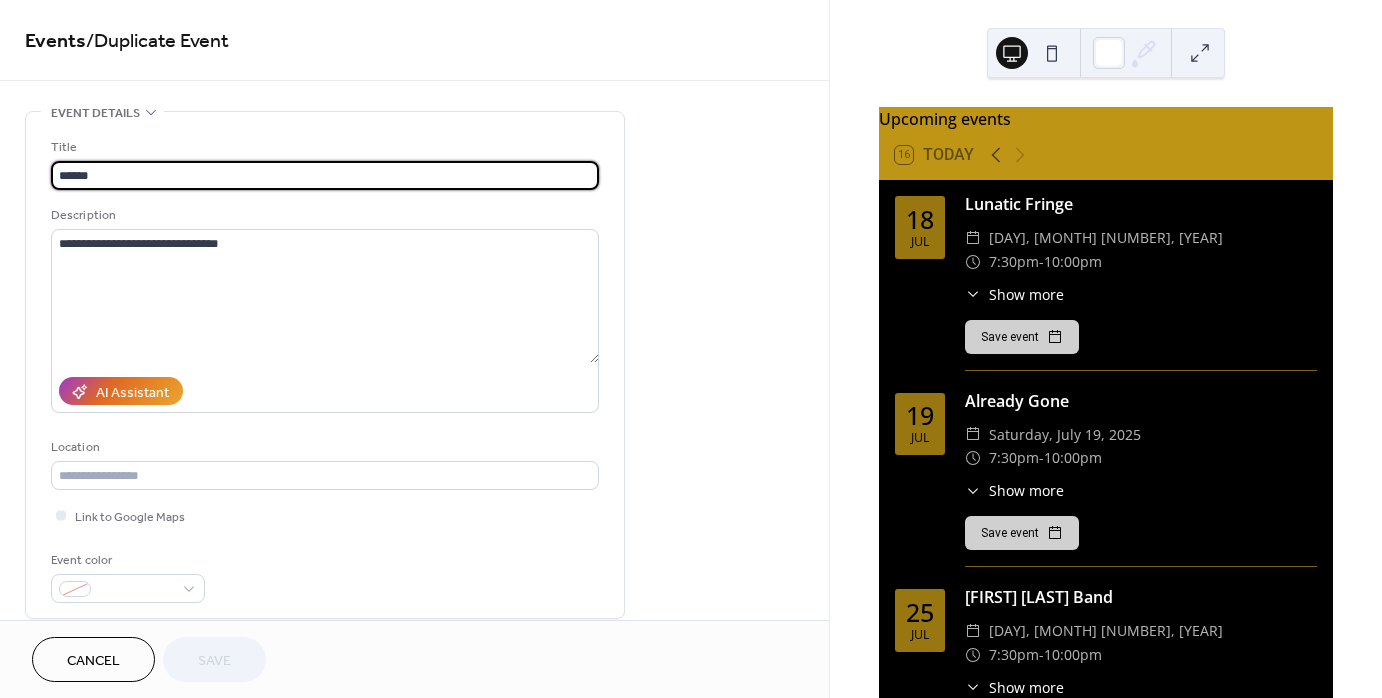 click on "******" at bounding box center [325, 175] 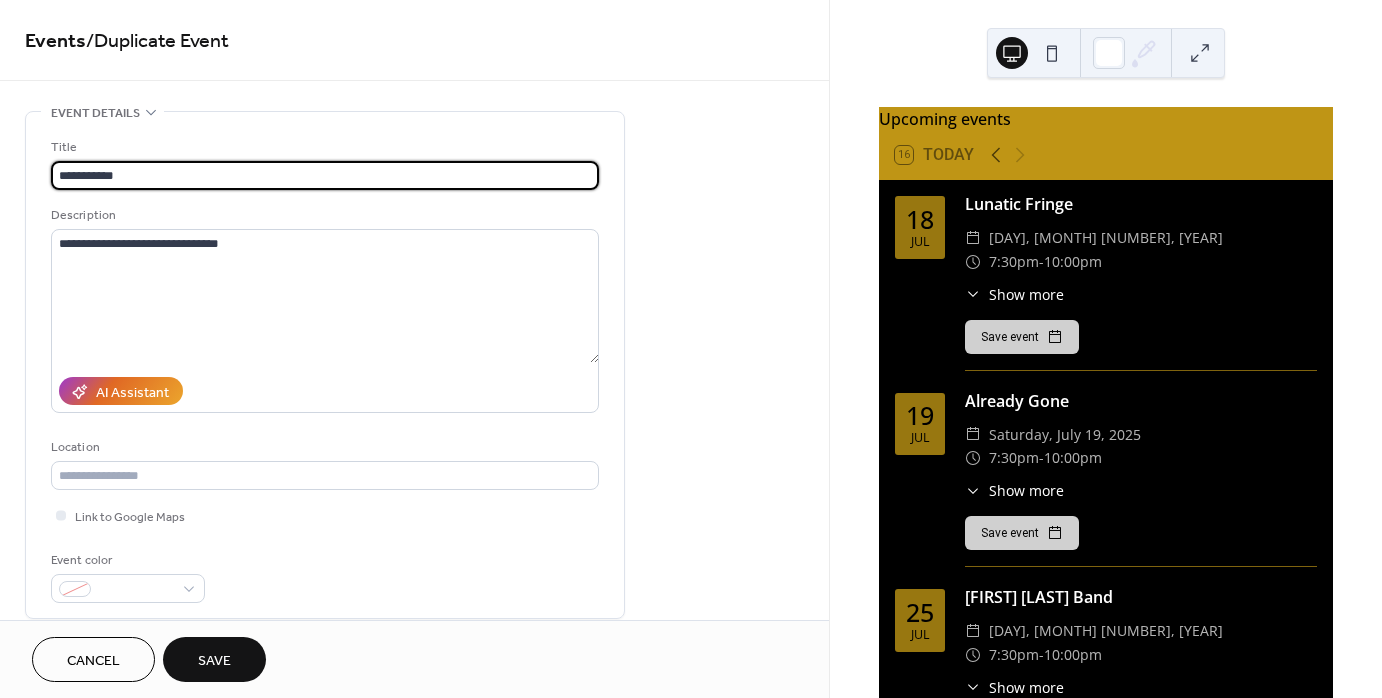 type on "**********" 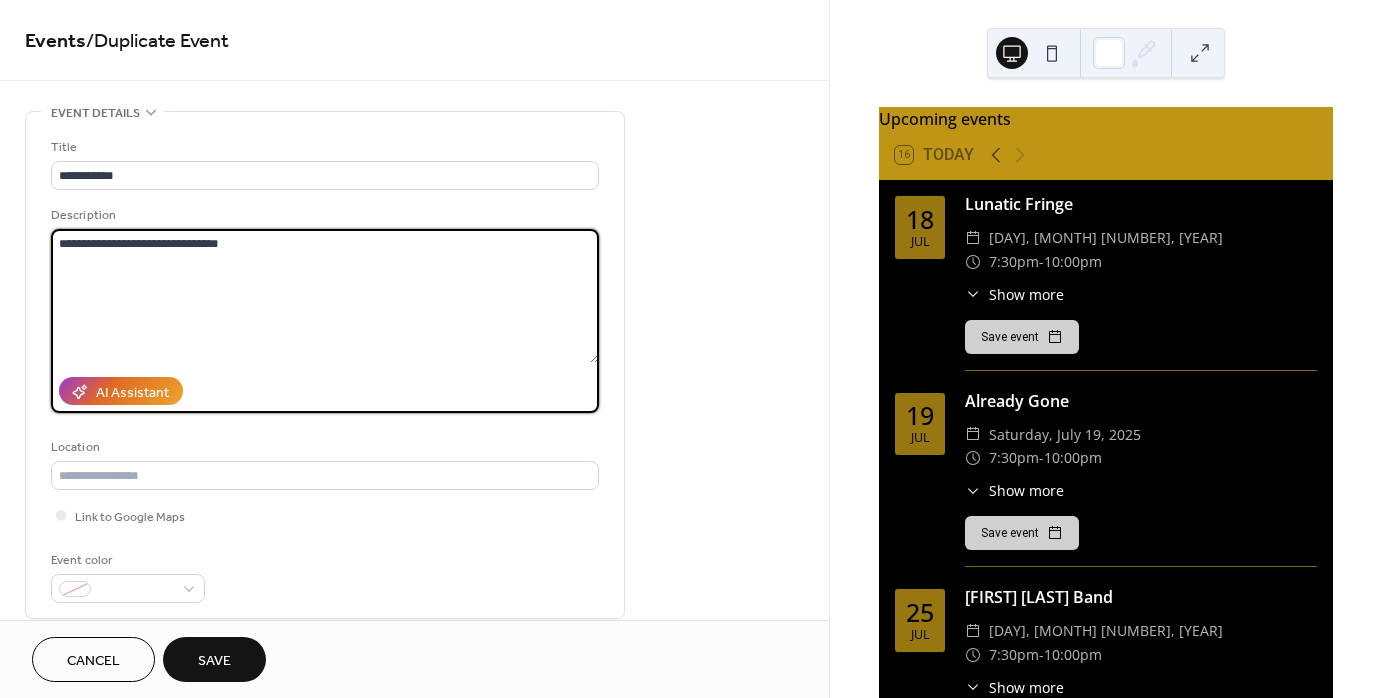 click on "**********" at bounding box center [325, 296] 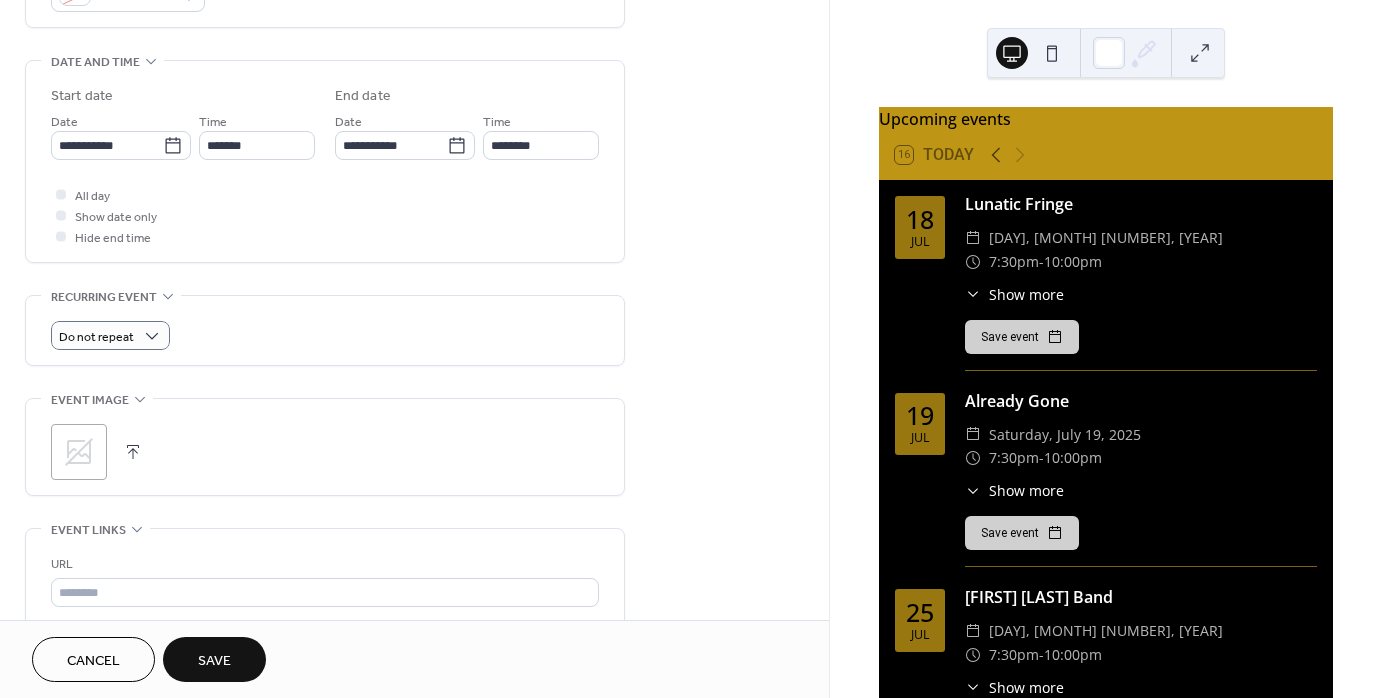 scroll, scrollTop: 599, scrollLeft: 0, axis: vertical 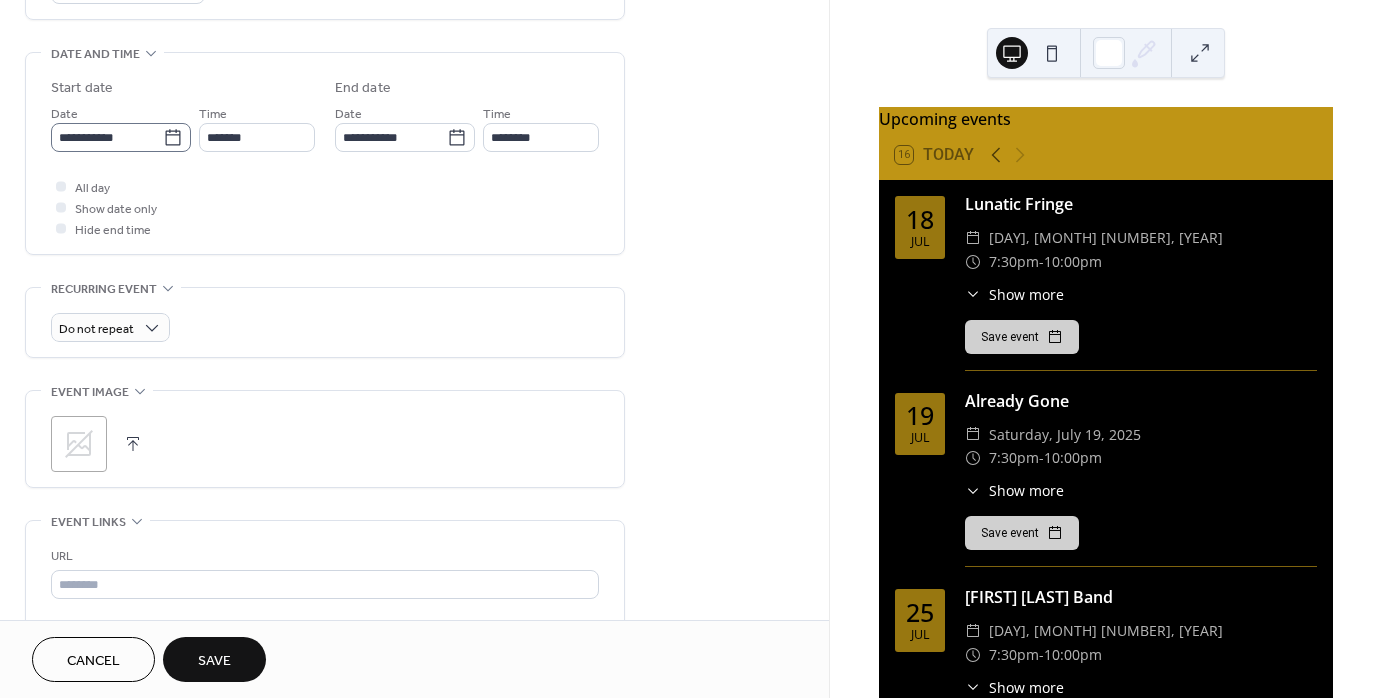 type on "**********" 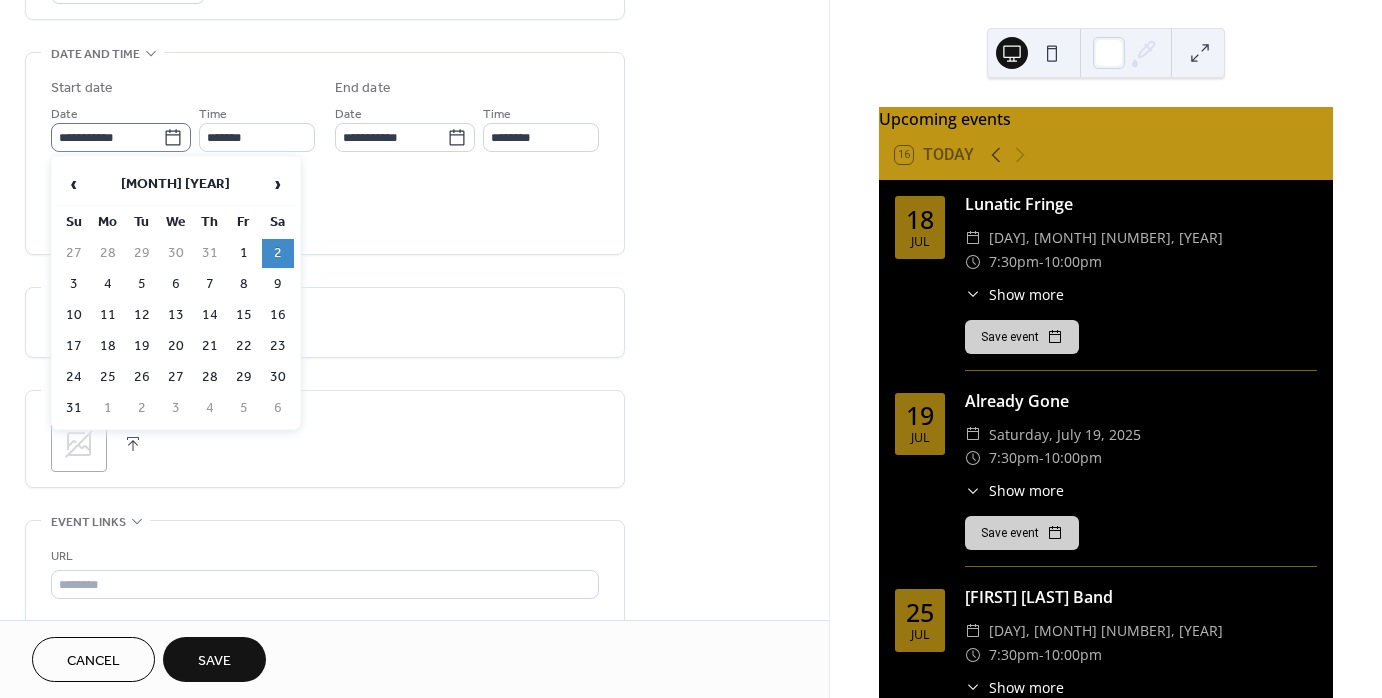 click 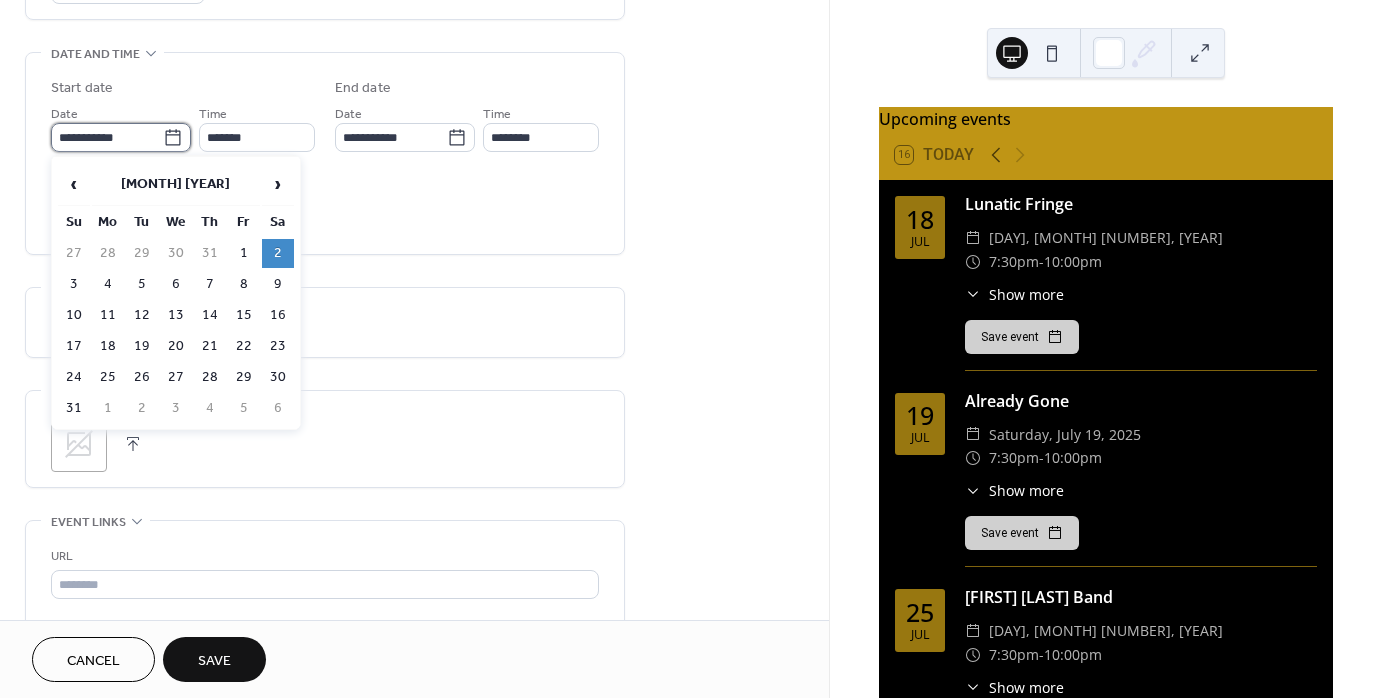 click on "**********" at bounding box center (107, 137) 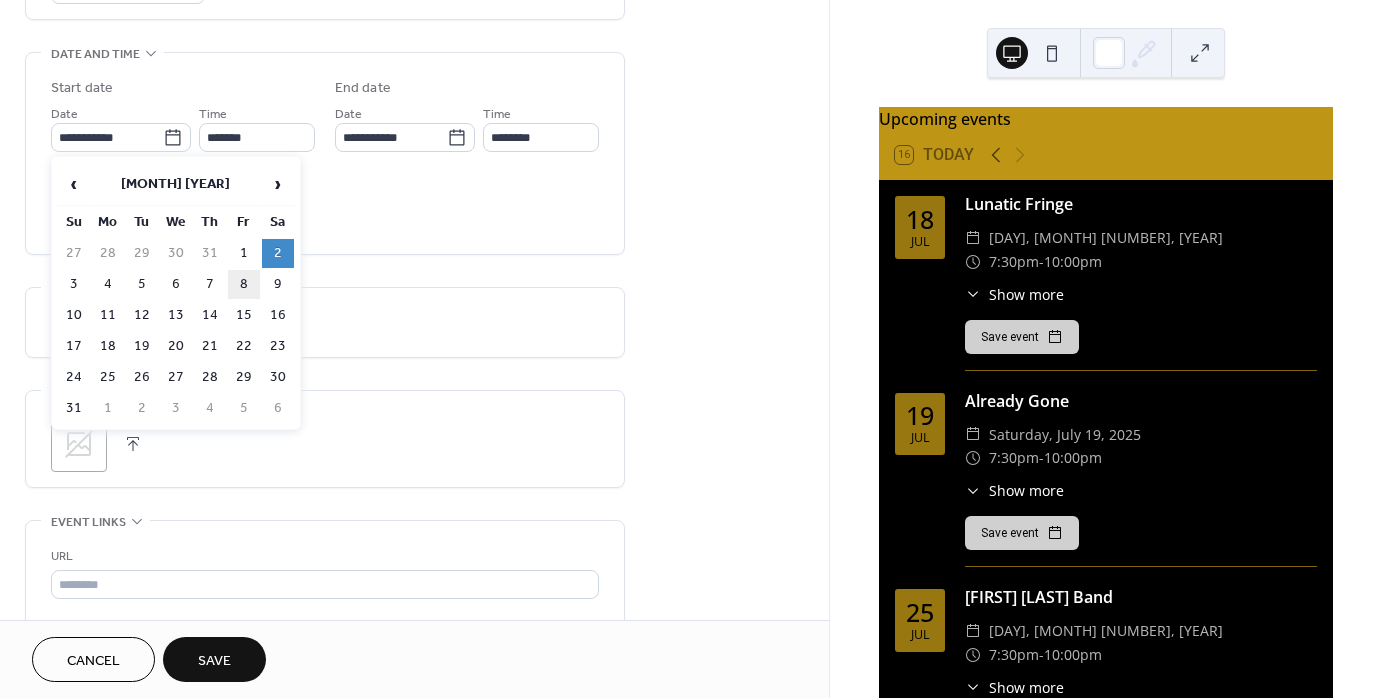 click on "8" at bounding box center (244, 284) 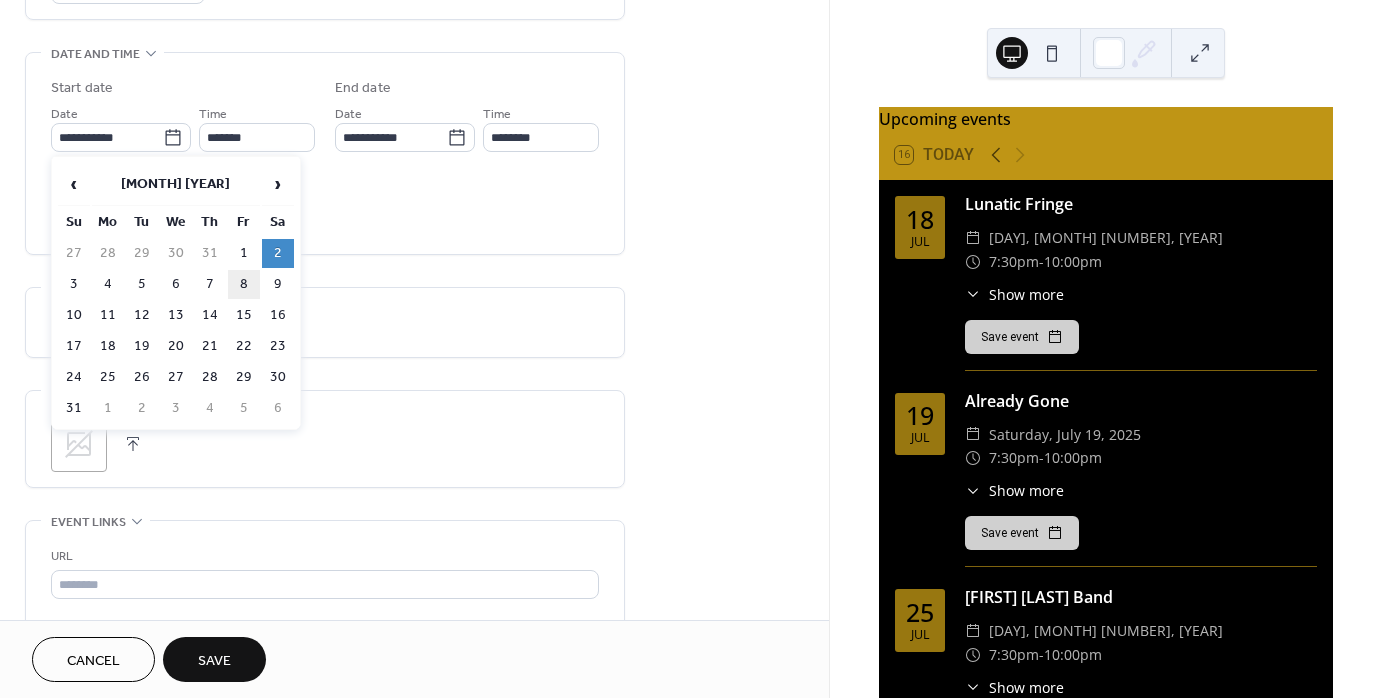 type on "**********" 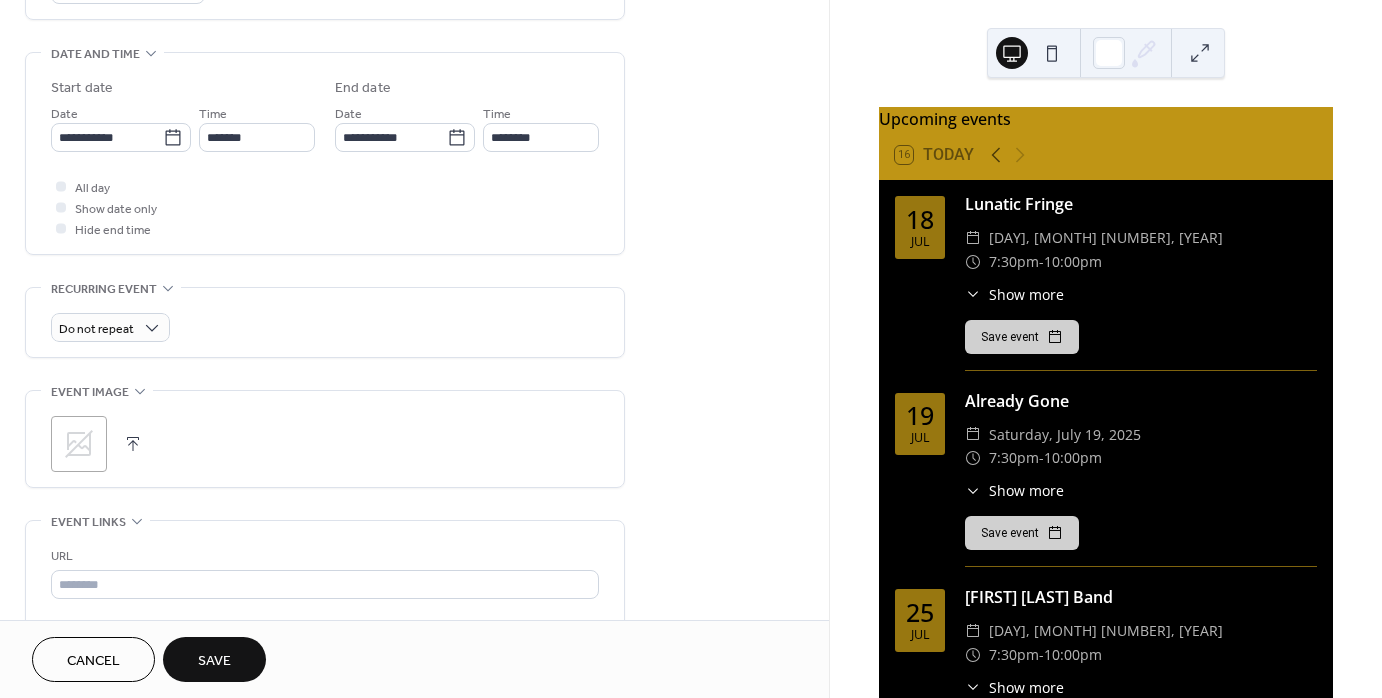 click on "Cancel Save" at bounding box center (414, 659) 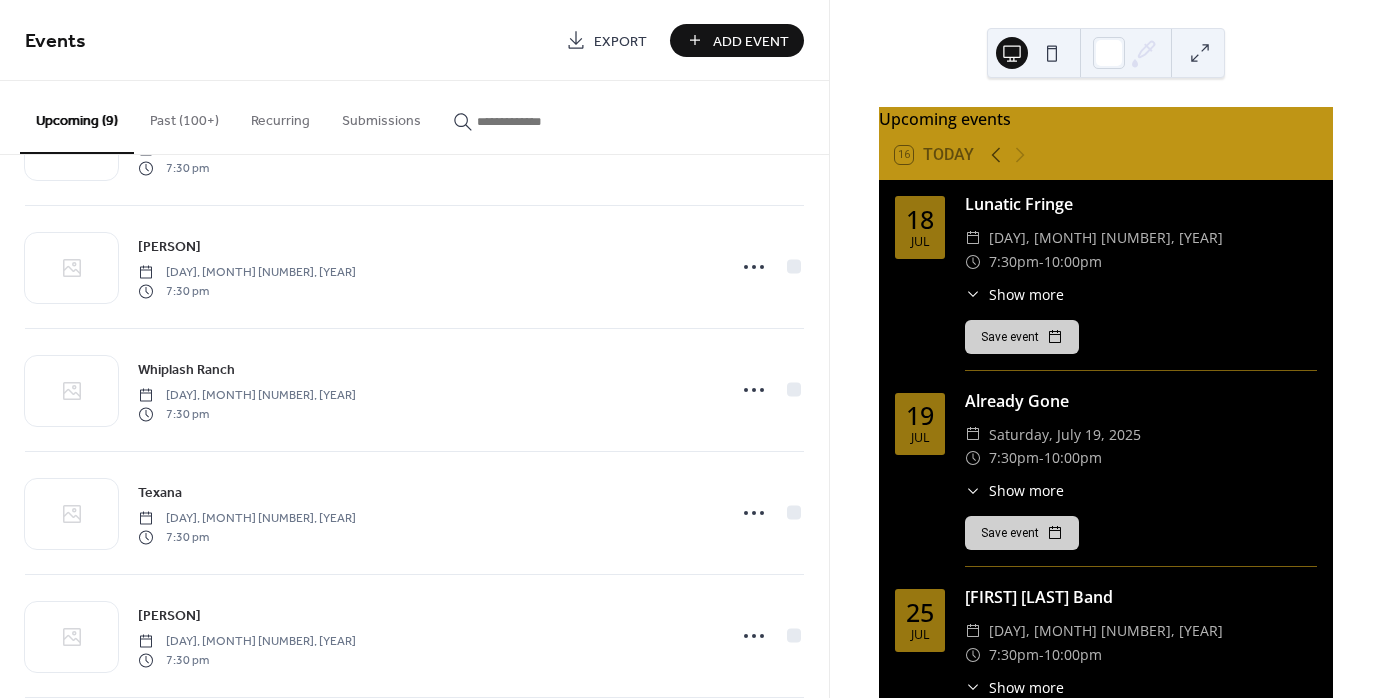 scroll, scrollTop: 620, scrollLeft: 0, axis: vertical 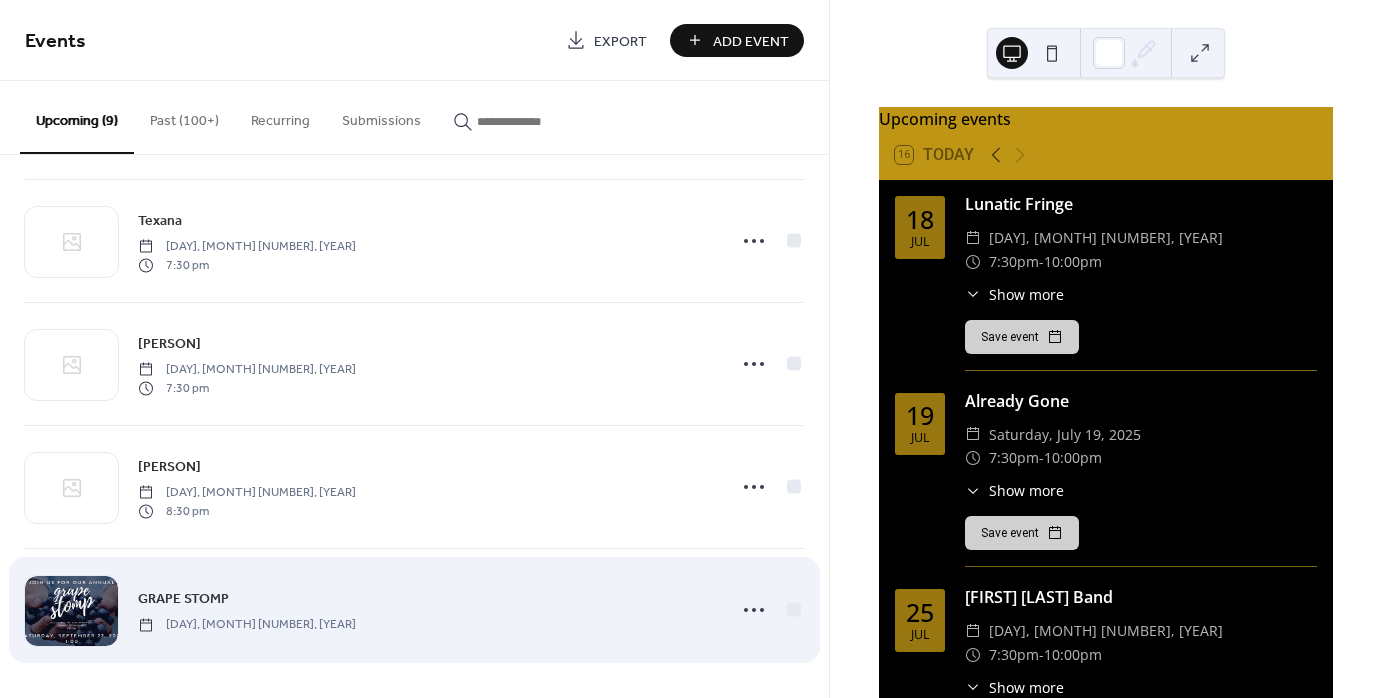 click on "GRAPE STOMP" at bounding box center [183, 599] 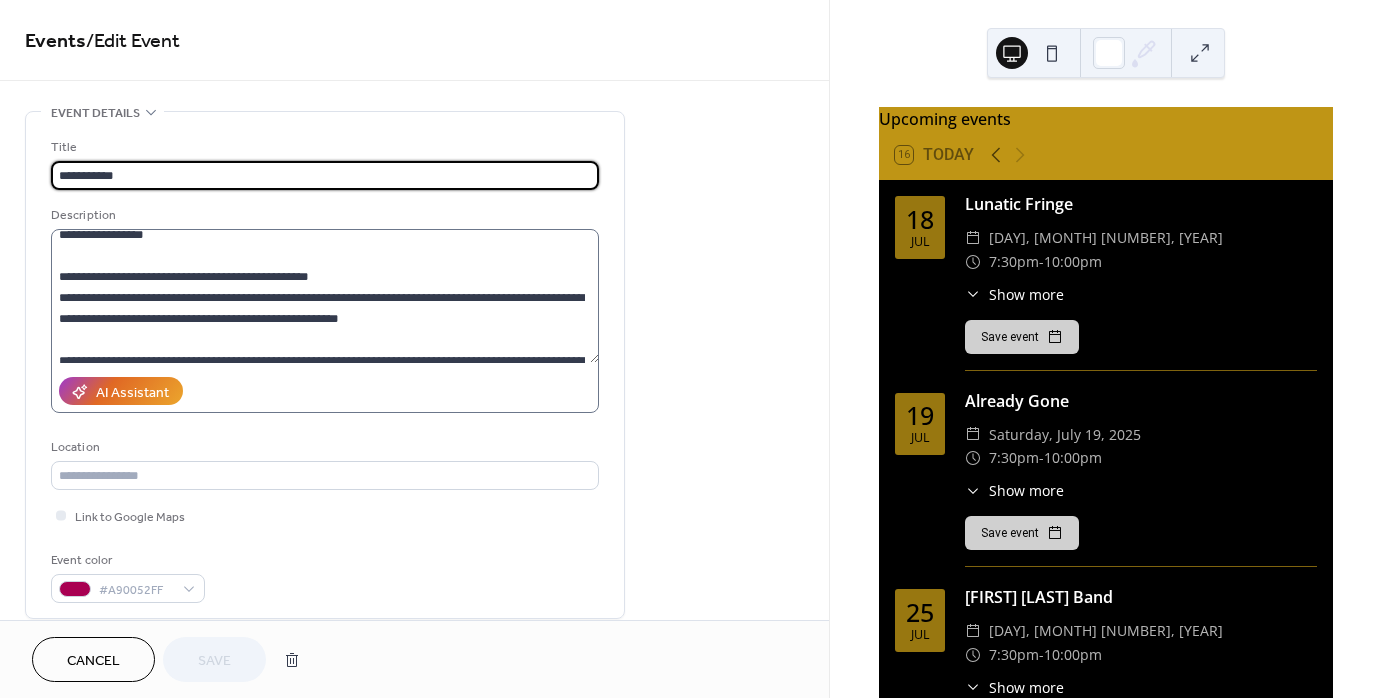 scroll, scrollTop: 146, scrollLeft: 0, axis: vertical 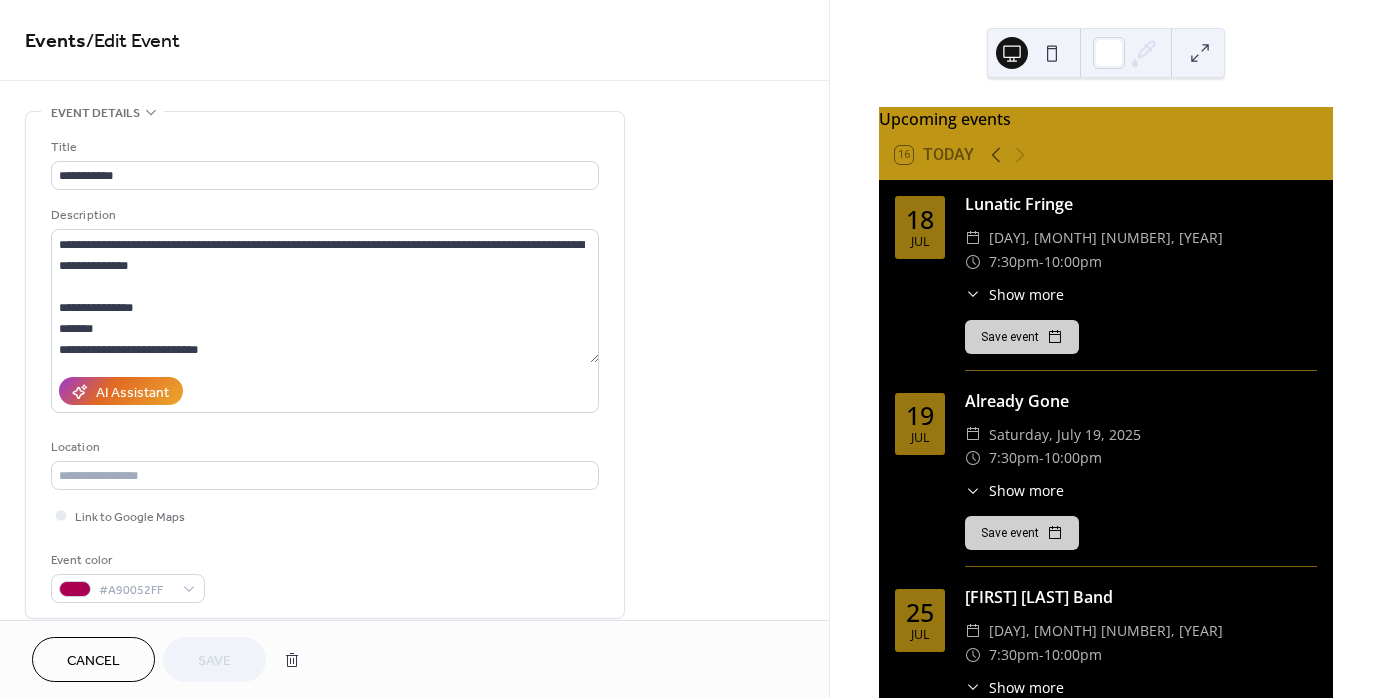click on "Cancel" at bounding box center (93, 661) 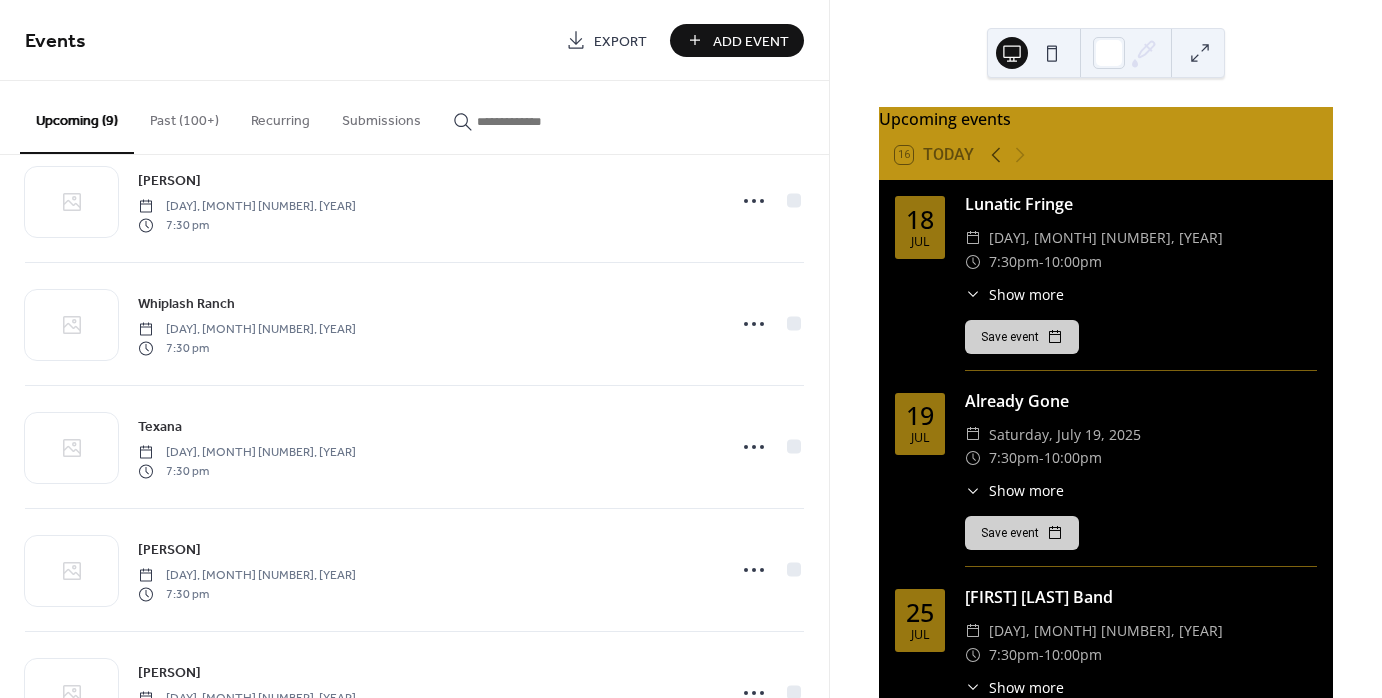 scroll, scrollTop: 620, scrollLeft: 0, axis: vertical 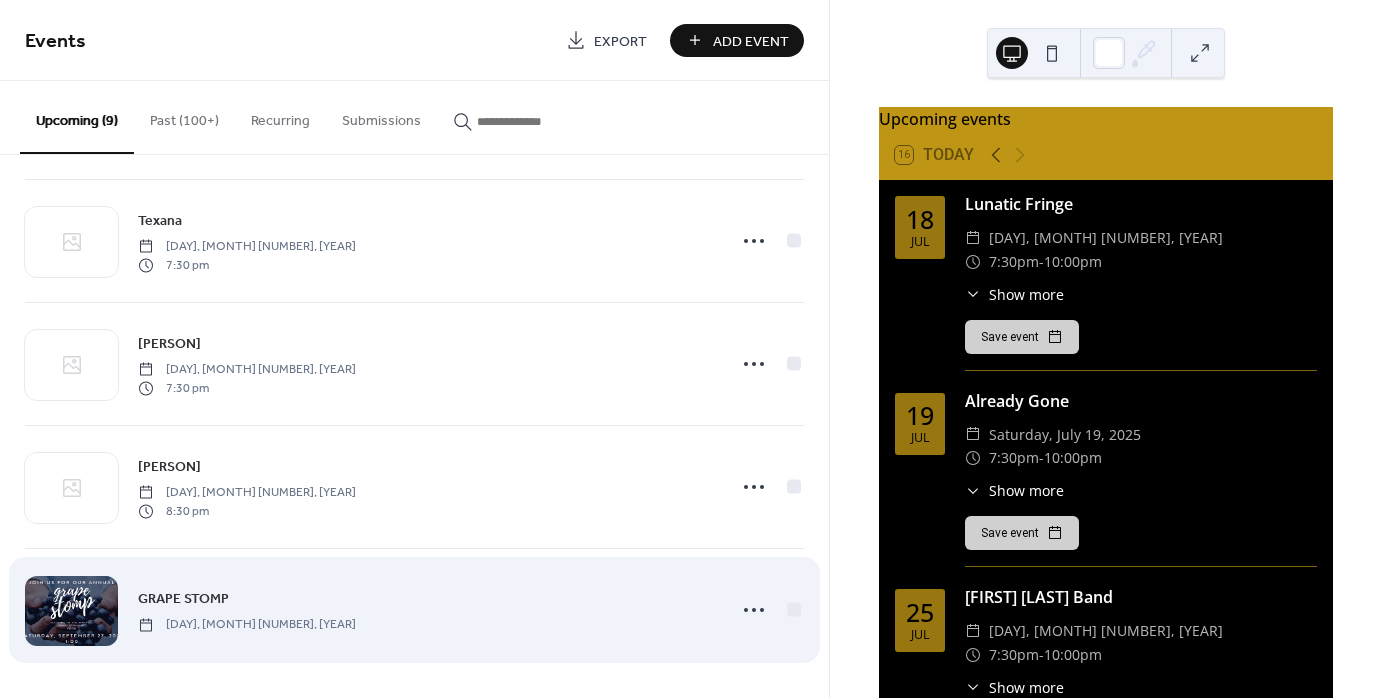 click at bounding box center [71, 611] 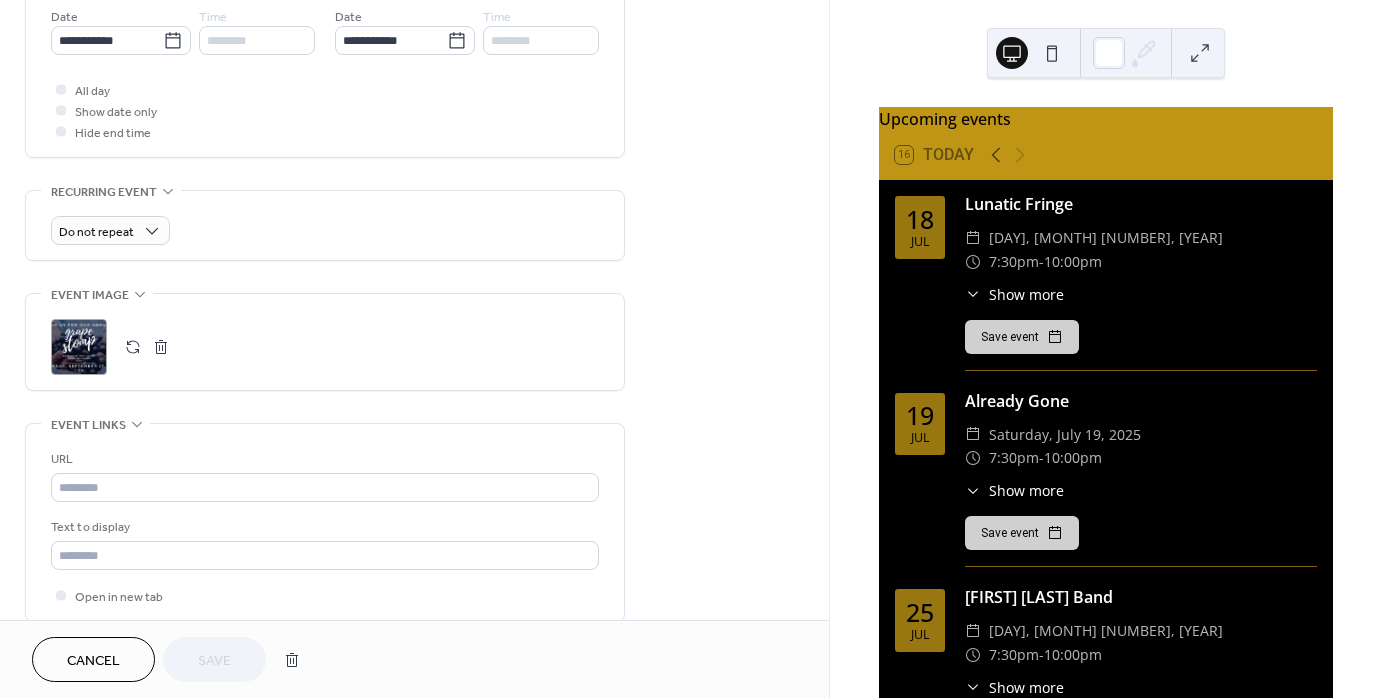 scroll, scrollTop: 711, scrollLeft: 0, axis: vertical 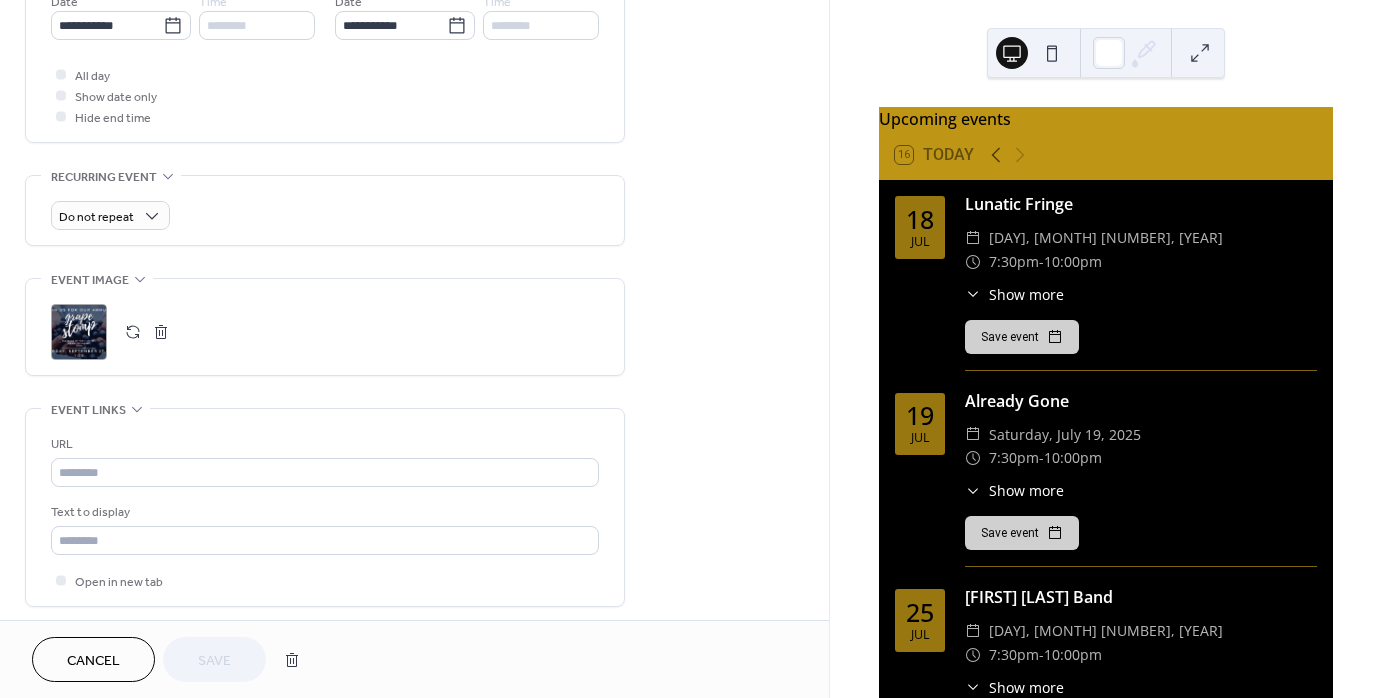 click on ";" at bounding box center (79, 332) 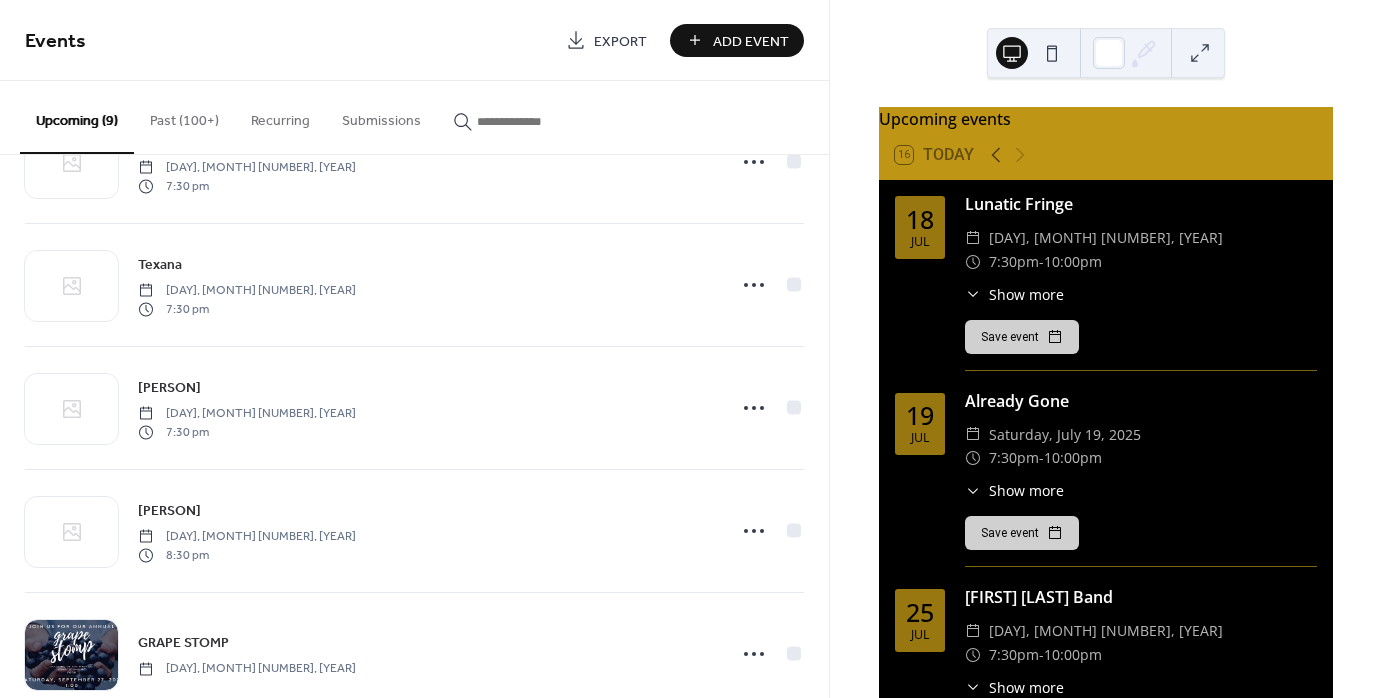 scroll, scrollTop: 620, scrollLeft: 0, axis: vertical 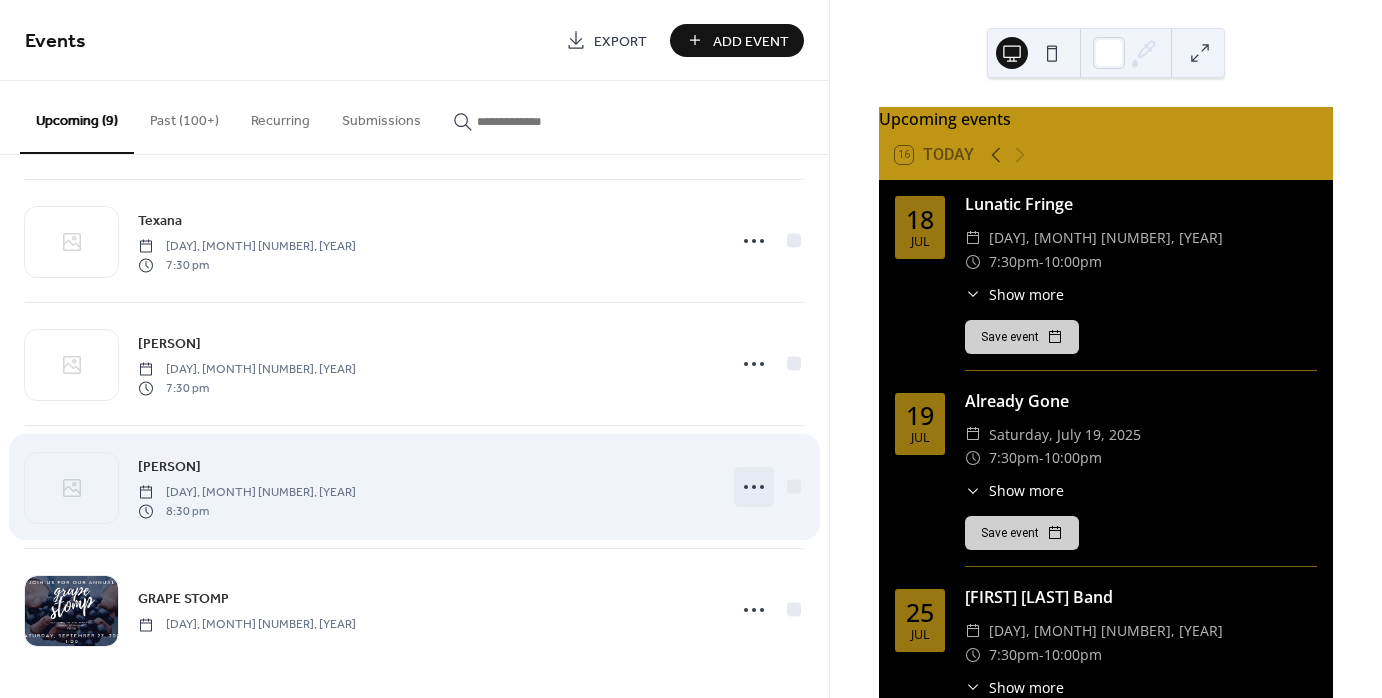click 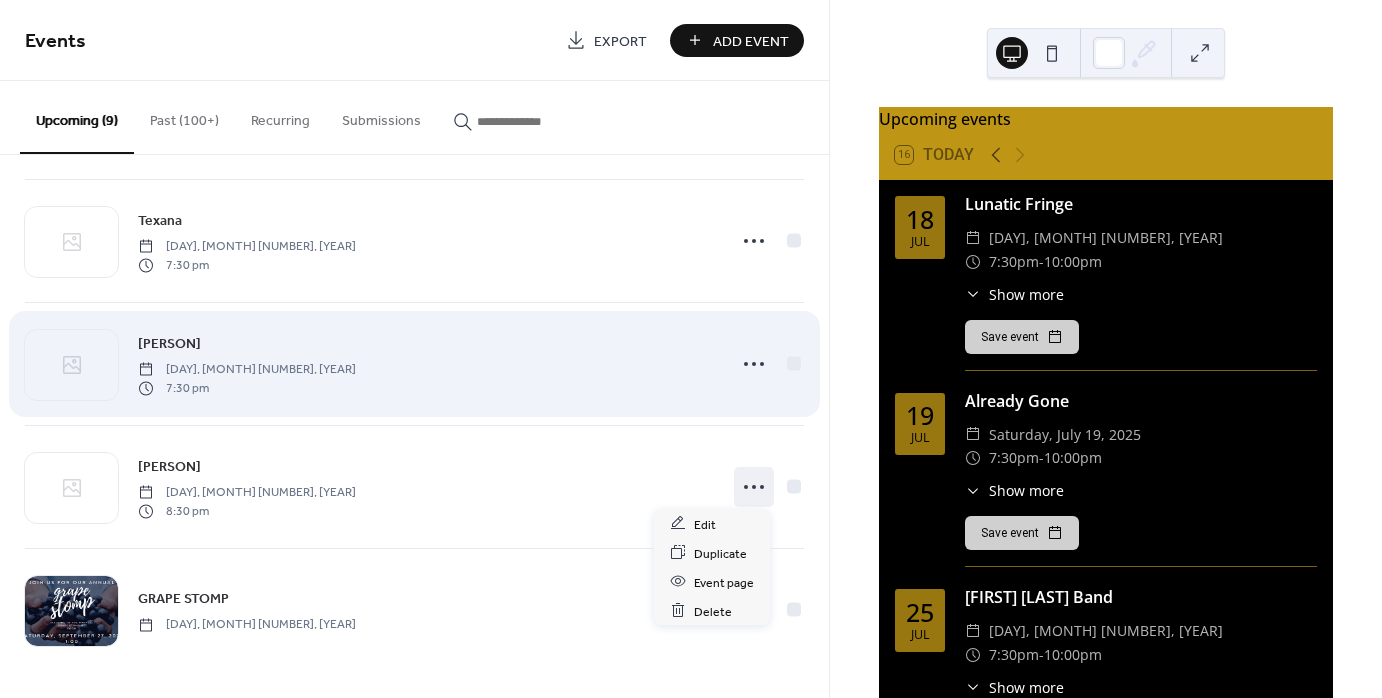 scroll, scrollTop: 584, scrollLeft: 0, axis: vertical 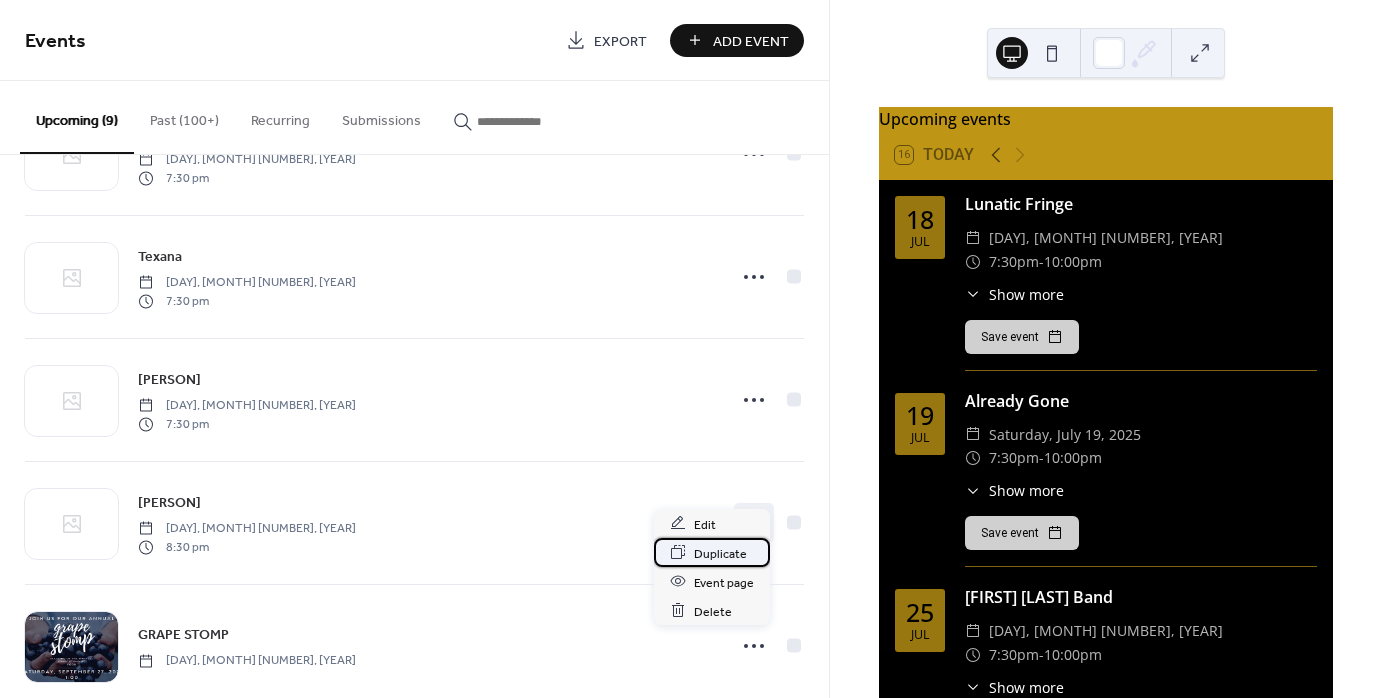 click on "Duplicate" at bounding box center (720, 553) 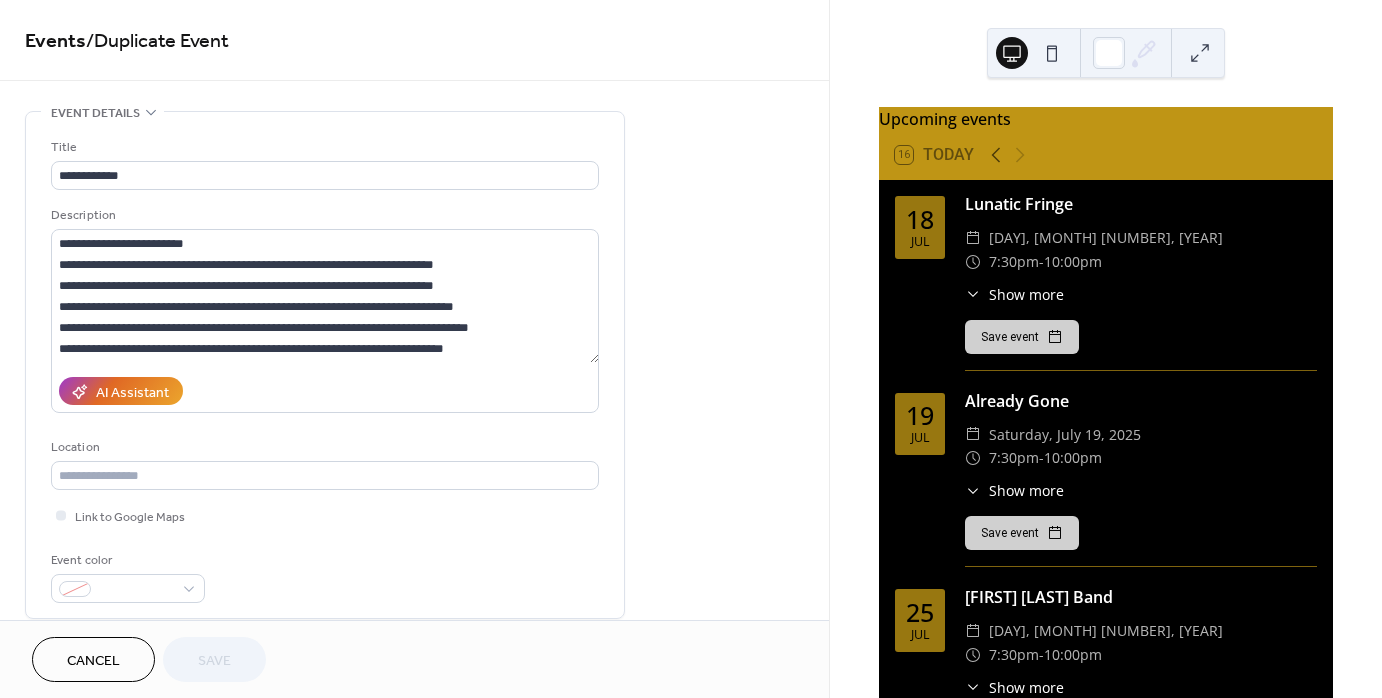 click on "Cancel" at bounding box center [93, 659] 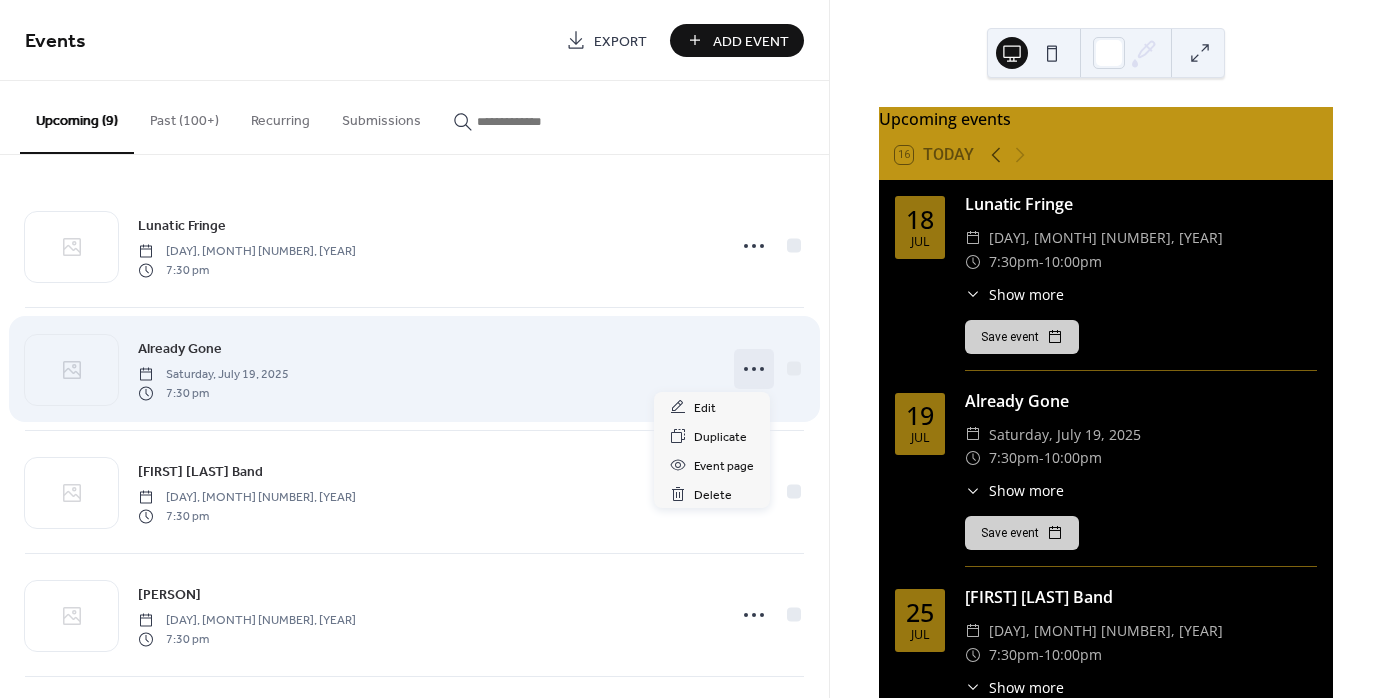 click 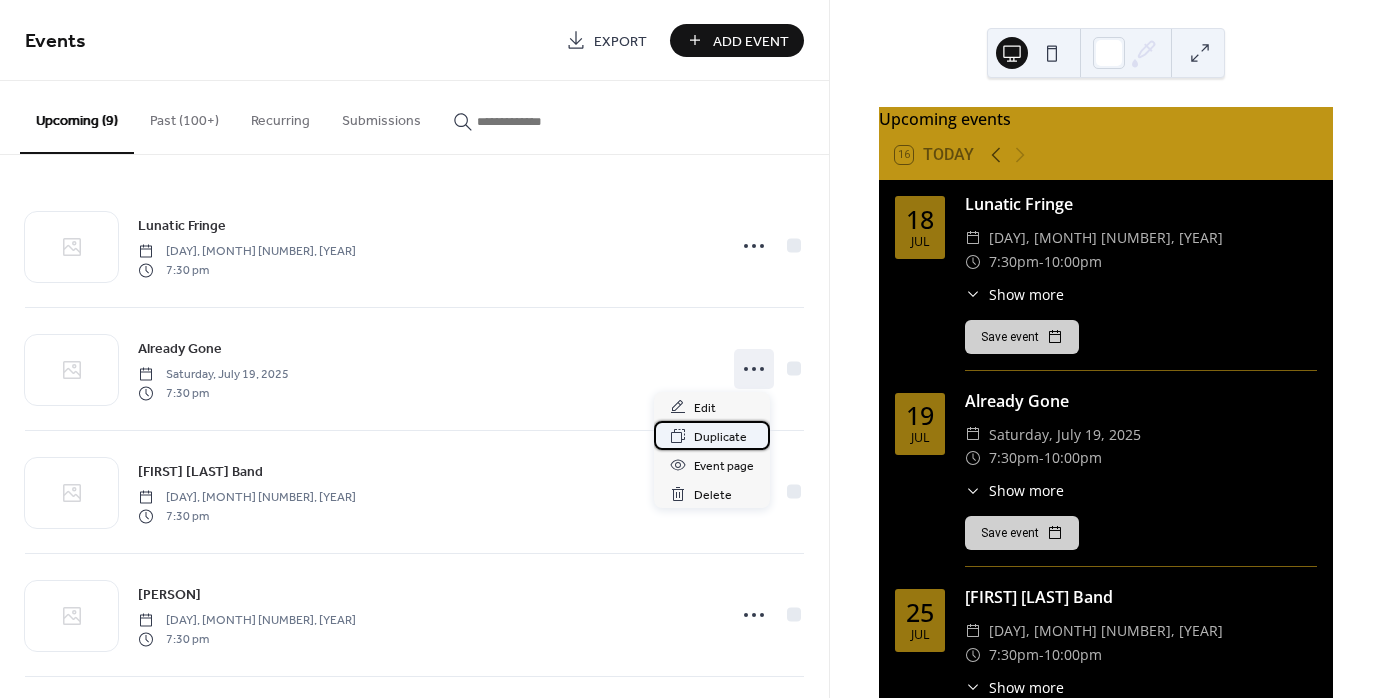click on "Duplicate" at bounding box center [720, 437] 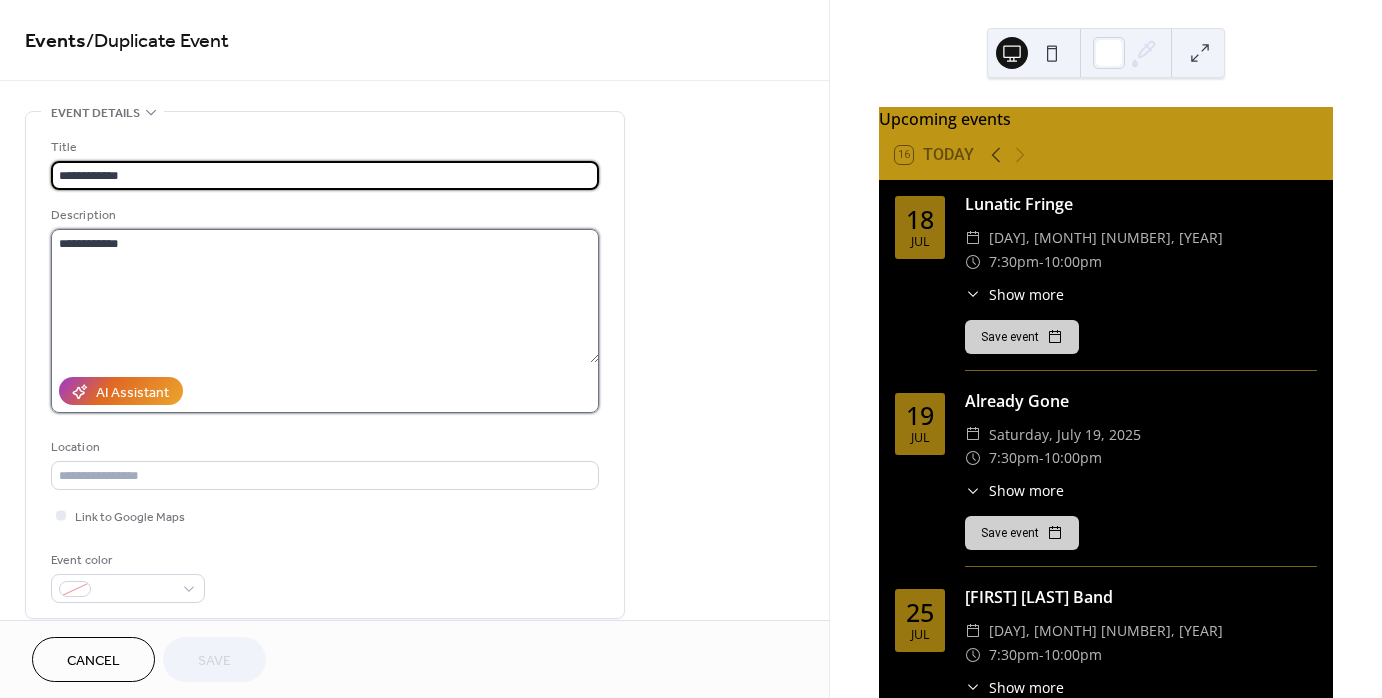 click on "**********" at bounding box center [325, 296] 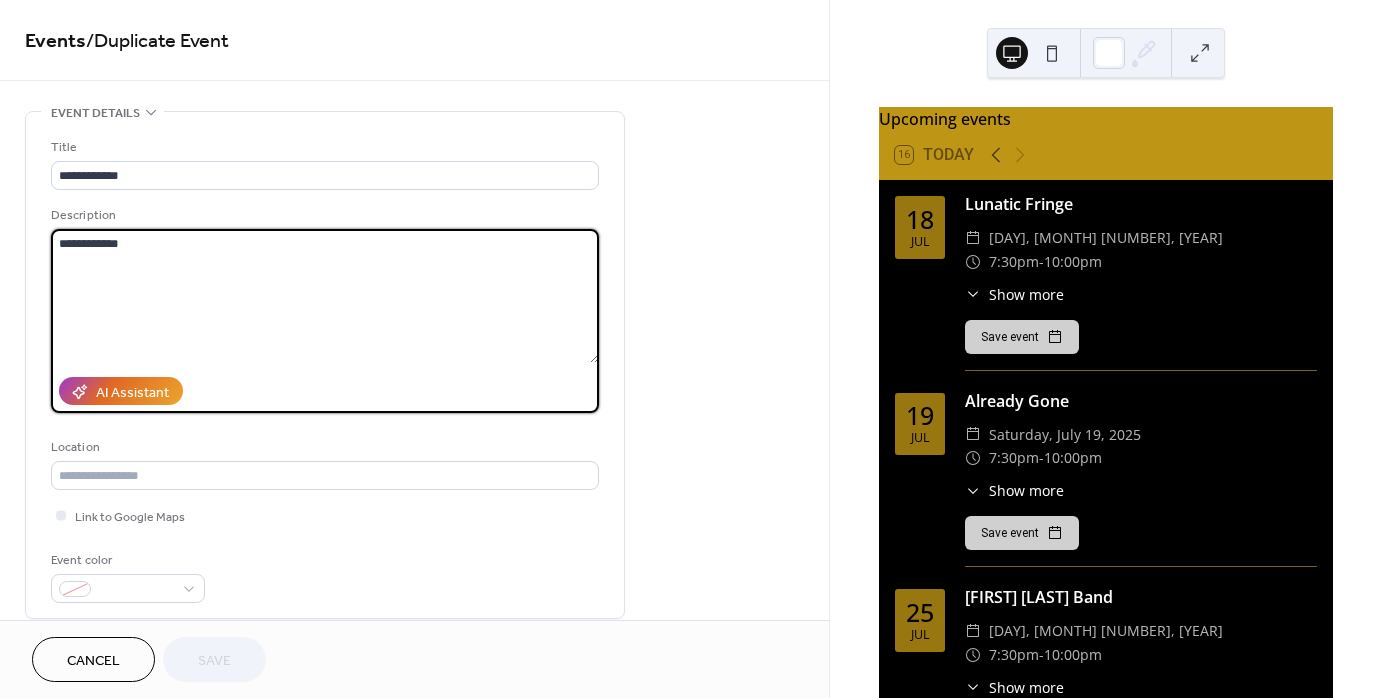 click on "**********" at bounding box center (325, 296) 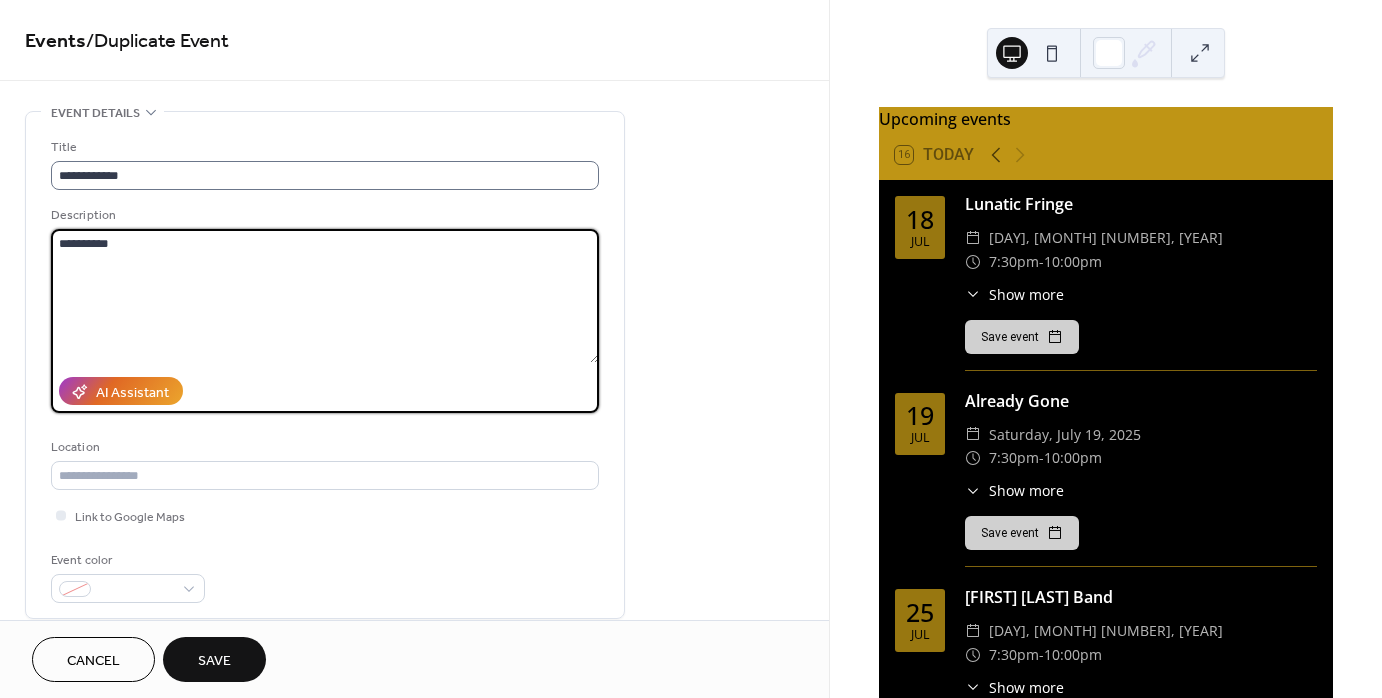 type on "**********" 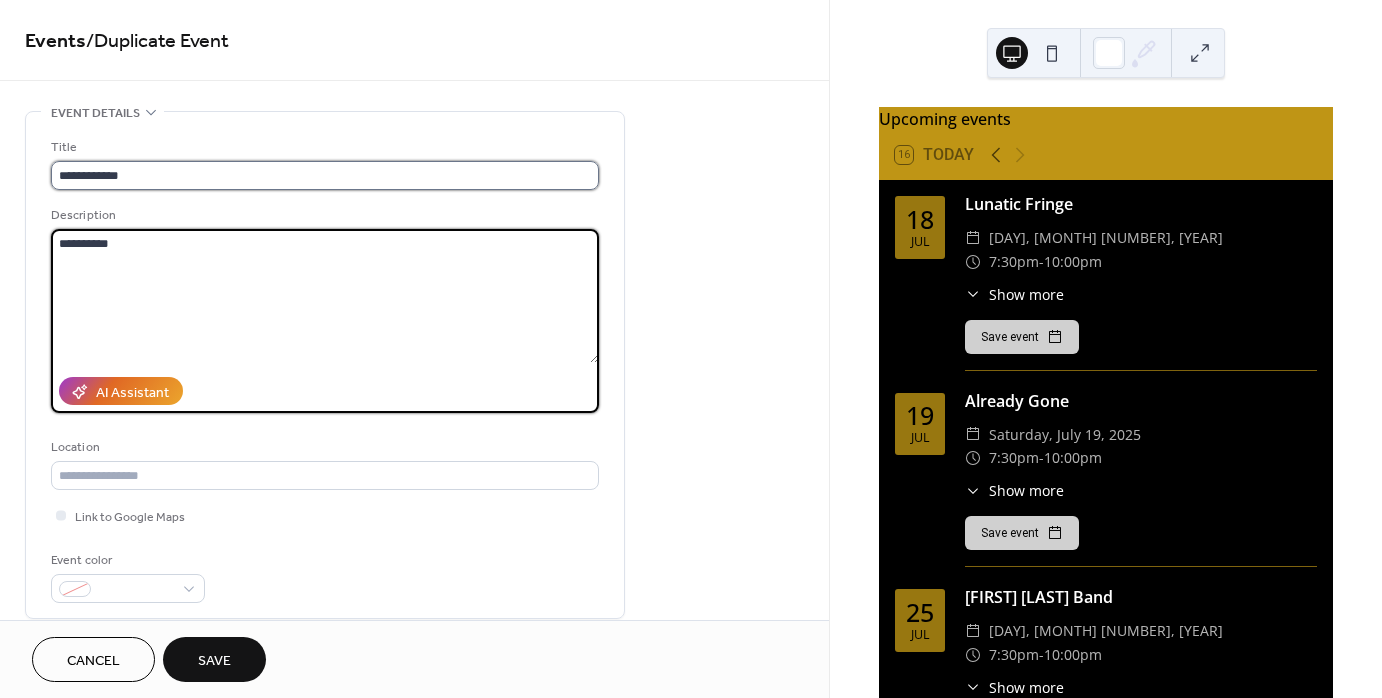 click on "**********" at bounding box center [325, 175] 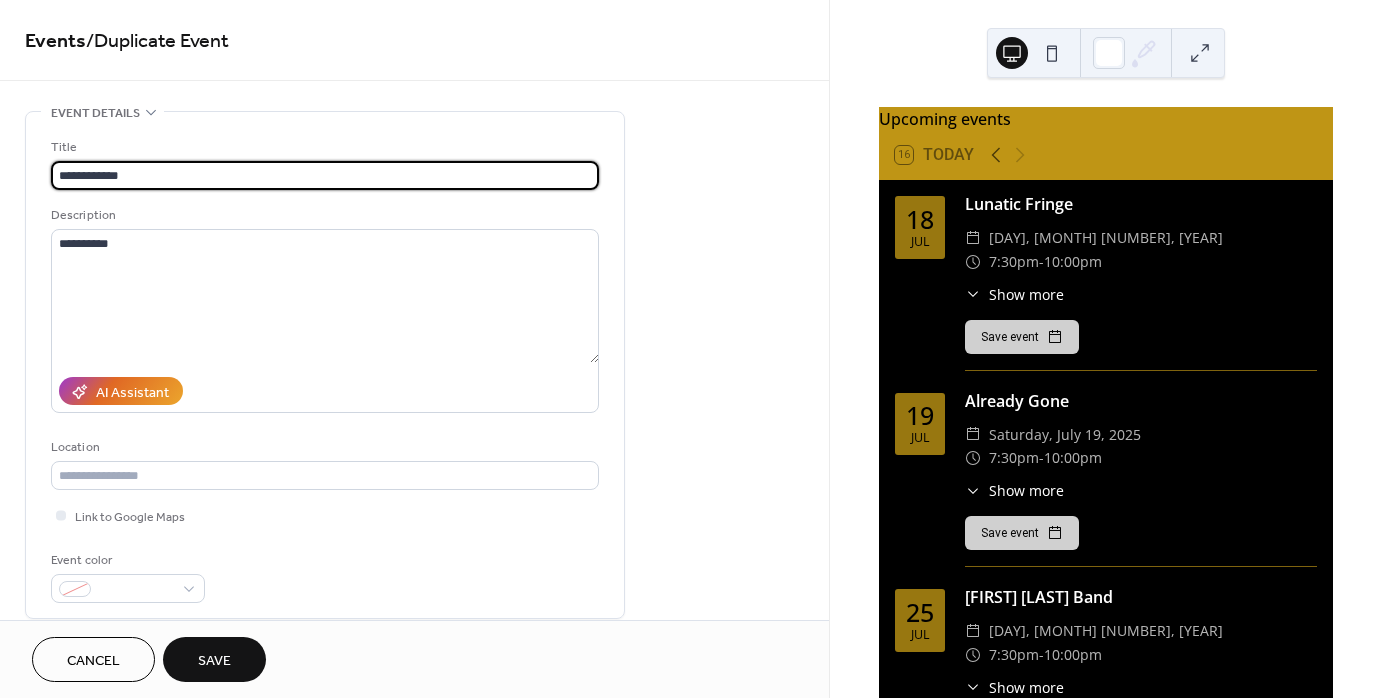 click on "**********" at bounding box center (325, 175) 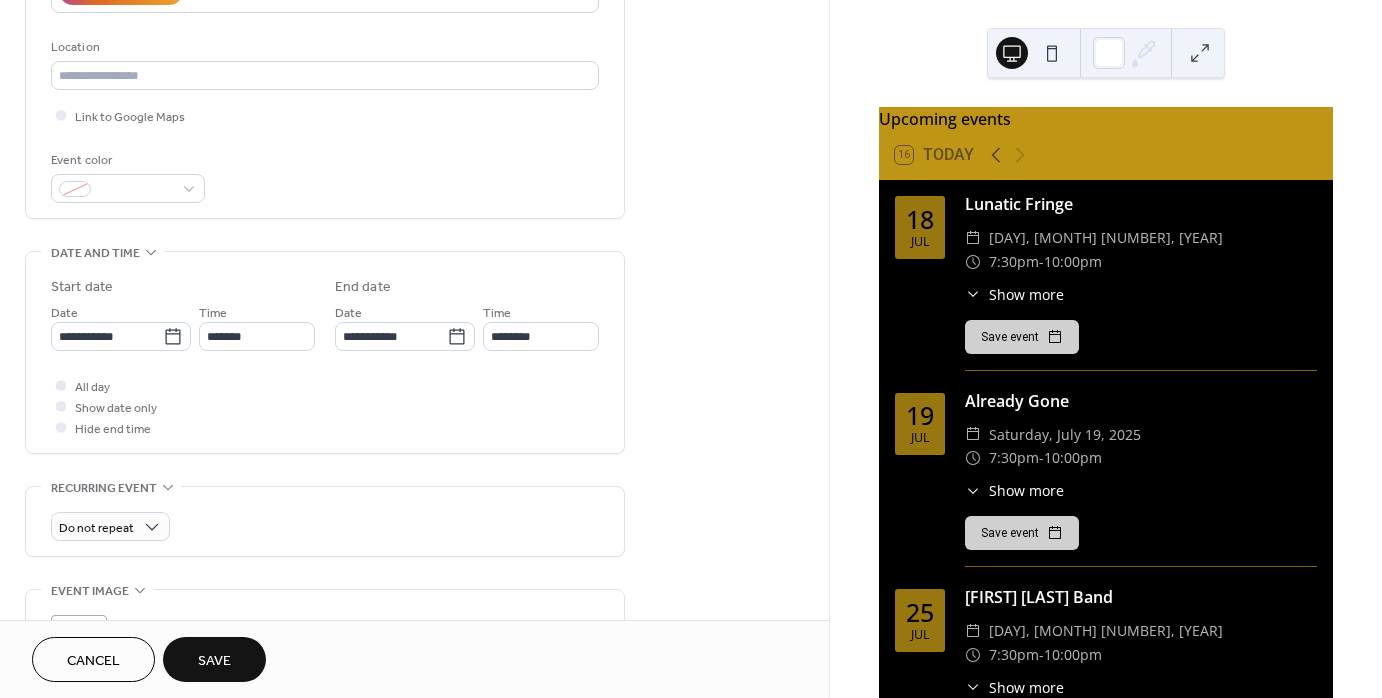 scroll, scrollTop: 386, scrollLeft: 0, axis: vertical 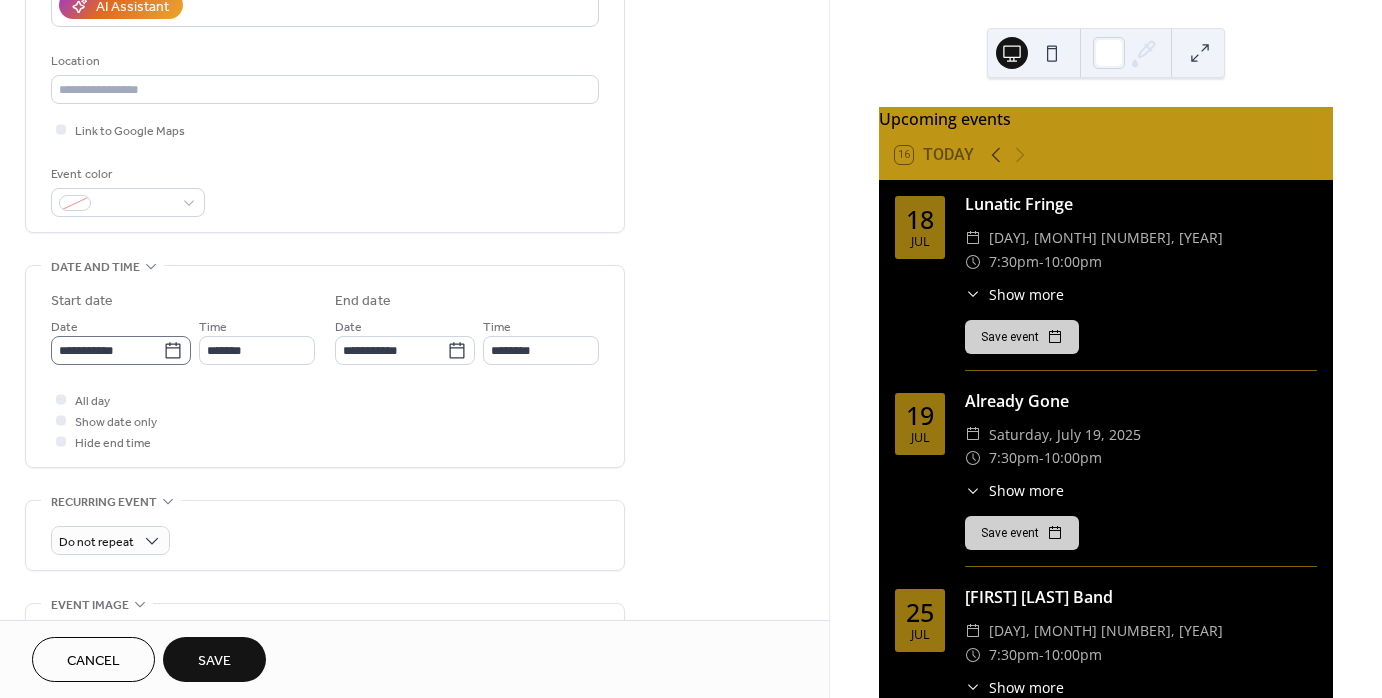 type on "**********" 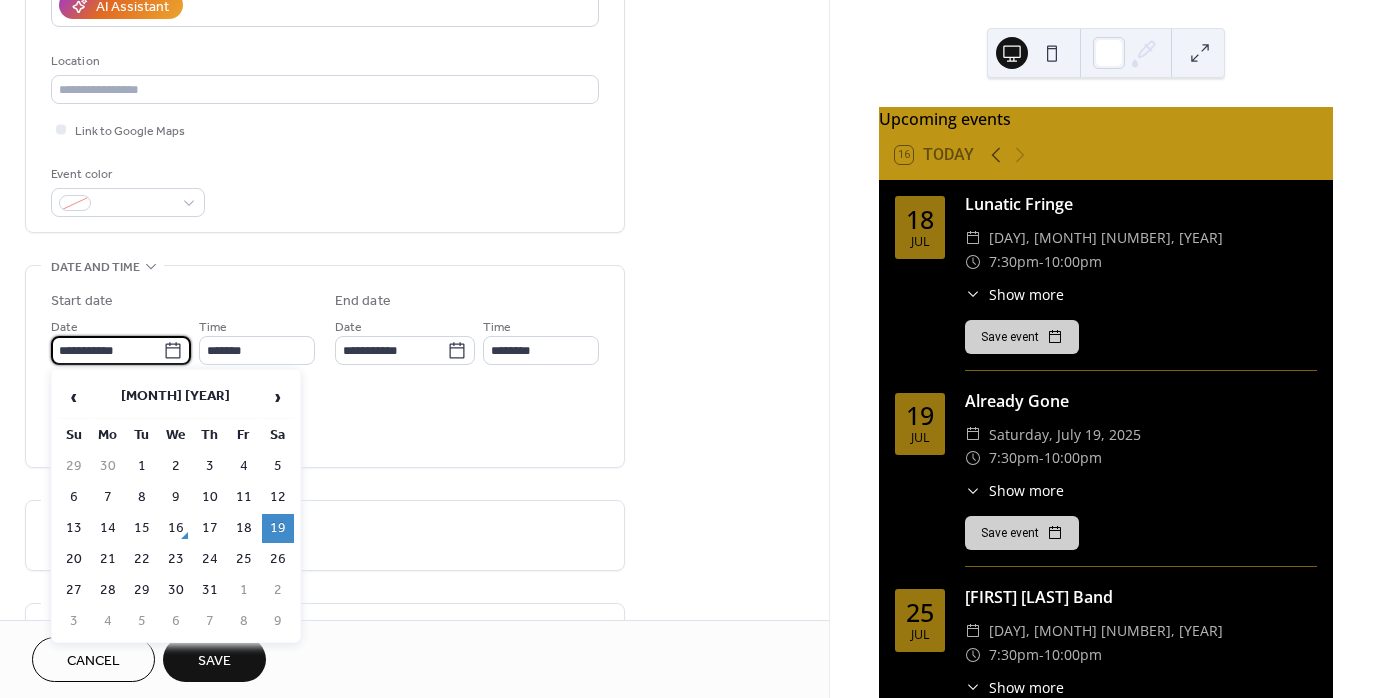 click on "**********" at bounding box center (107, 350) 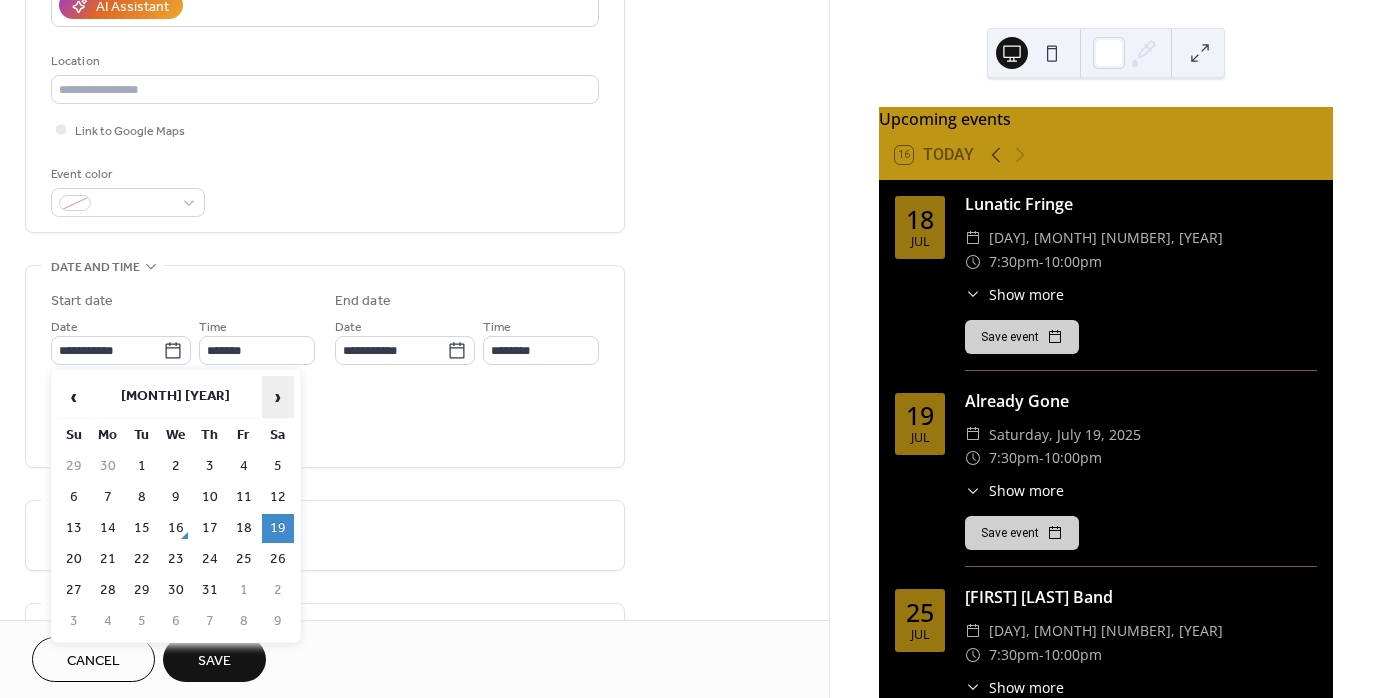click on "›" at bounding box center (278, 397) 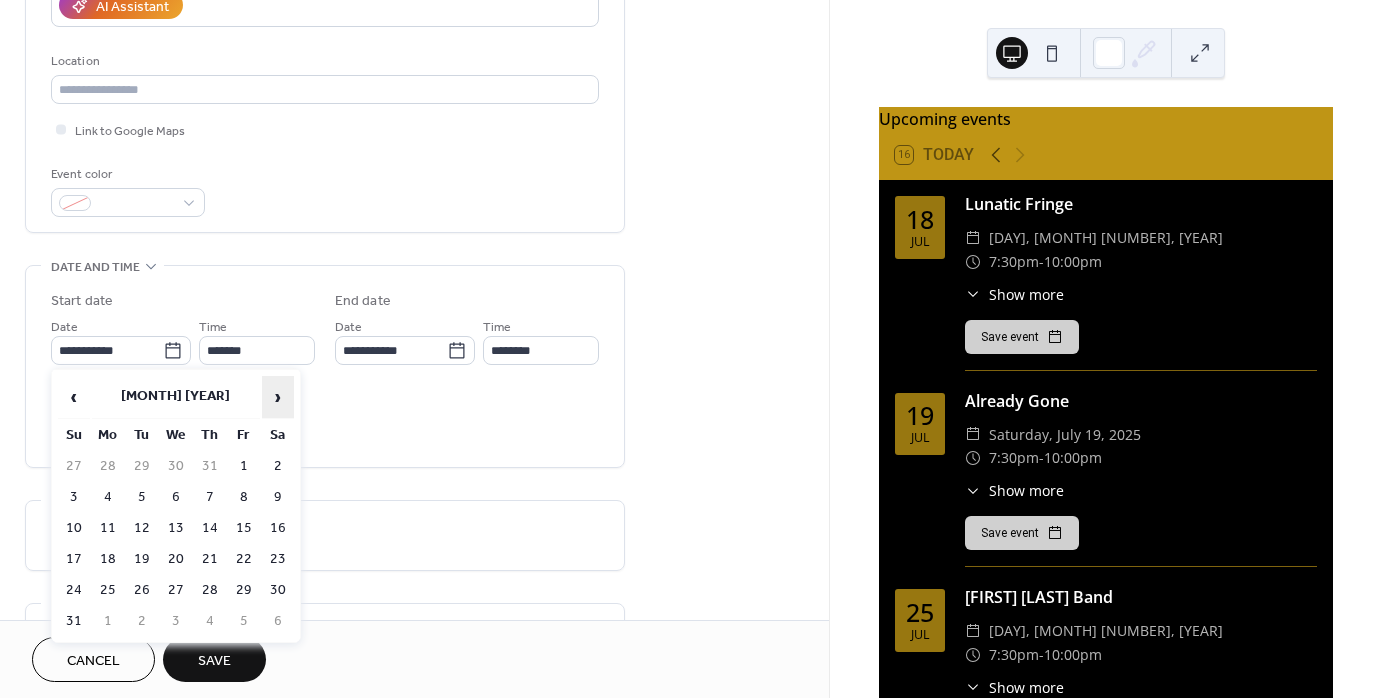 click on "›" at bounding box center [278, 397] 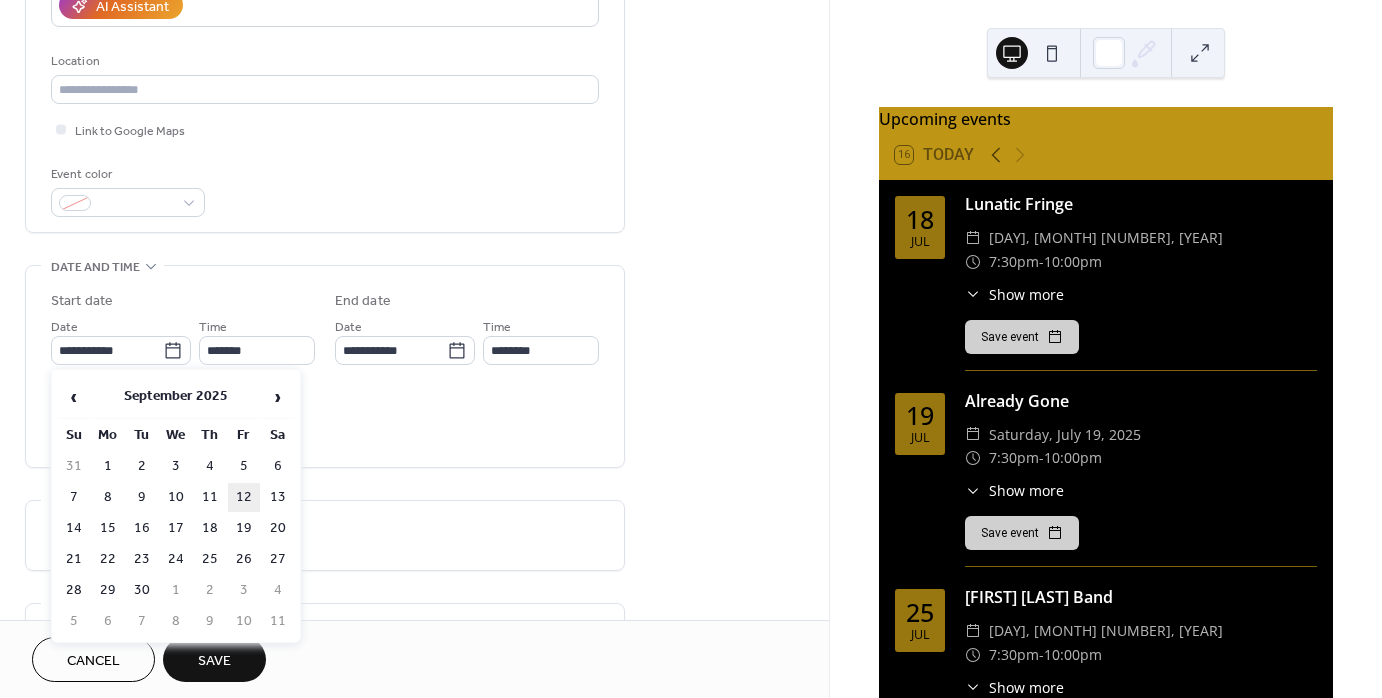click on "12" at bounding box center [244, 497] 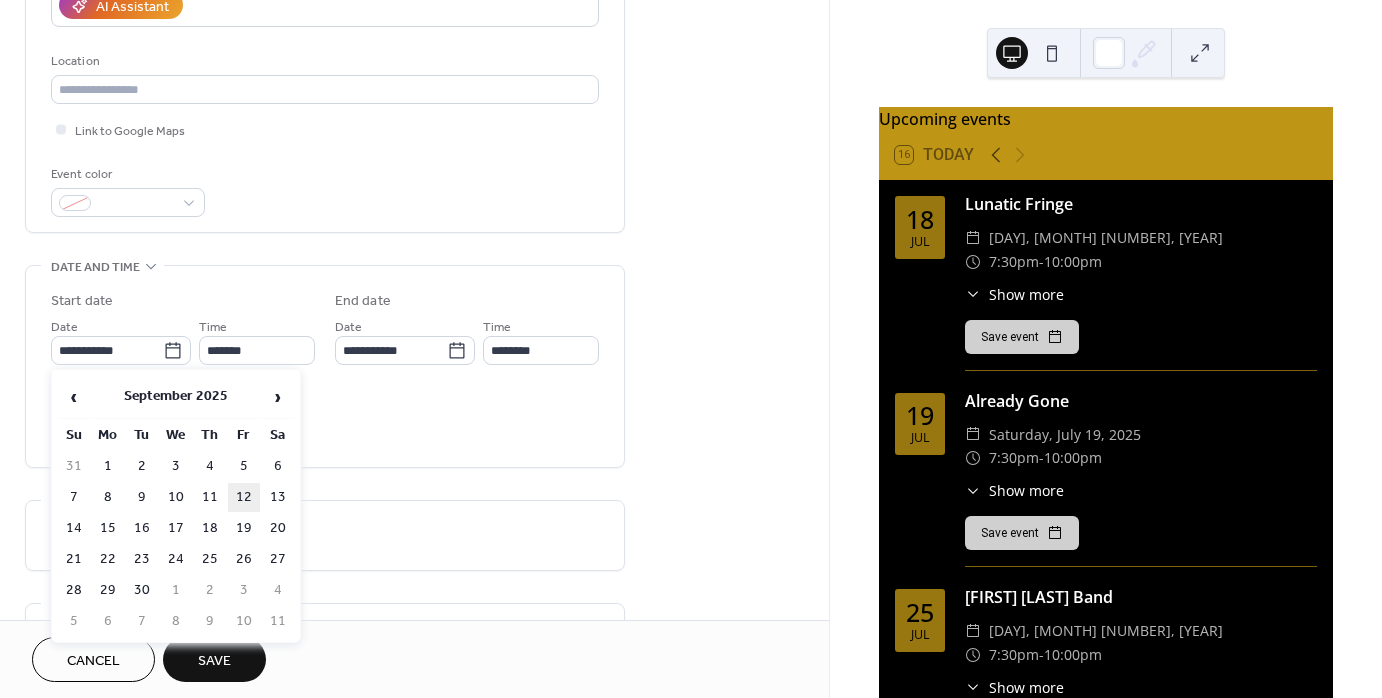 type on "**********" 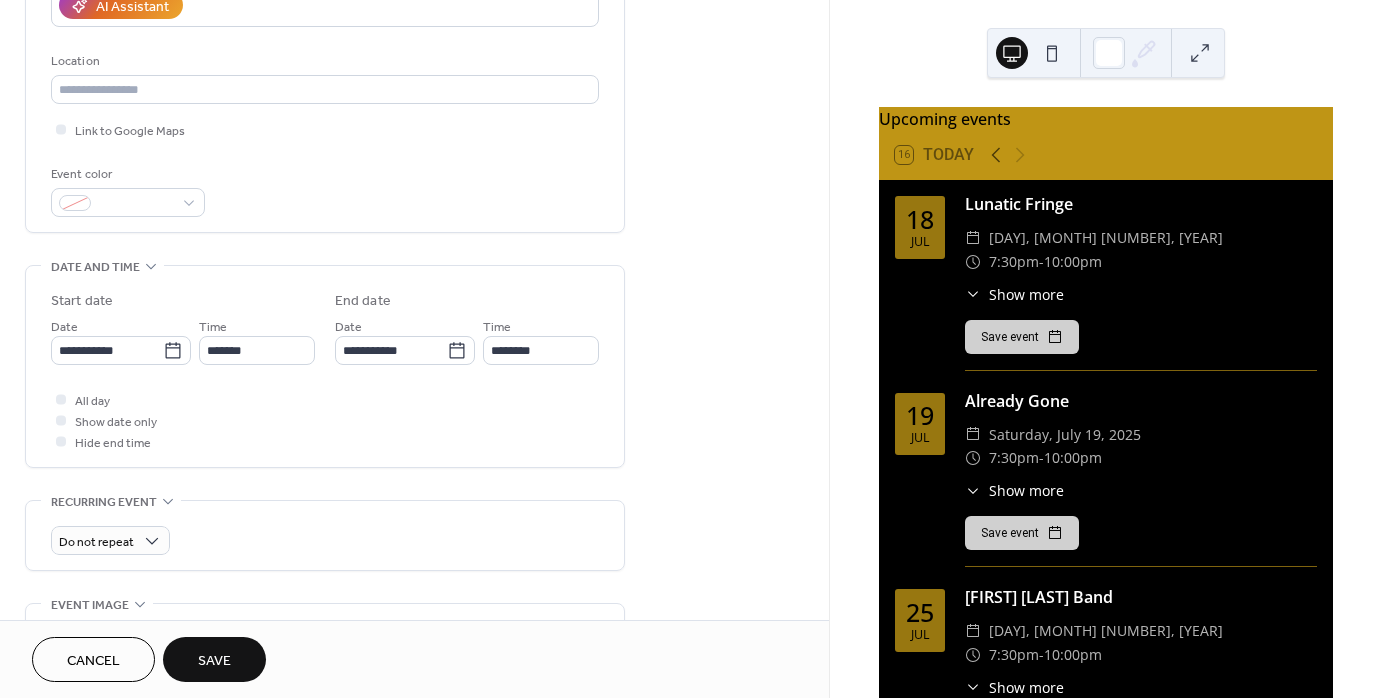 click on "Save" at bounding box center [214, 661] 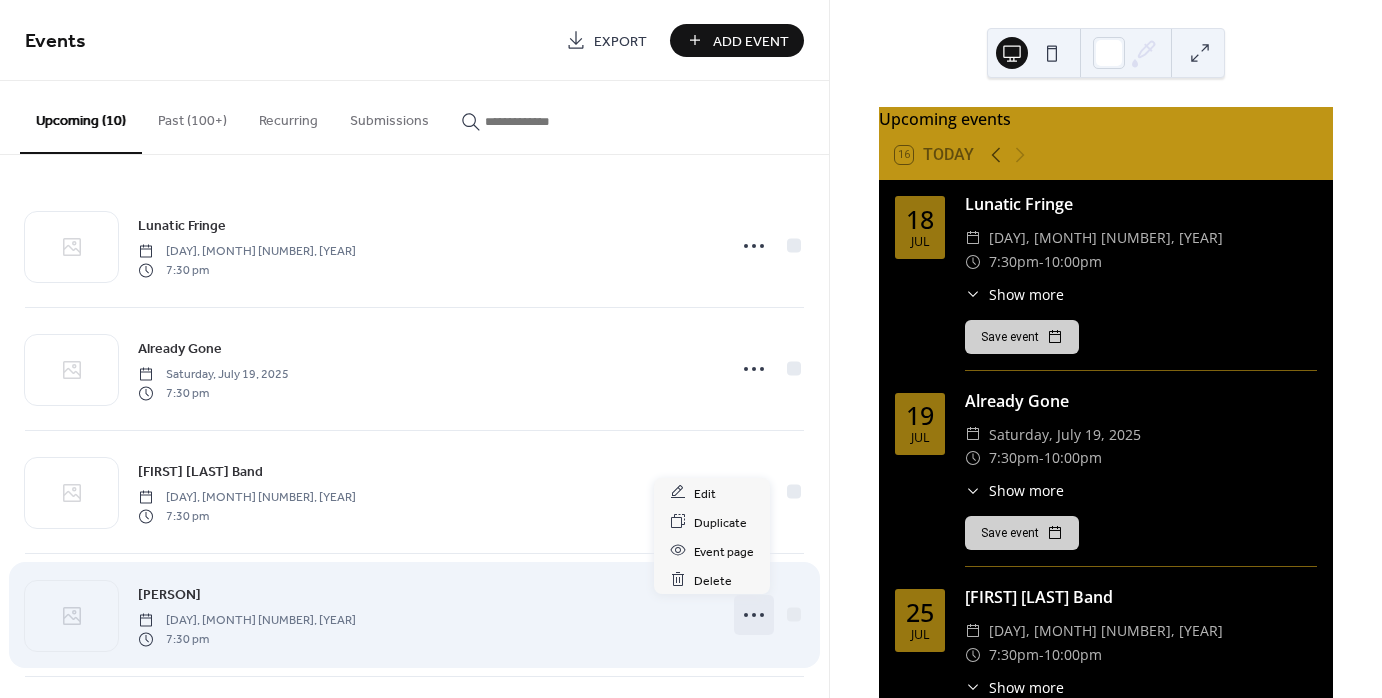 click 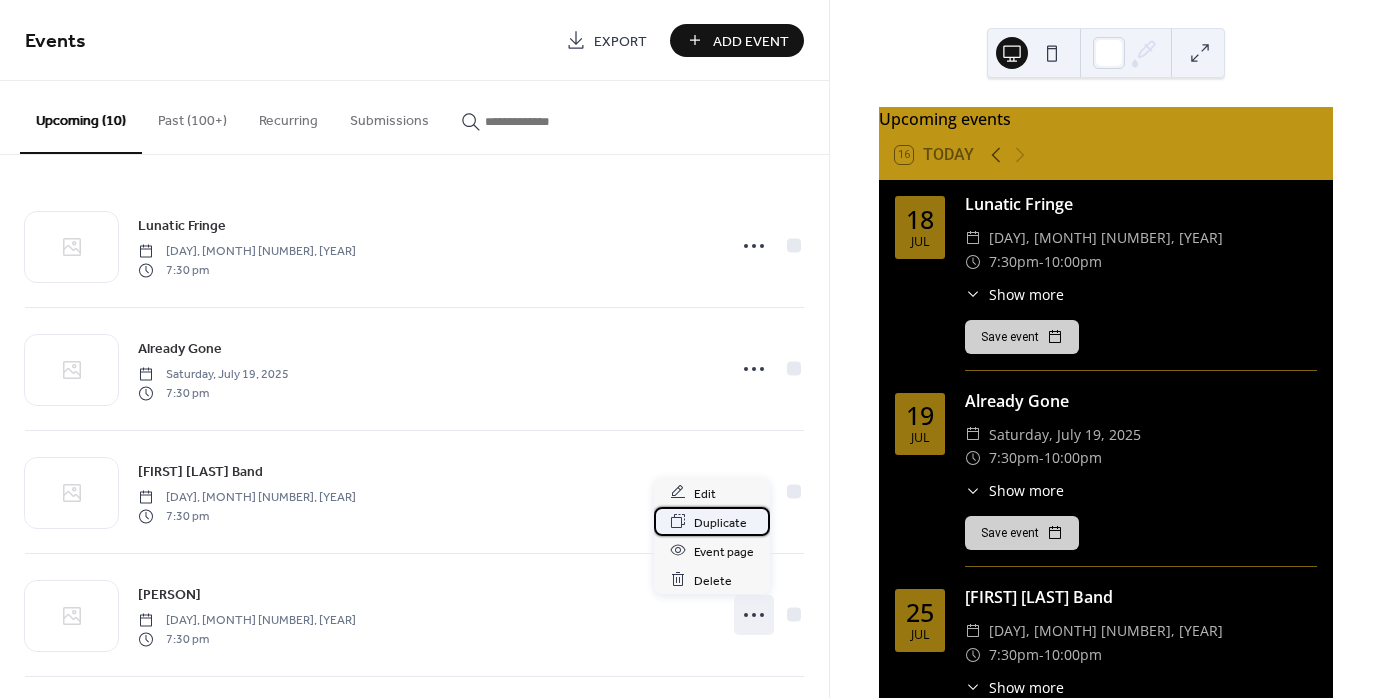 click on "Duplicate" at bounding box center [720, 522] 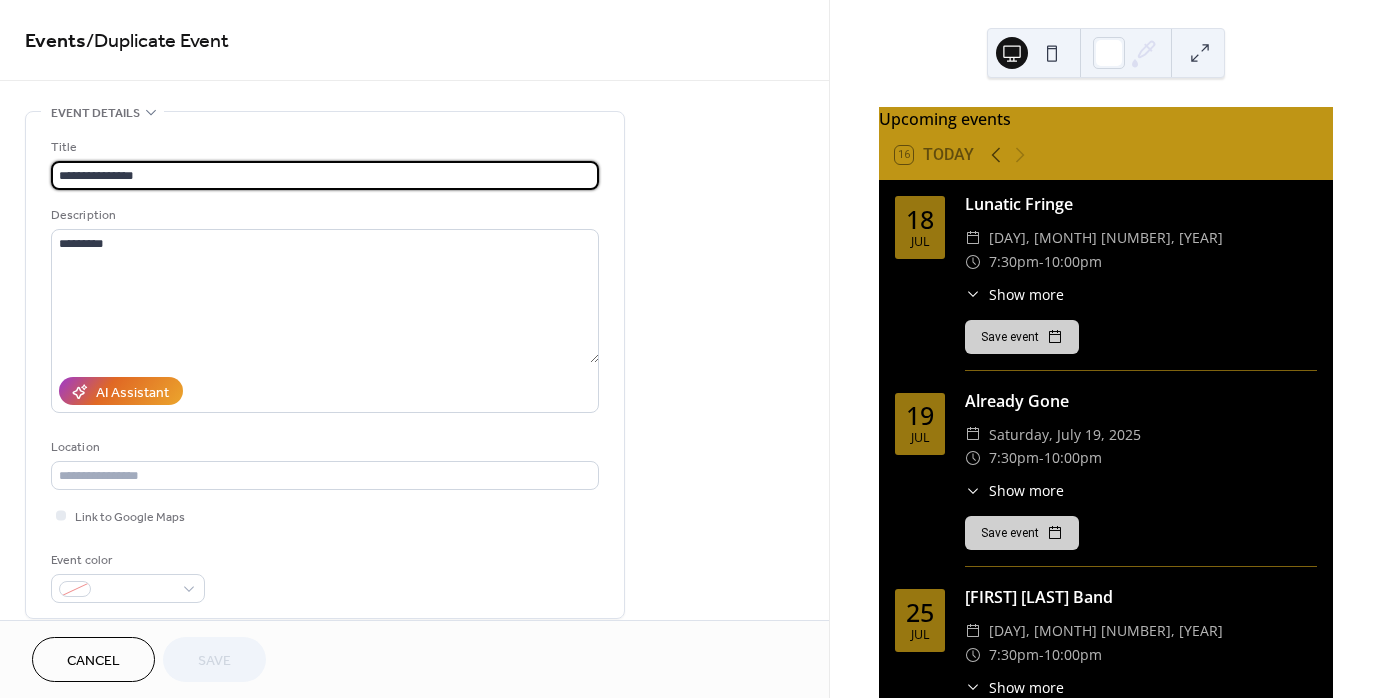 click on "**********" at bounding box center [325, 175] 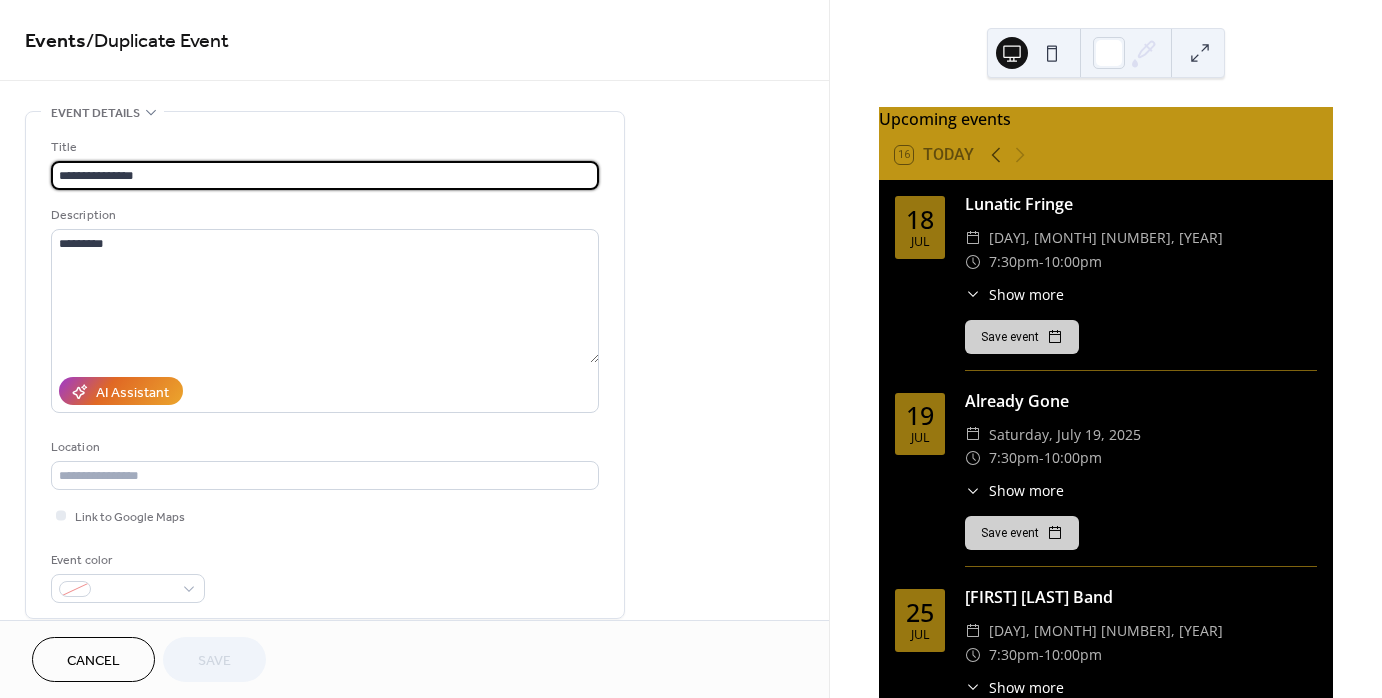 click on "**********" at bounding box center (325, 175) 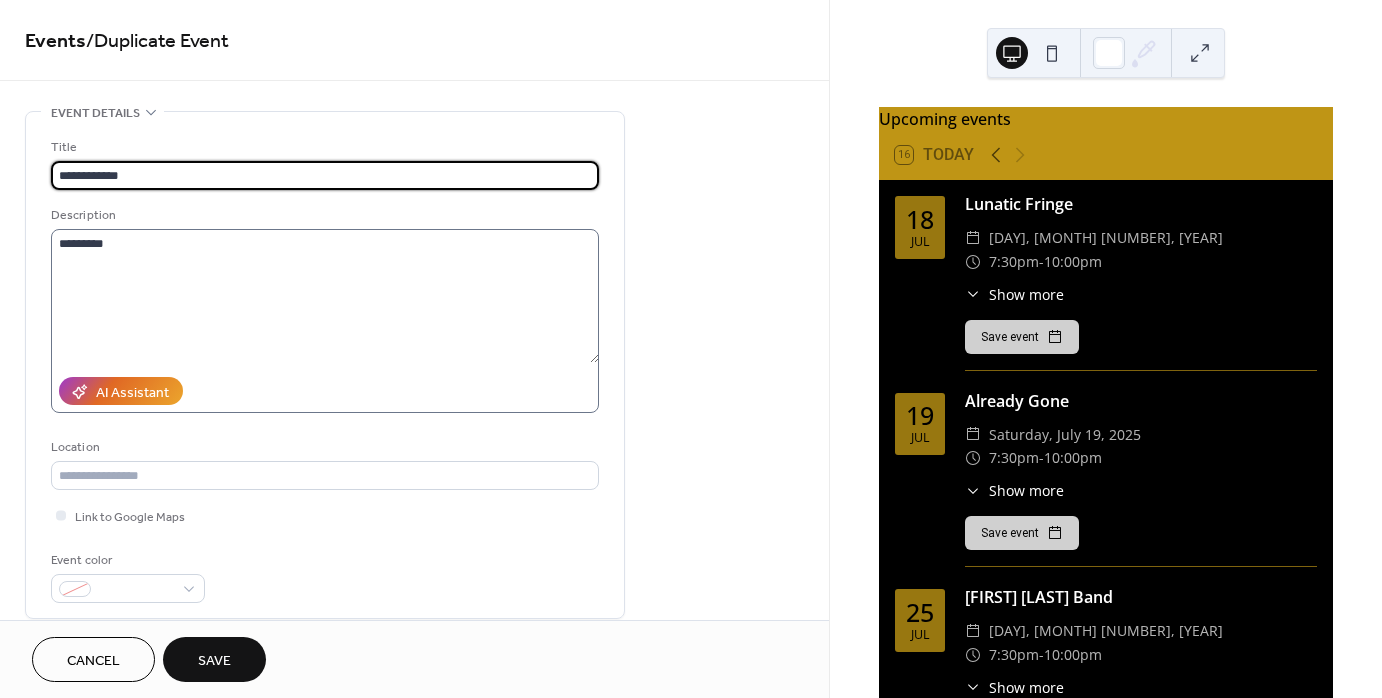 type on "**********" 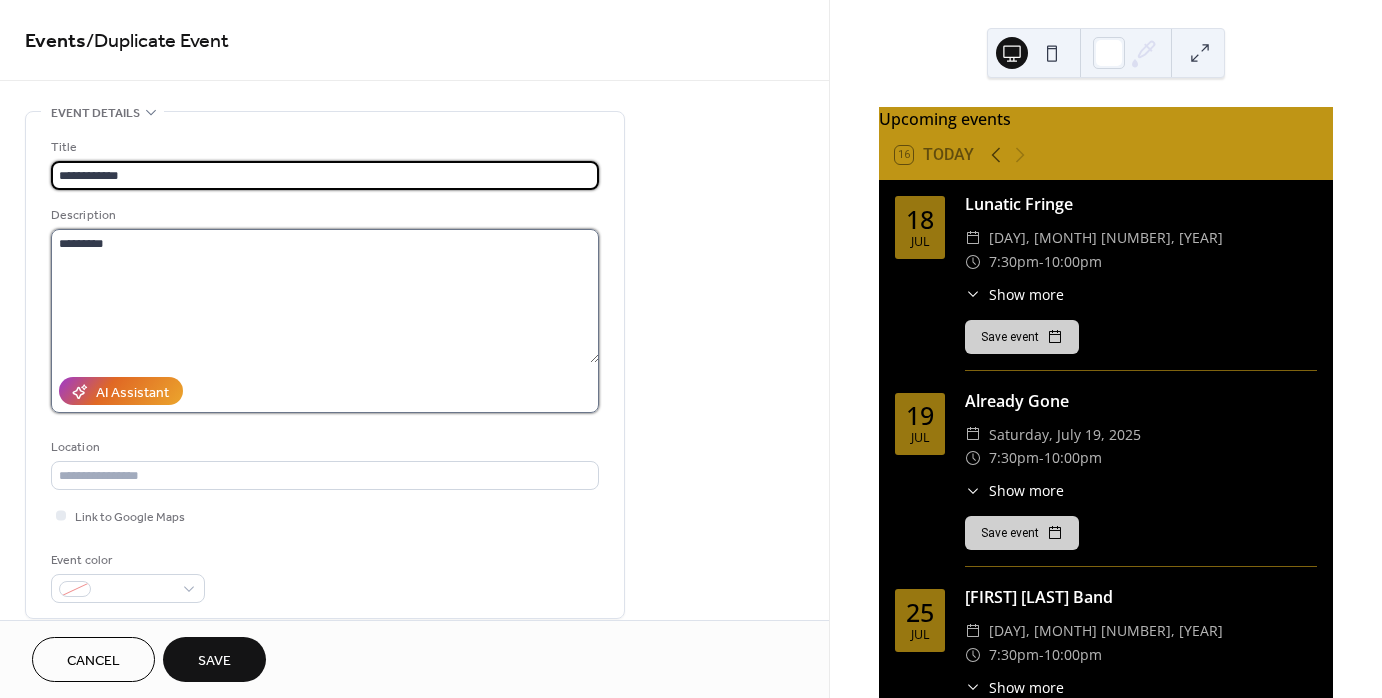 click on "*********" at bounding box center (325, 296) 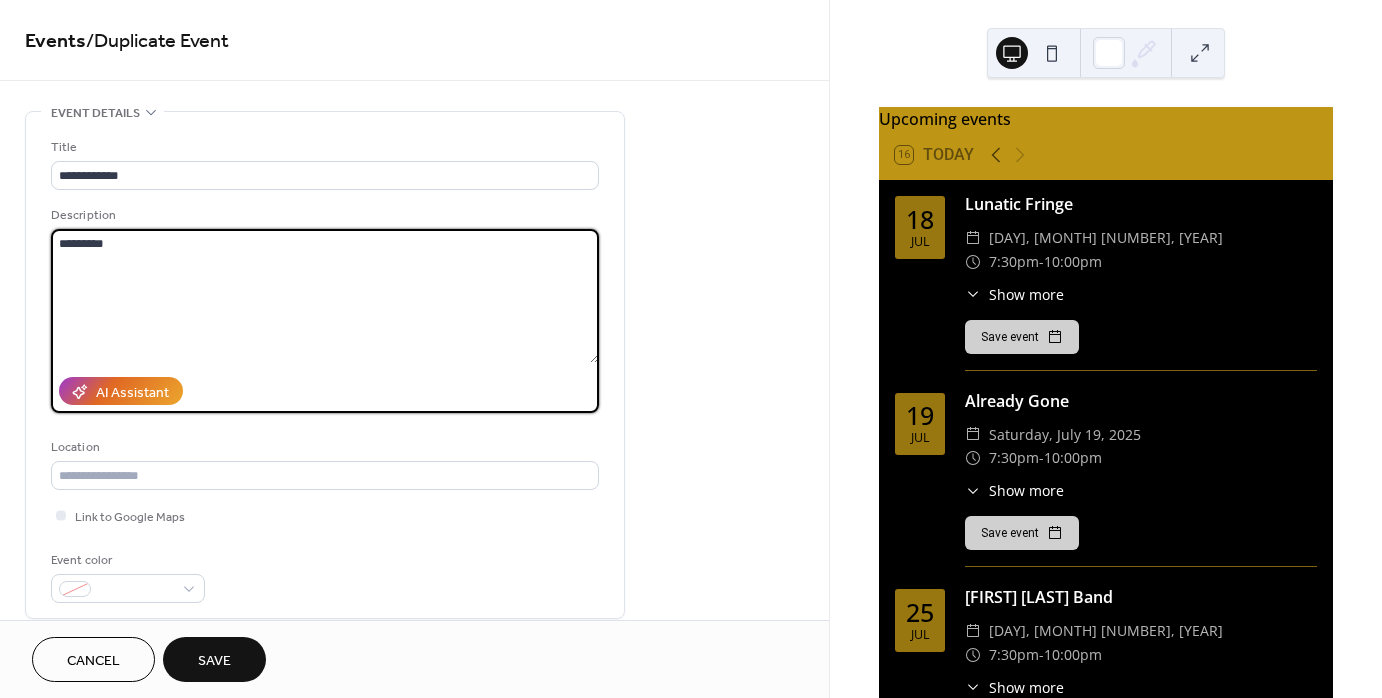 click on "*********" at bounding box center (325, 296) 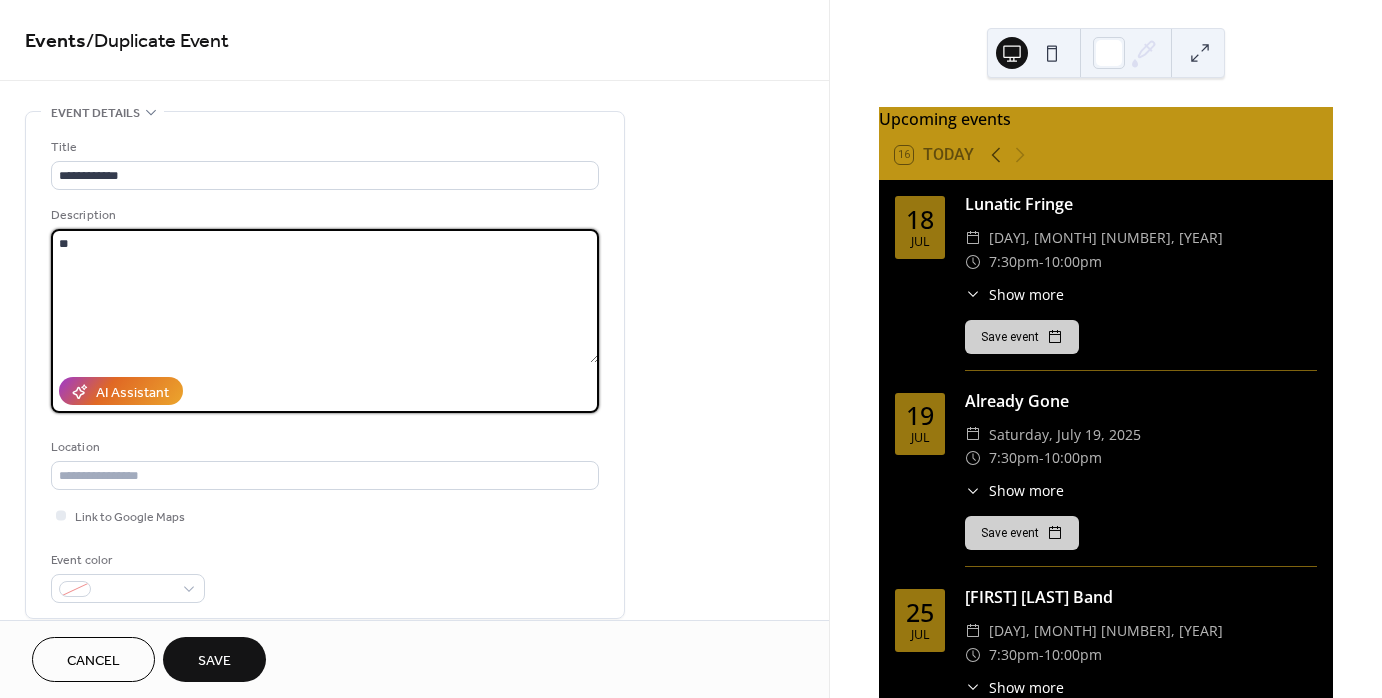 type on "*" 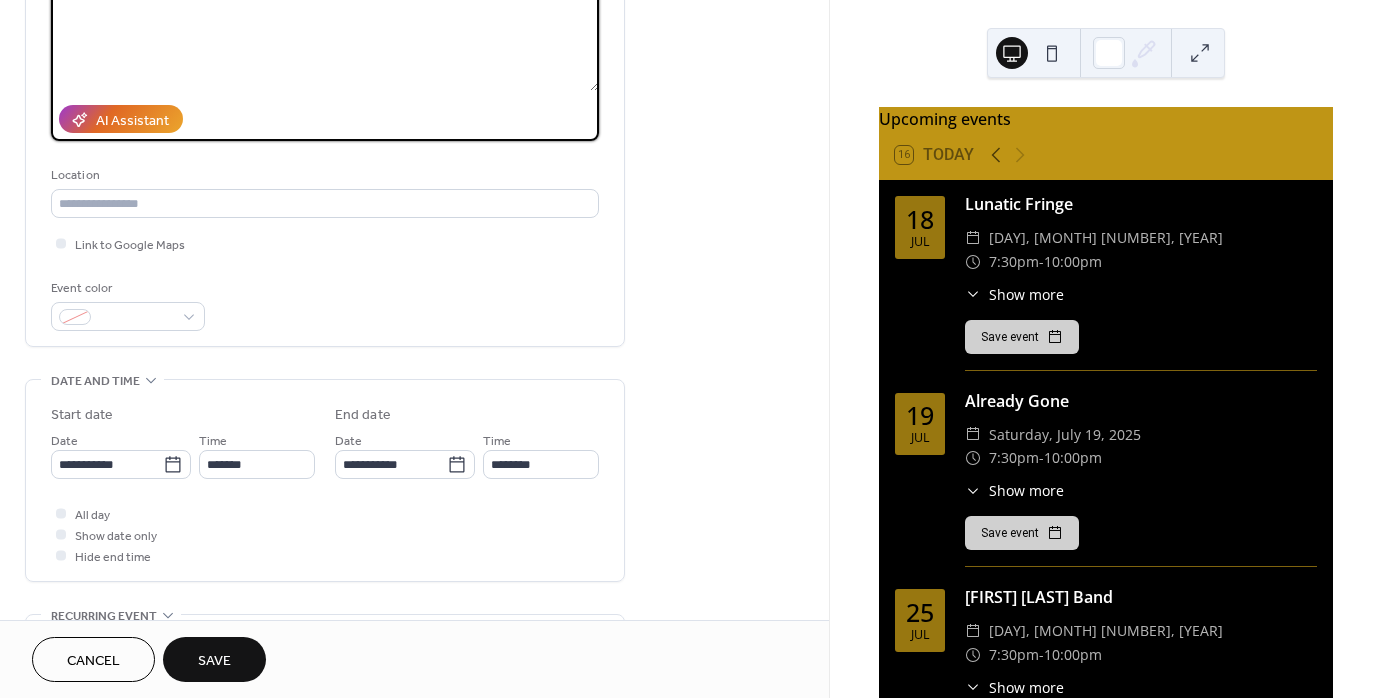 scroll, scrollTop: 279, scrollLeft: 0, axis: vertical 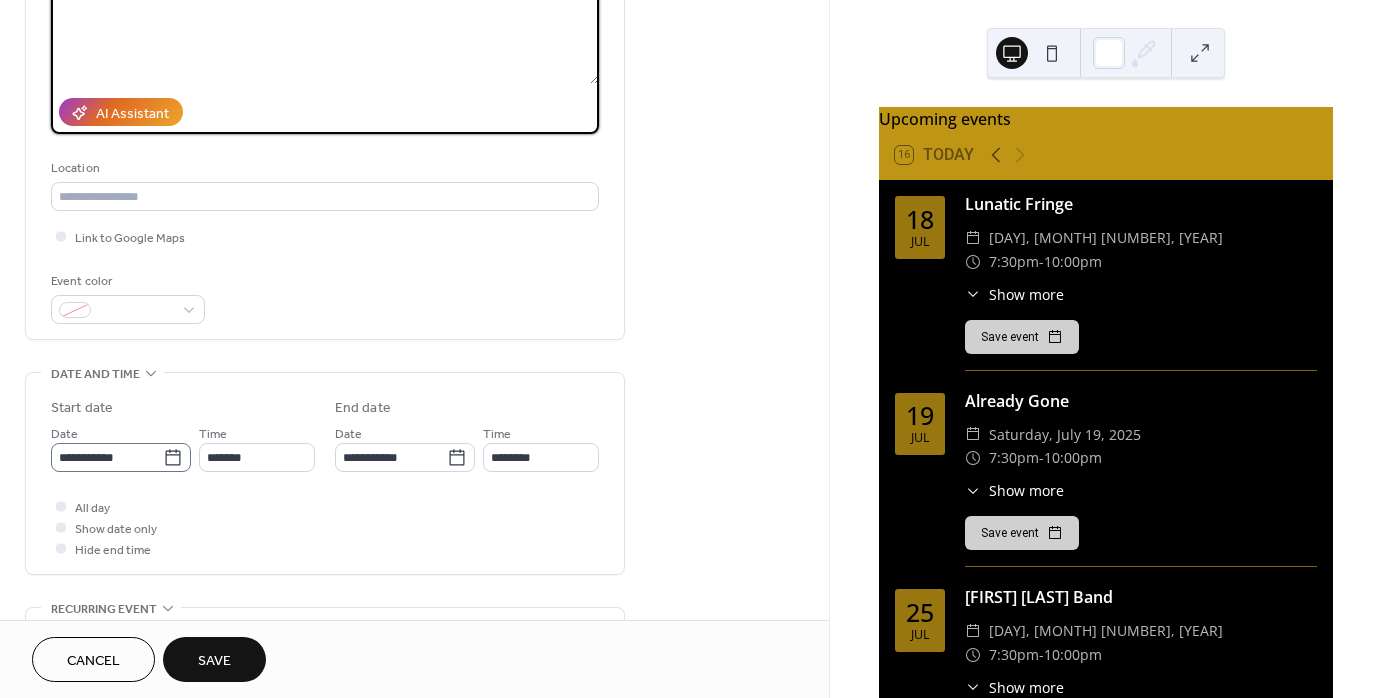 type on "**********" 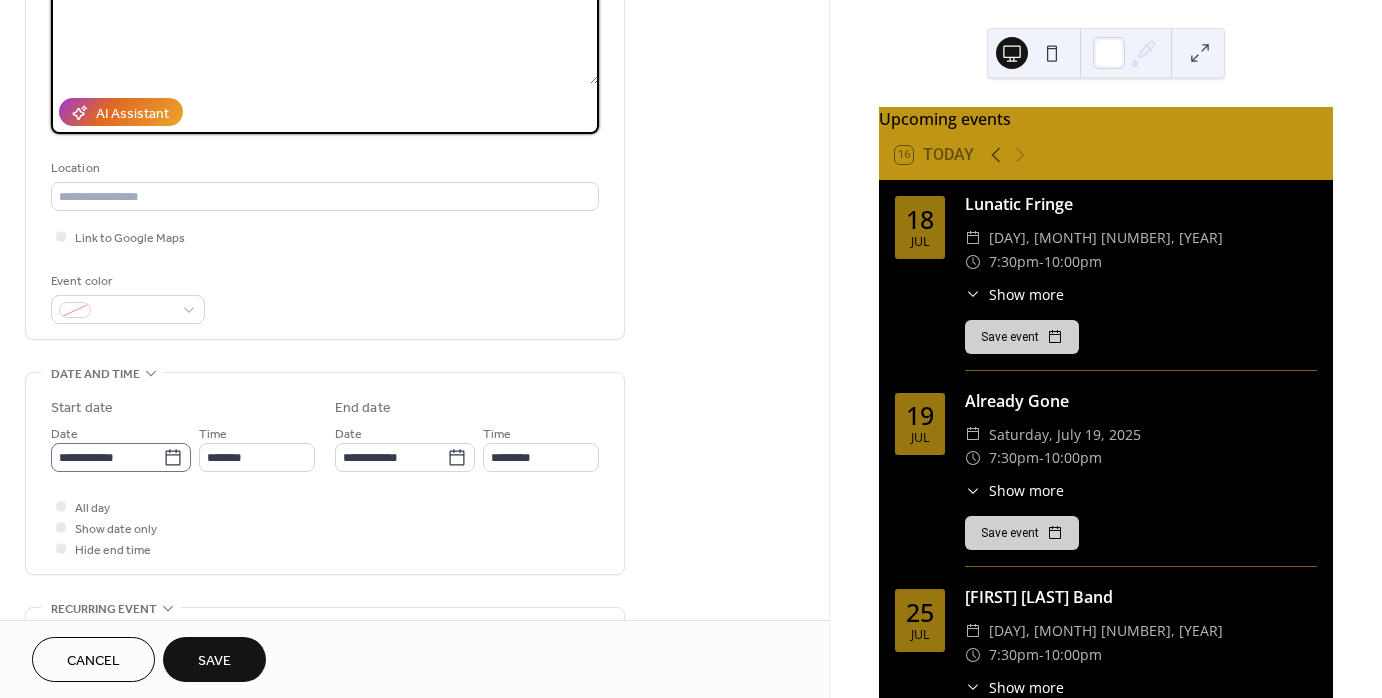 click 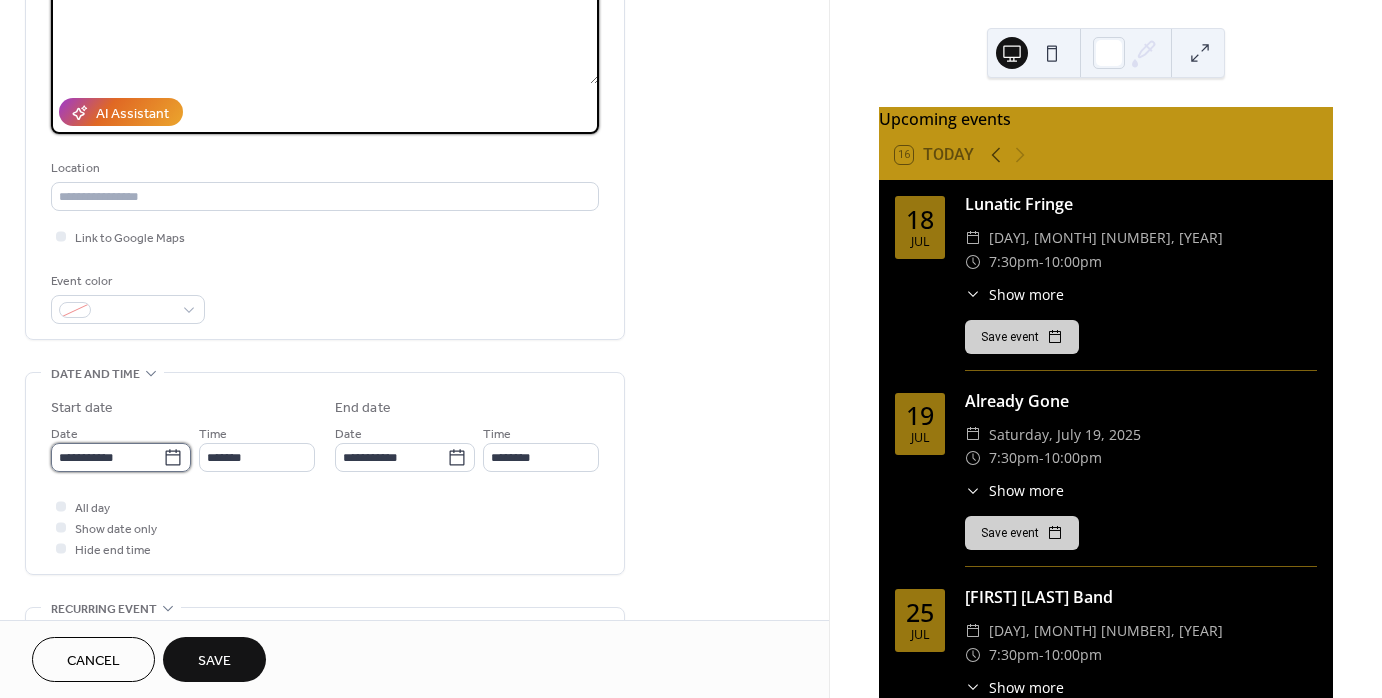 click on "**********" at bounding box center (107, 457) 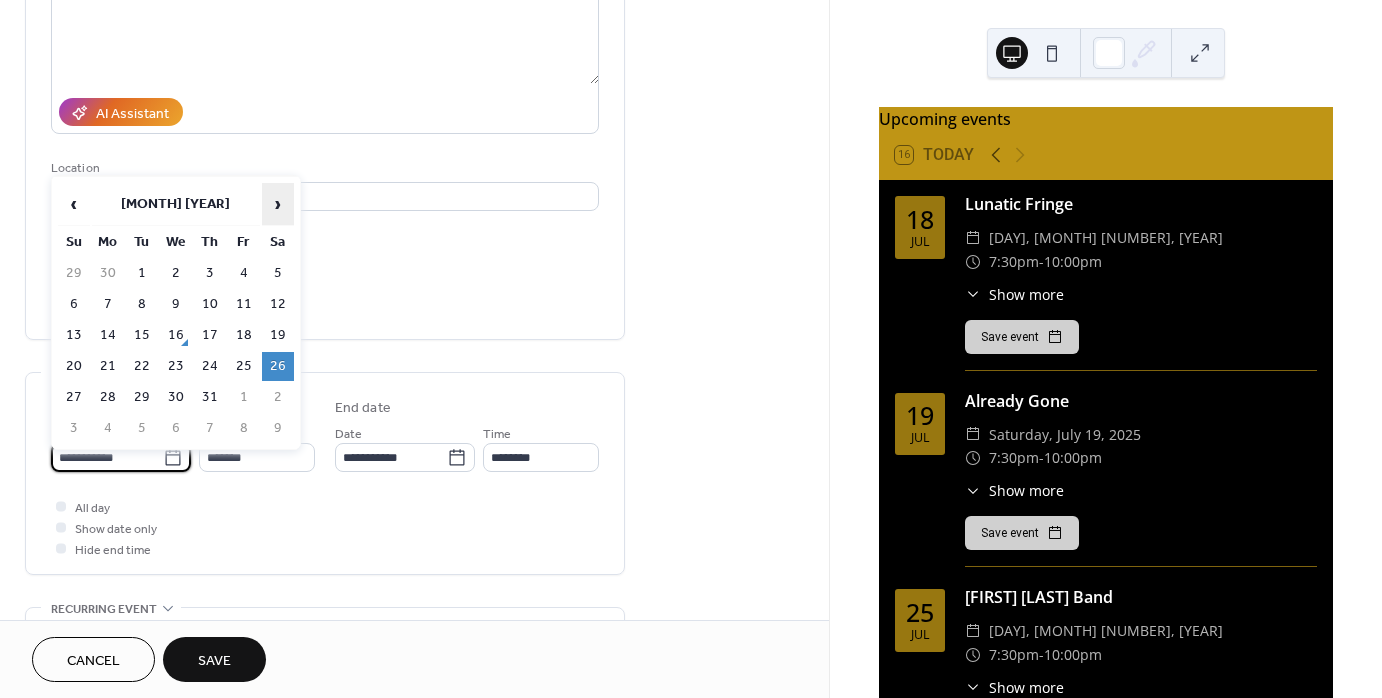 click on "›" at bounding box center (278, 204) 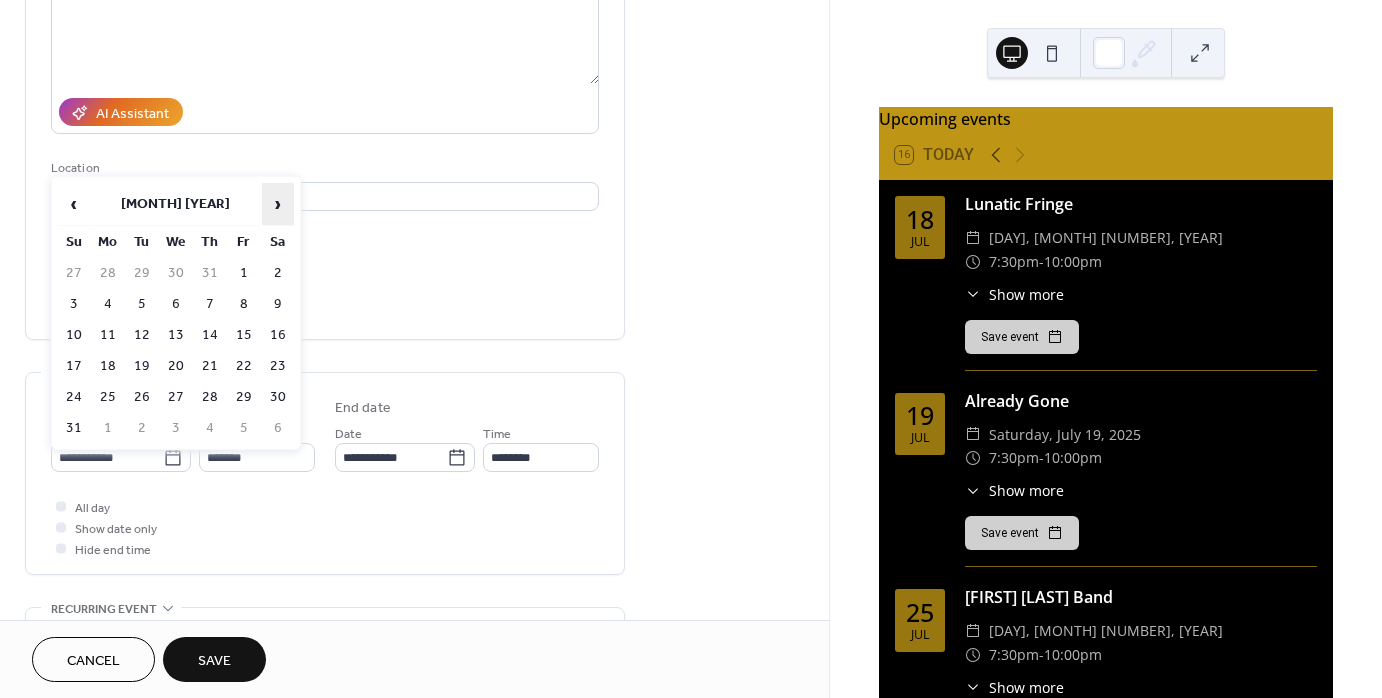 click on "›" at bounding box center [278, 204] 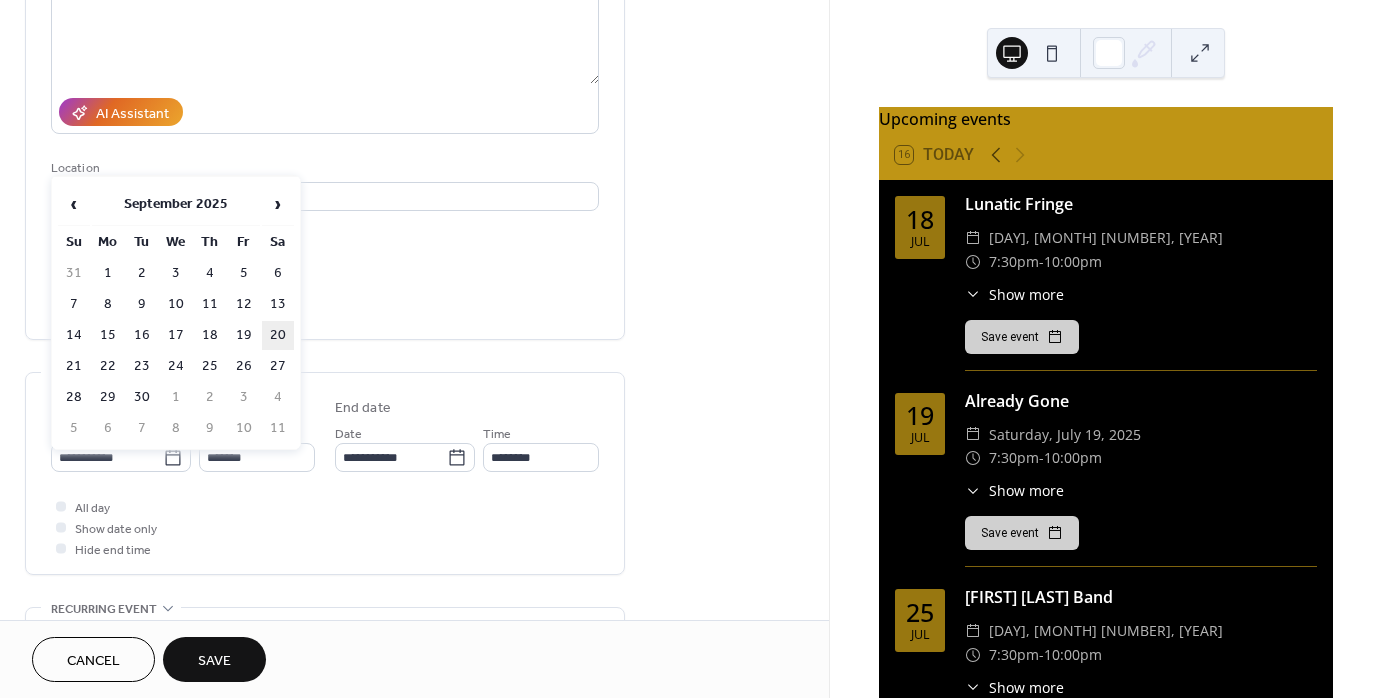 click on "20" at bounding box center [278, 335] 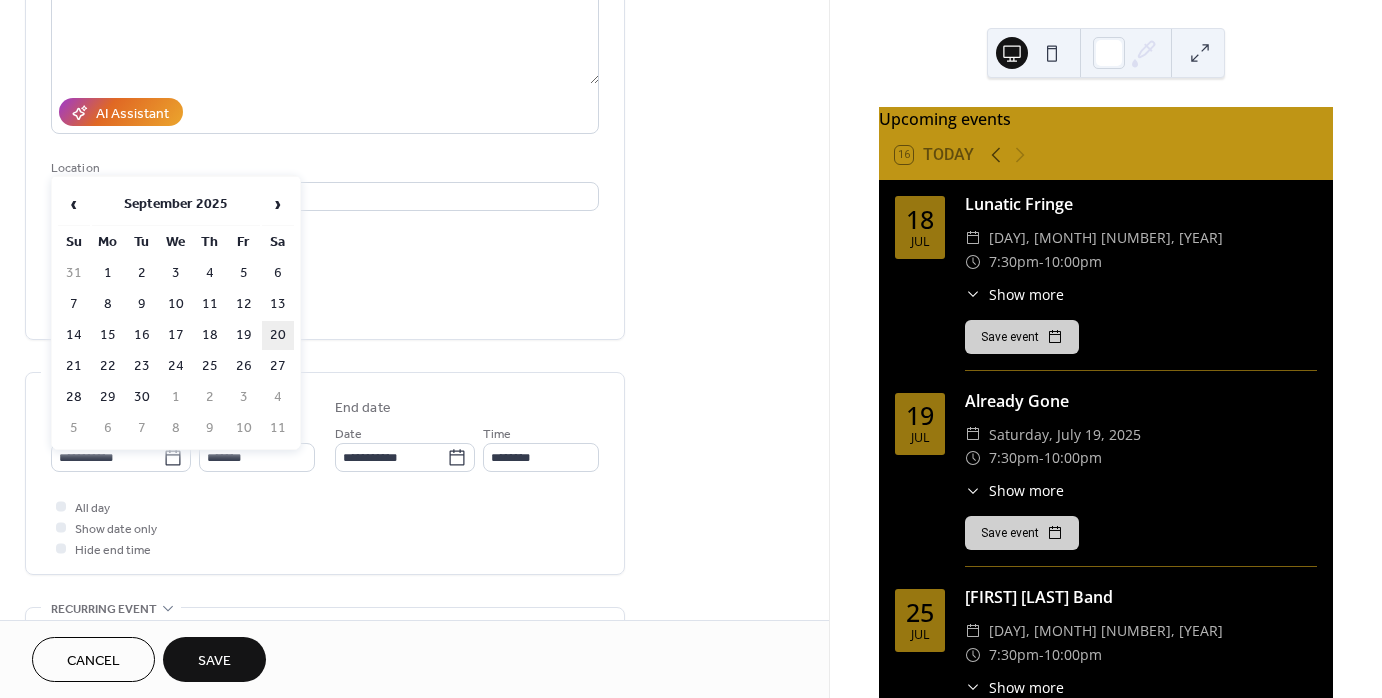 type on "**********" 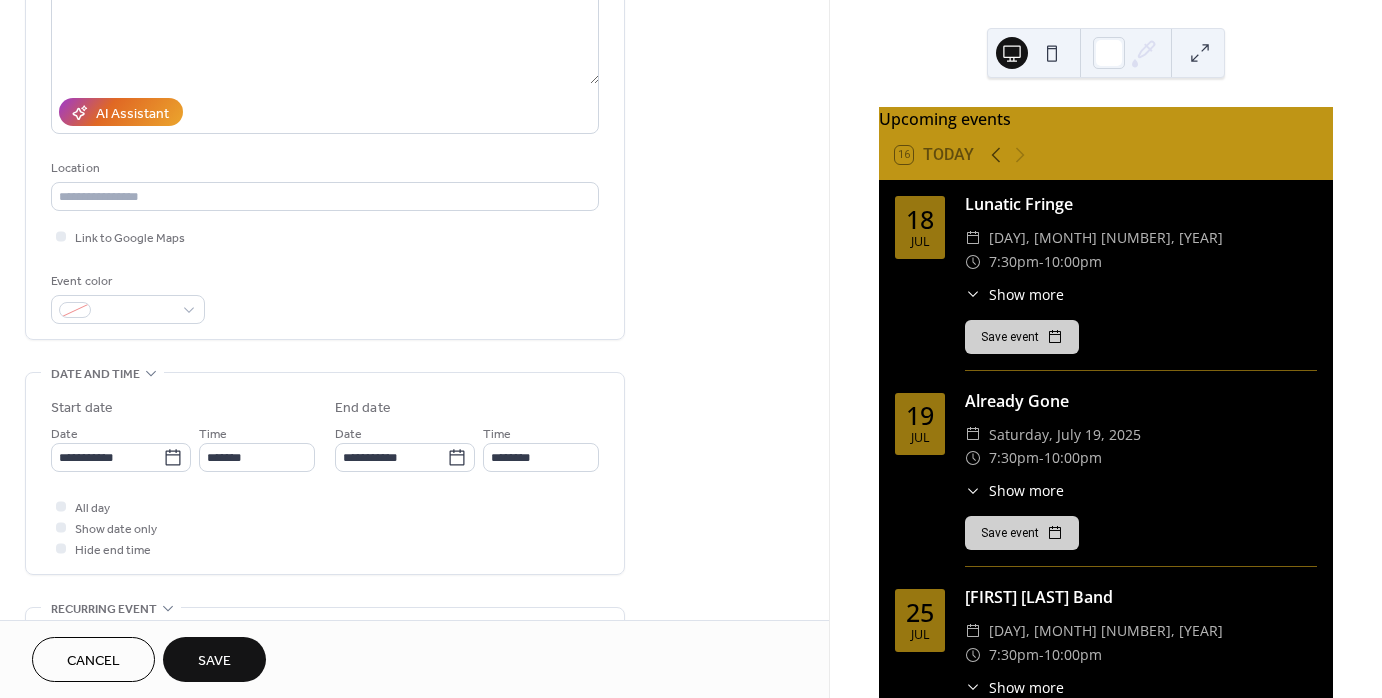 click on "Save" at bounding box center (214, 661) 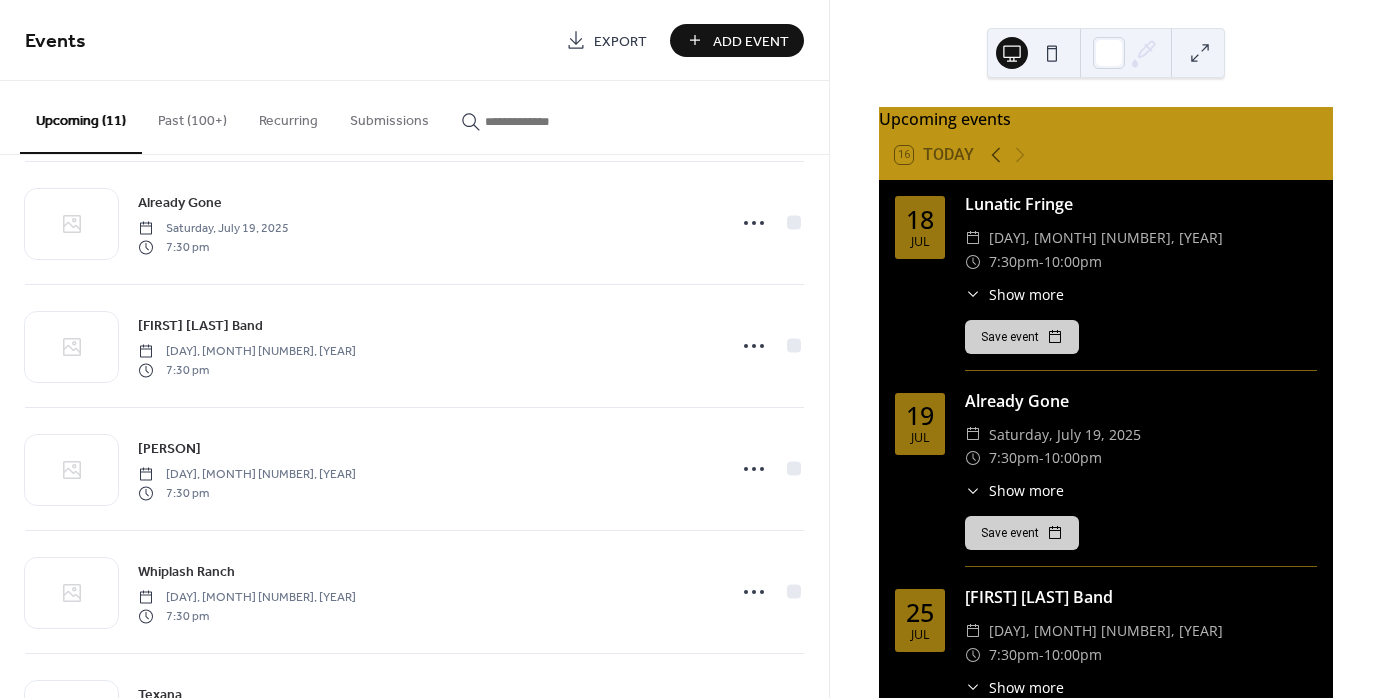 scroll, scrollTop: 158, scrollLeft: 0, axis: vertical 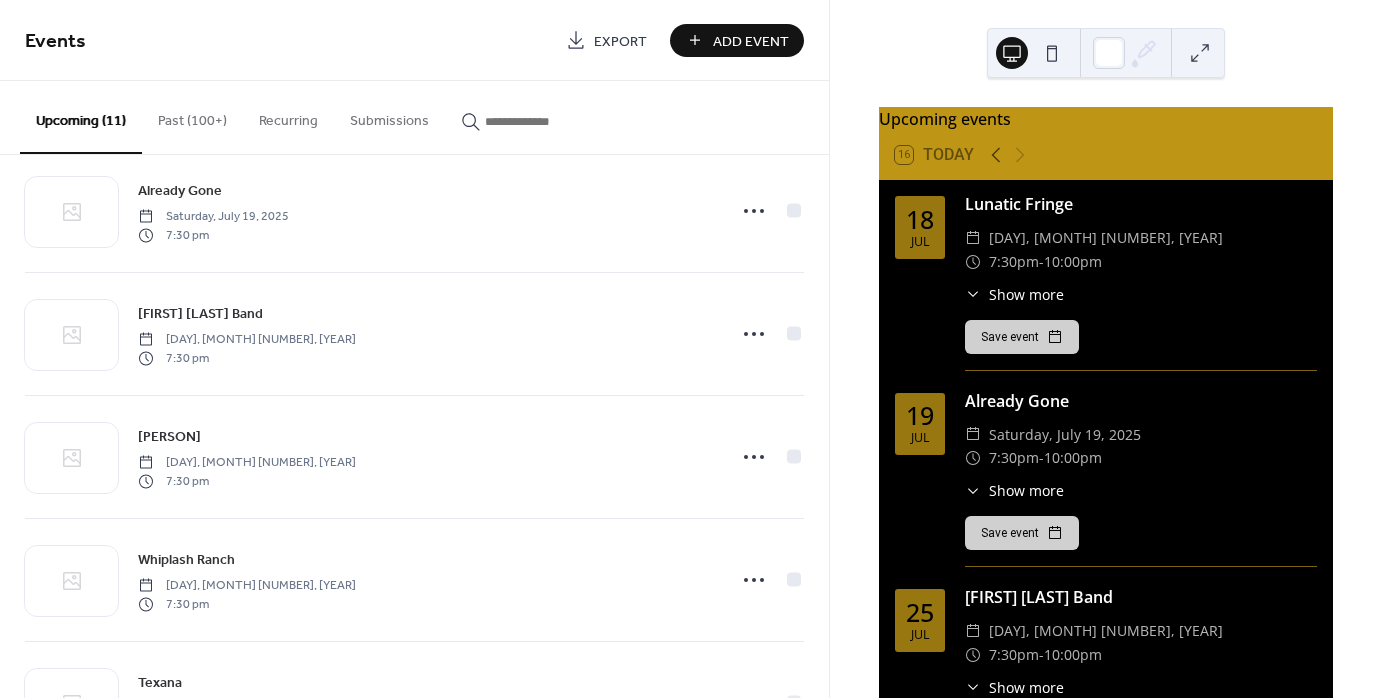 click on "Add Event" at bounding box center (751, 41) 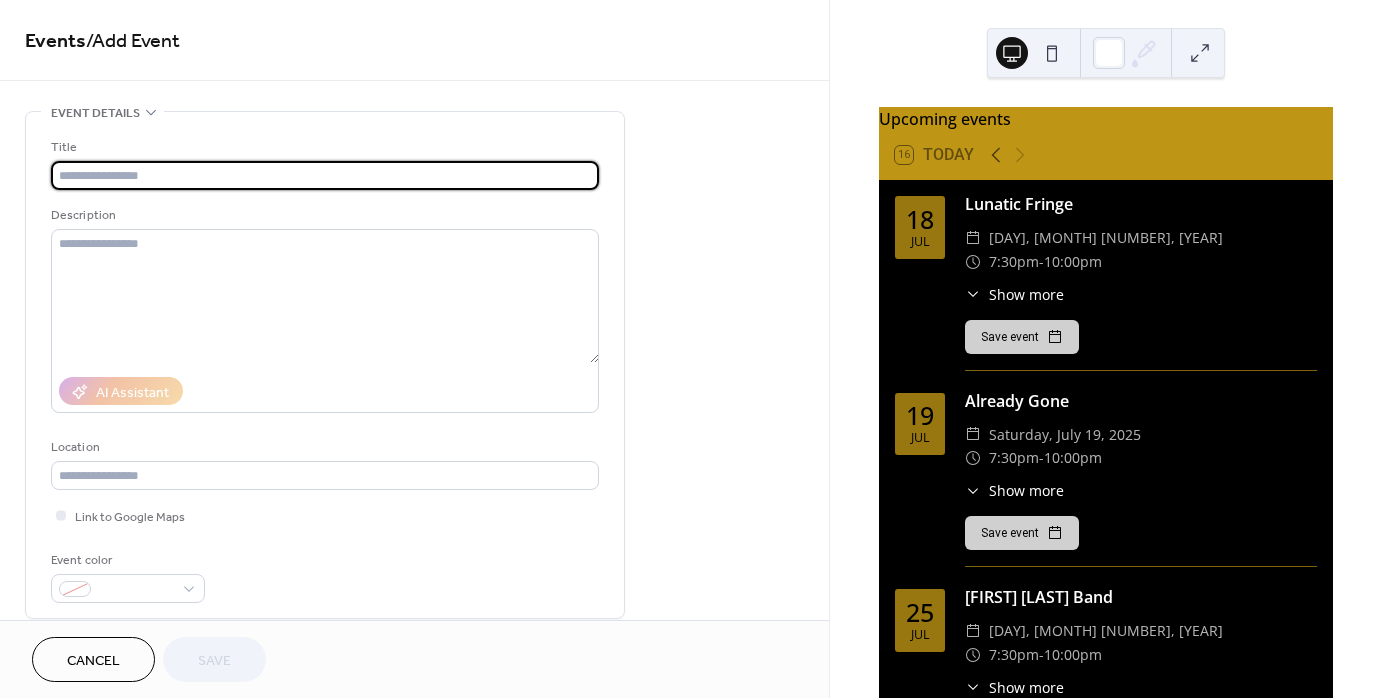 click at bounding box center [325, 175] 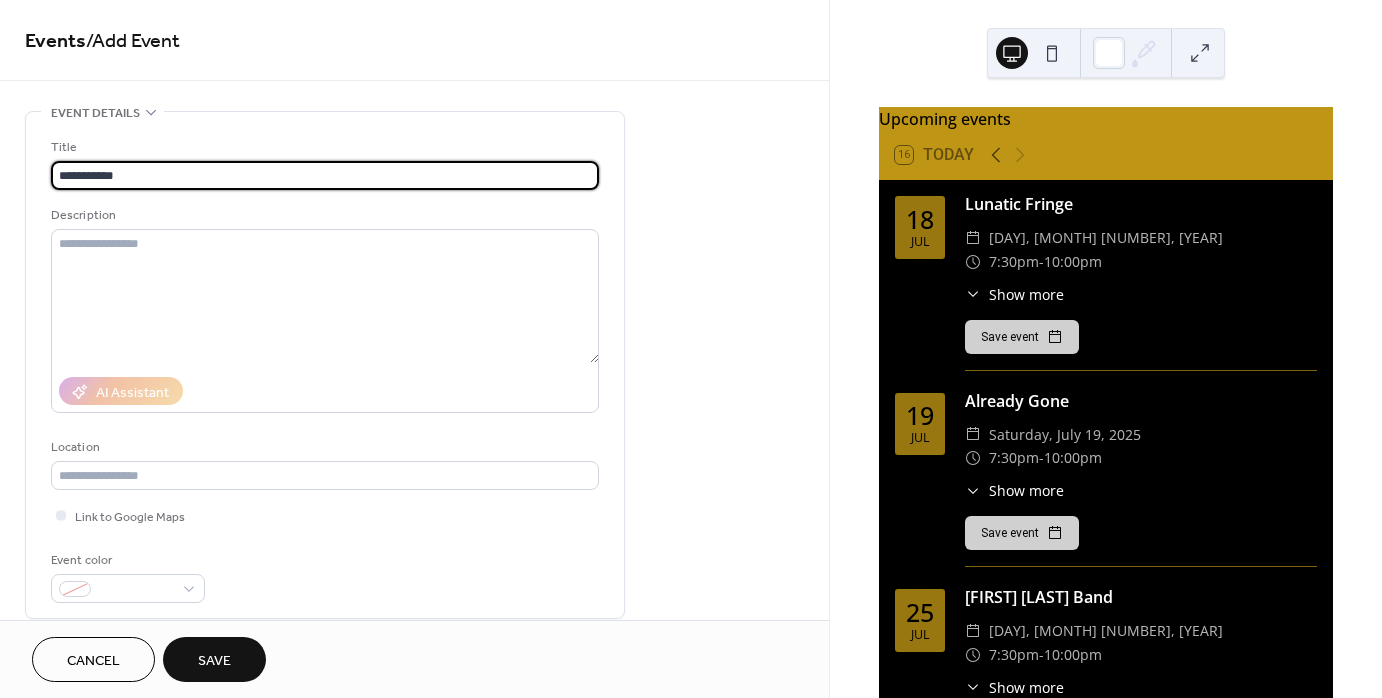 type on "**********" 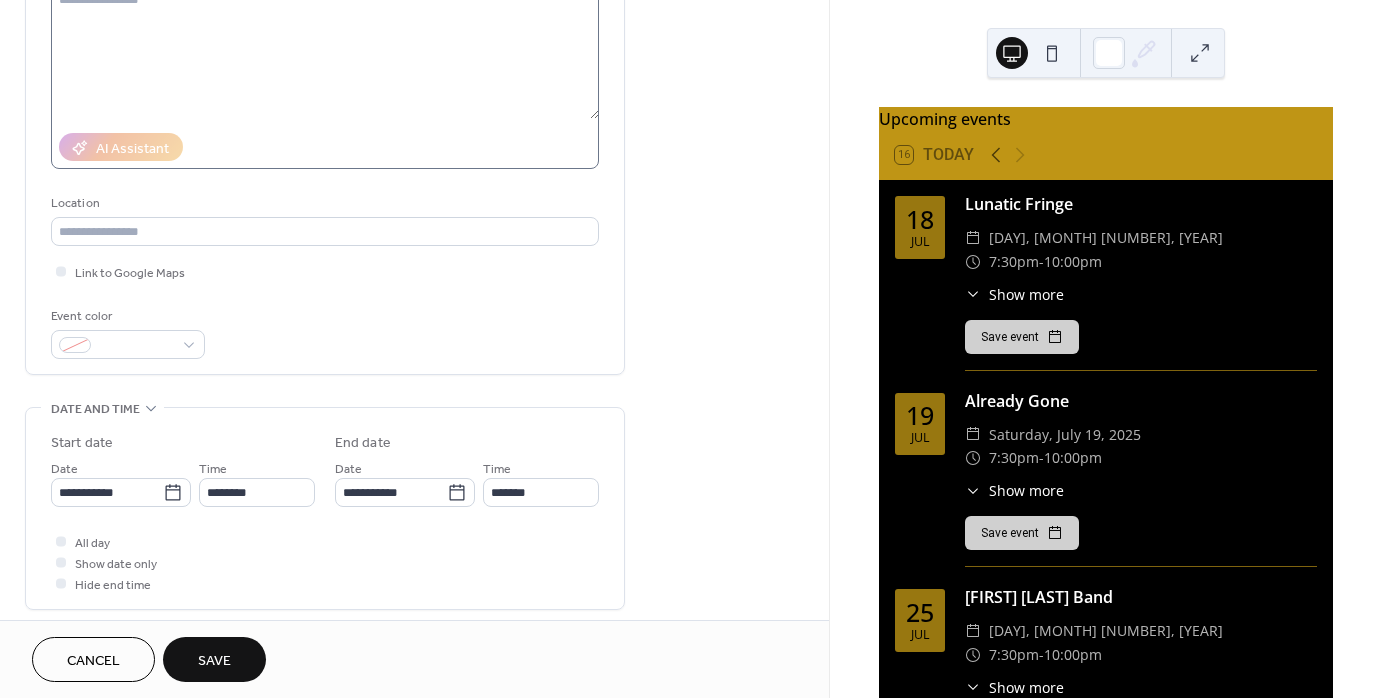 scroll, scrollTop: 286, scrollLeft: 0, axis: vertical 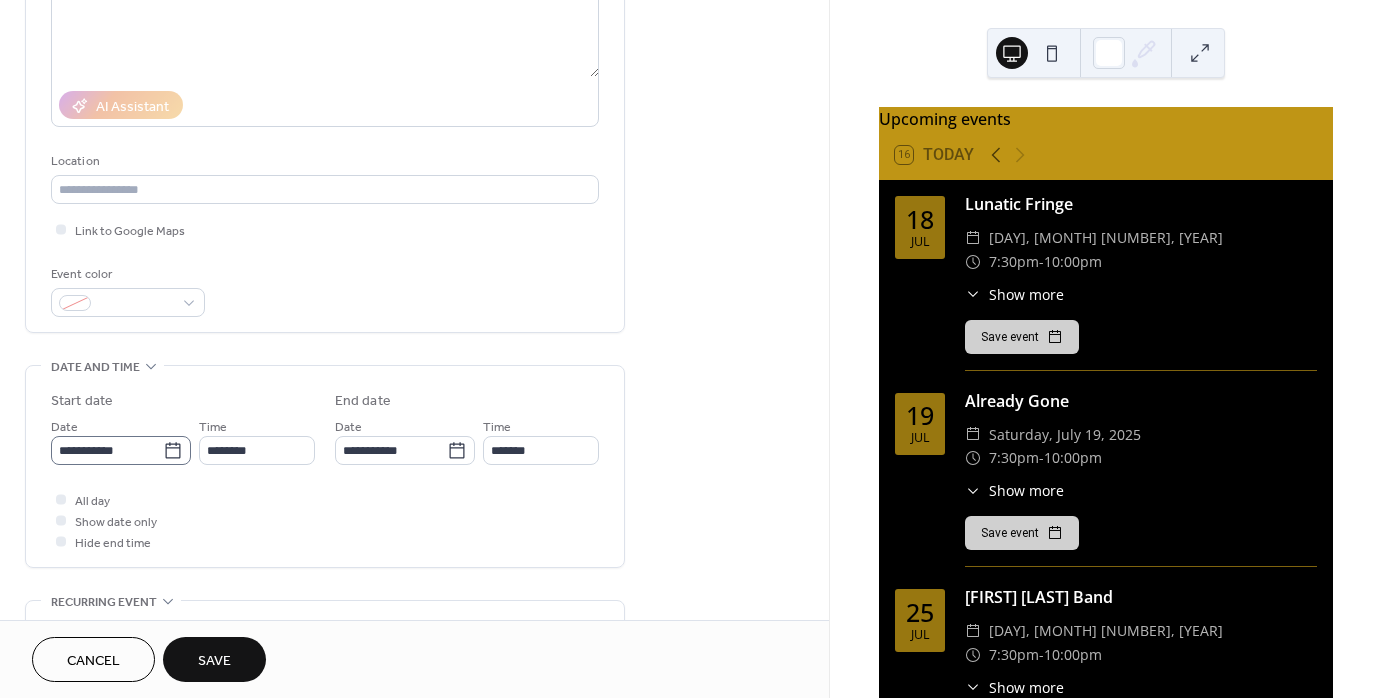 click 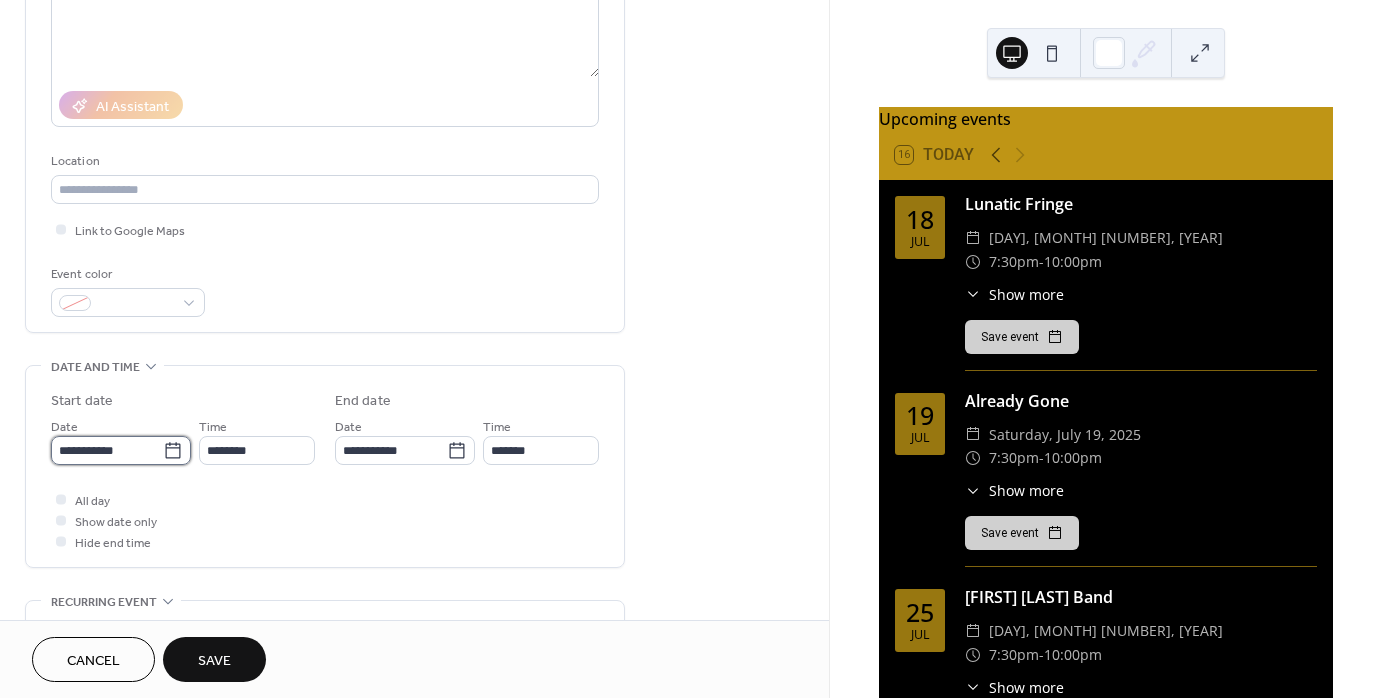 click on "**********" at bounding box center (107, 450) 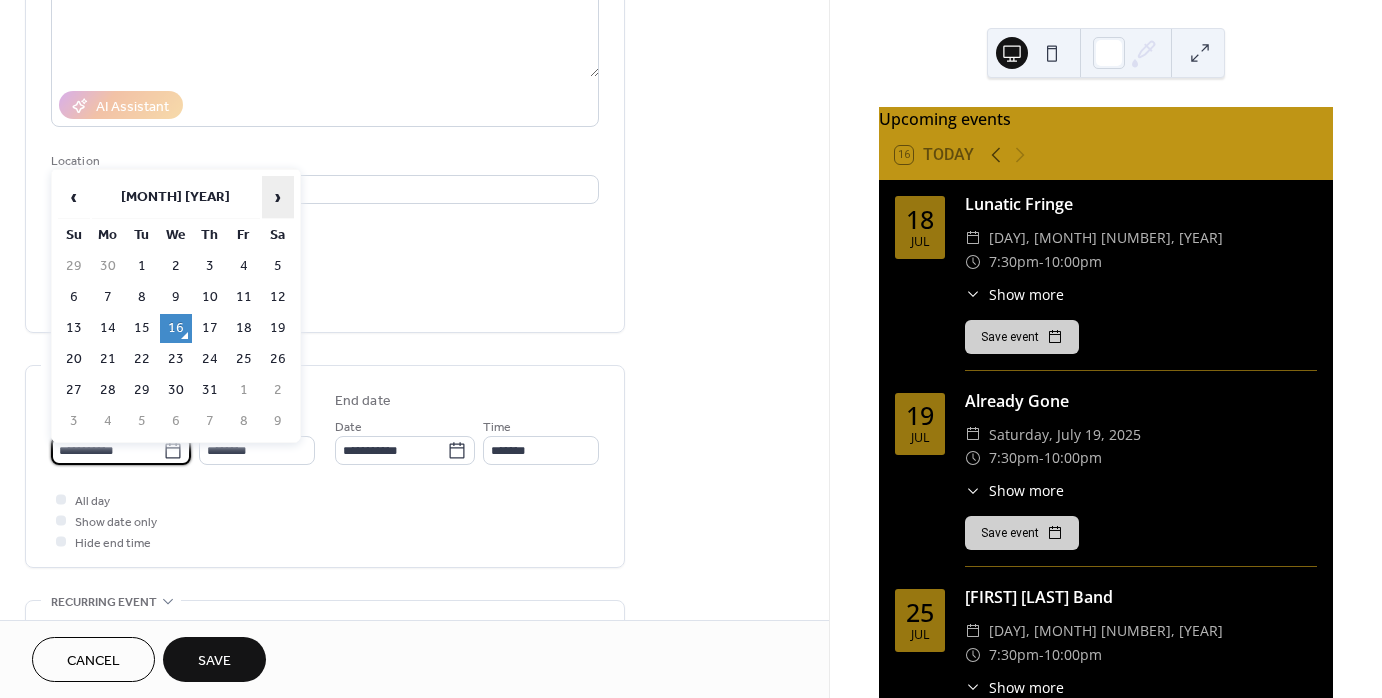 click on "›" at bounding box center (278, 197) 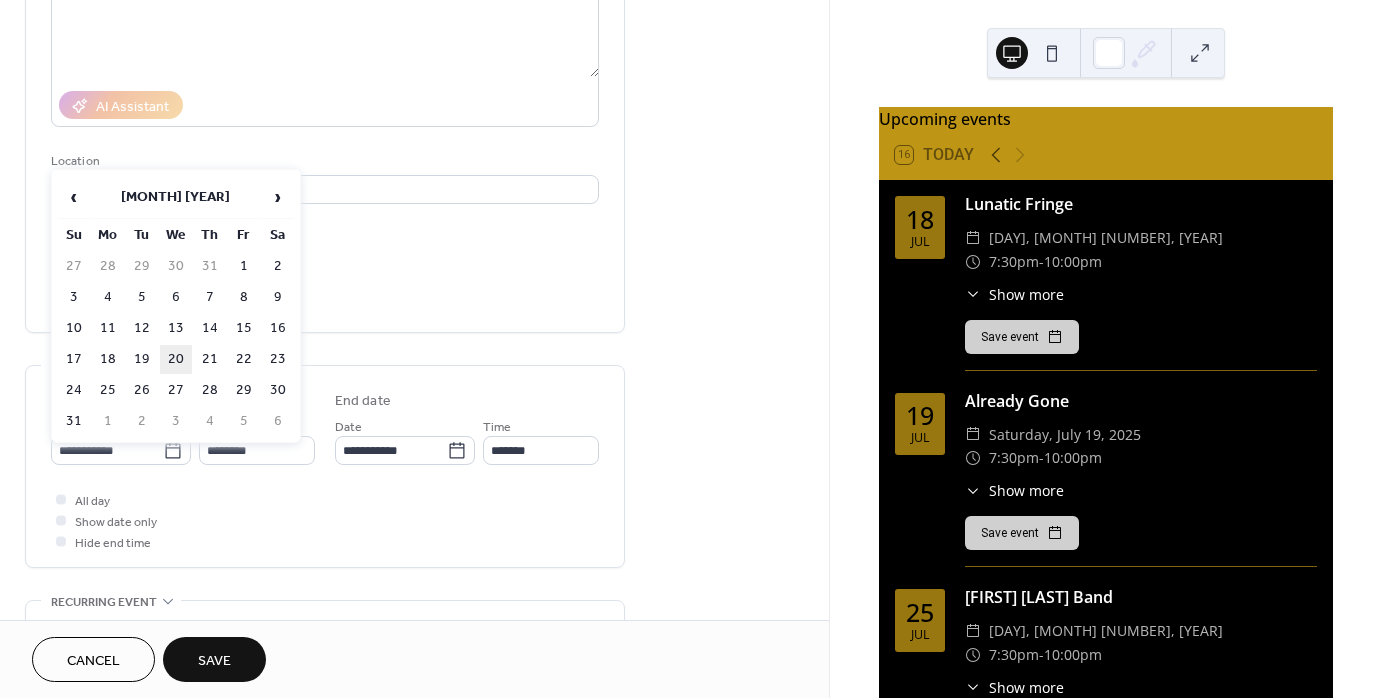 click on "20" at bounding box center (176, 359) 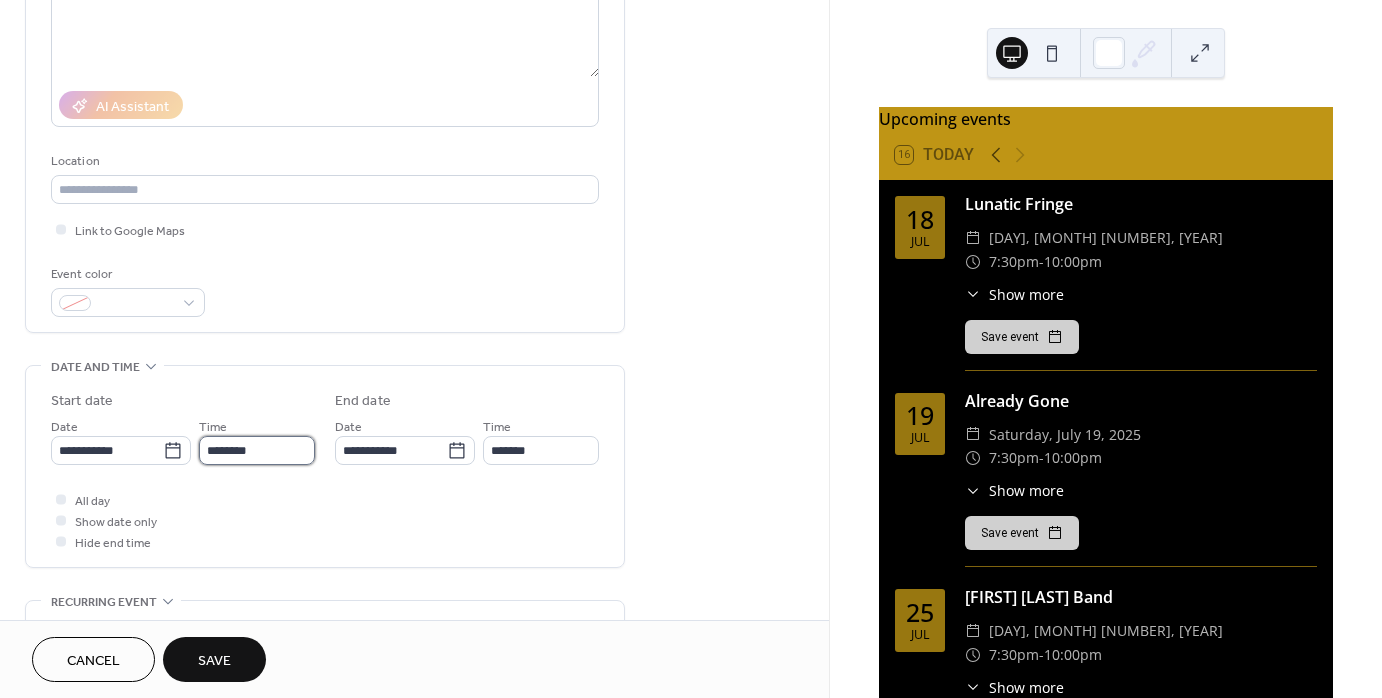 click on "********" at bounding box center (257, 450) 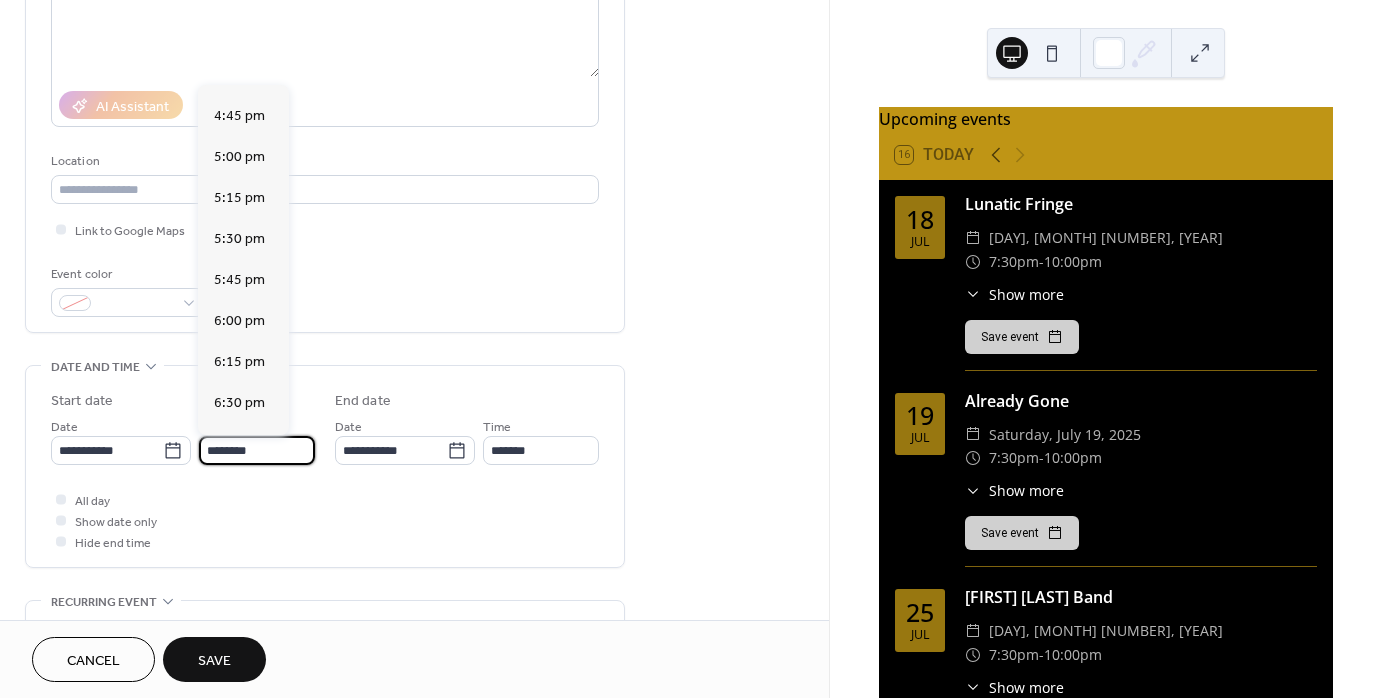 scroll, scrollTop: 2840, scrollLeft: 0, axis: vertical 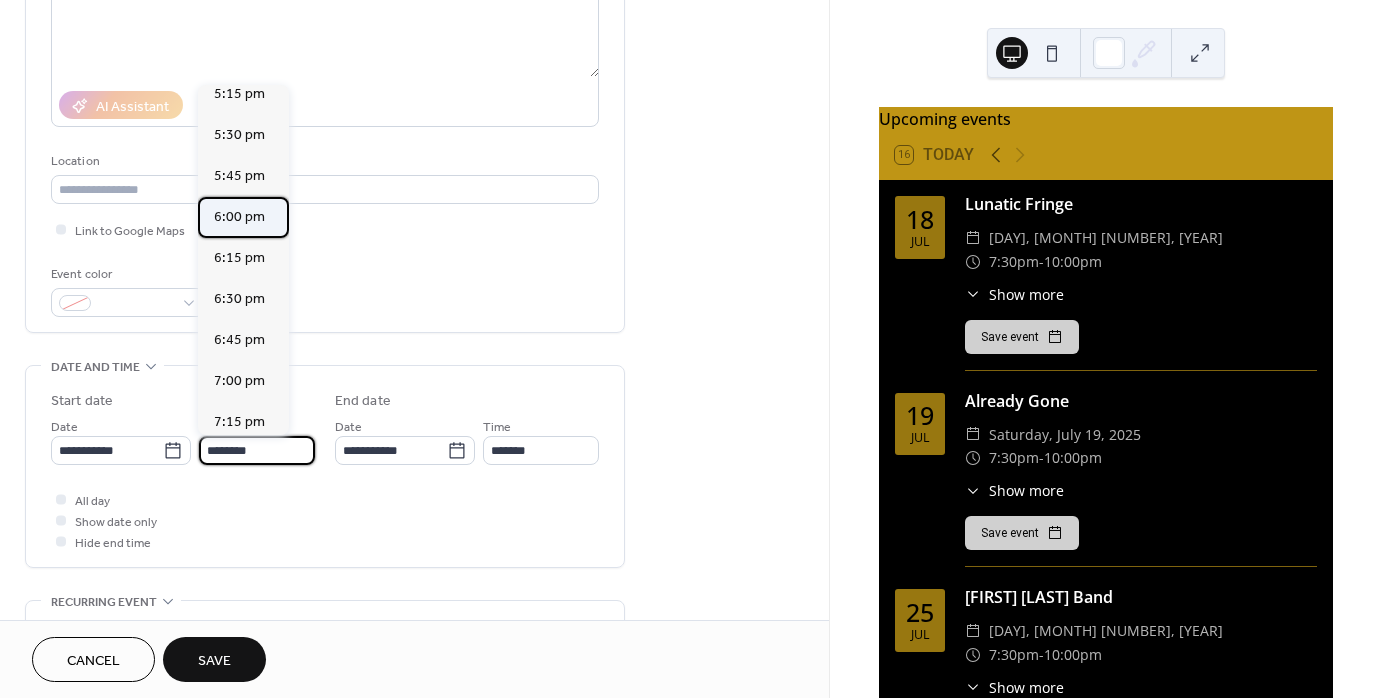 click on "6:00 pm" at bounding box center (239, 216) 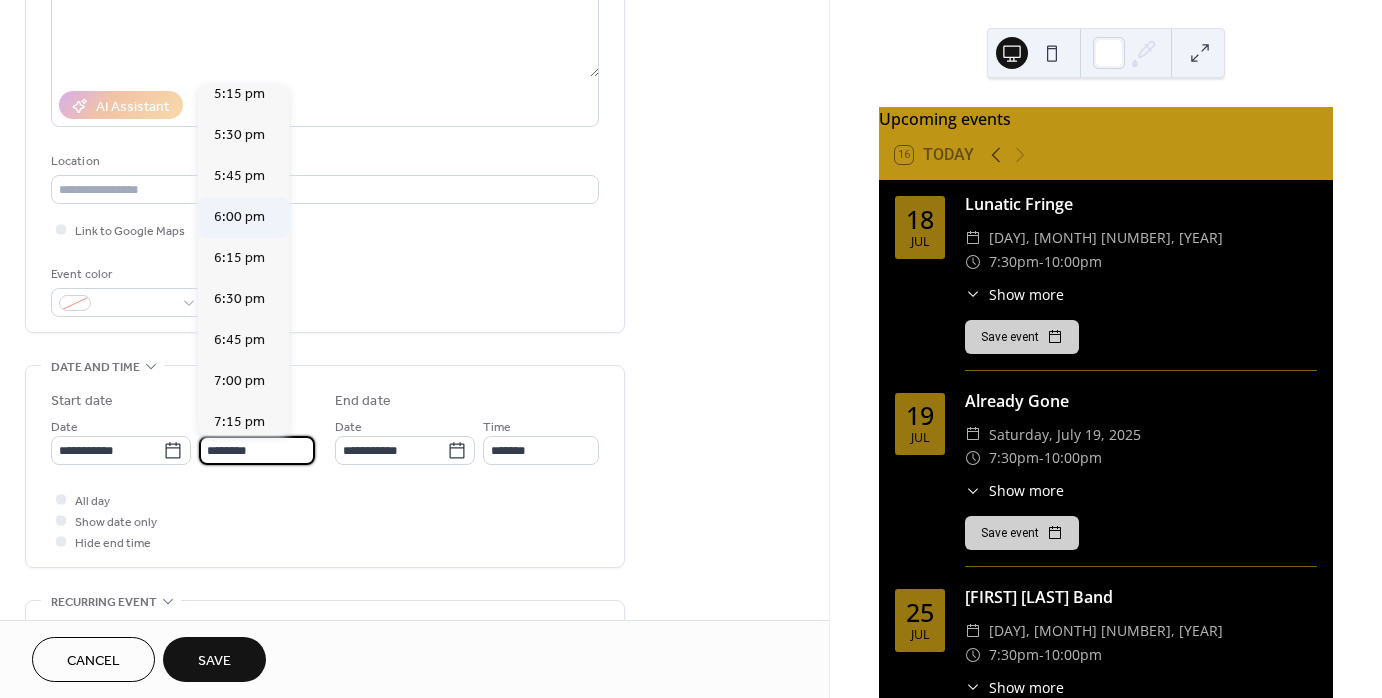 type on "*******" 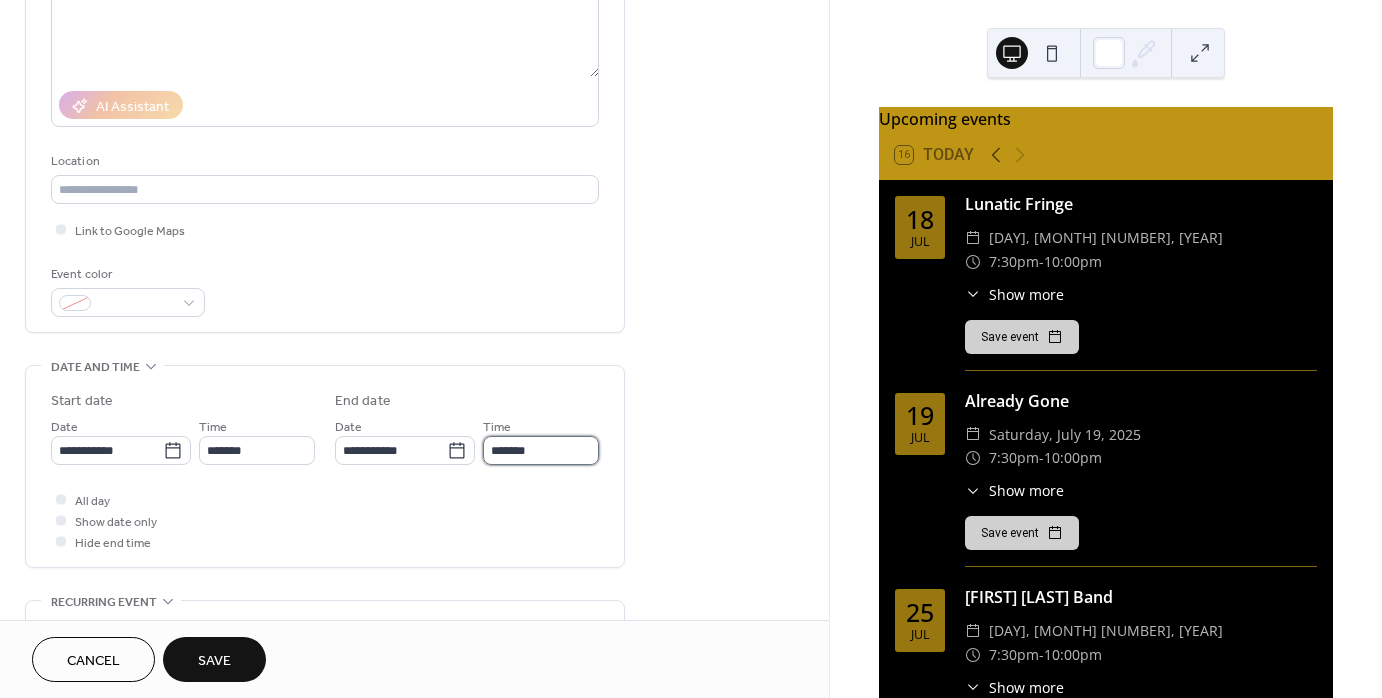 click on "*******" at bounding box center [541, 450] 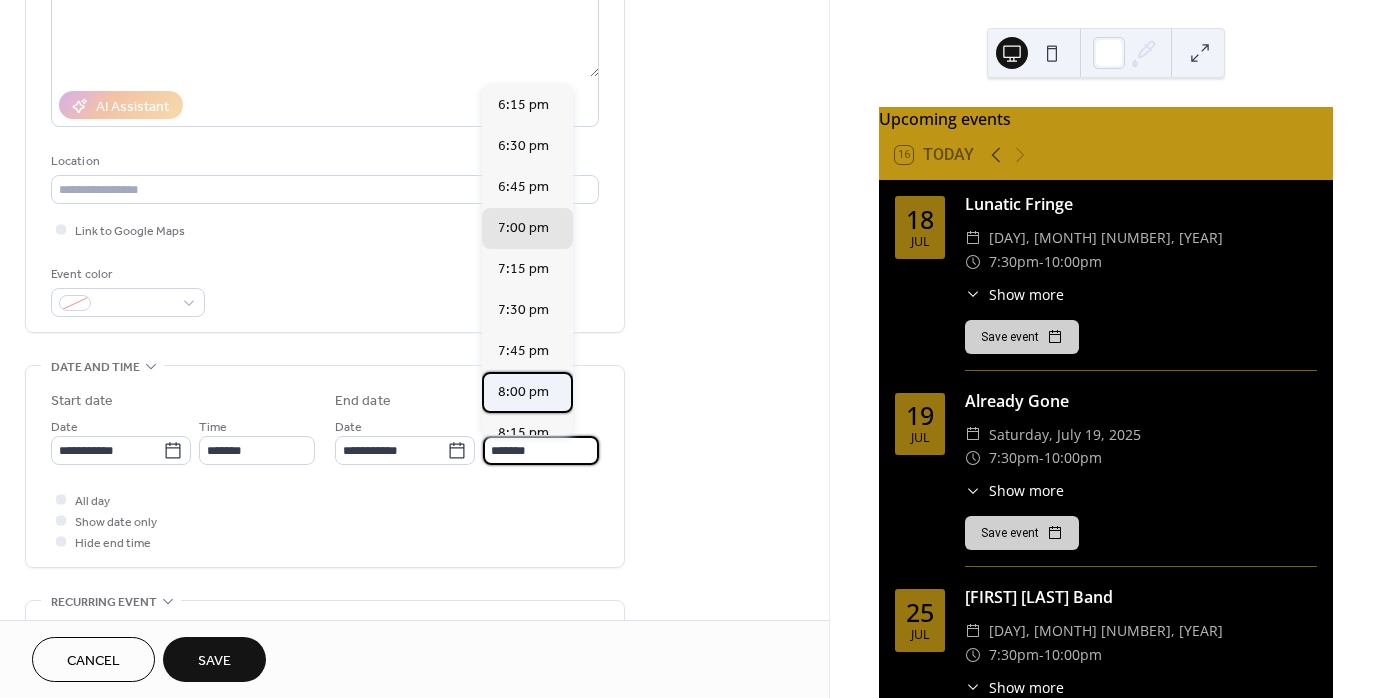 click on "8:00 pm" at bounding box center [523, 391] 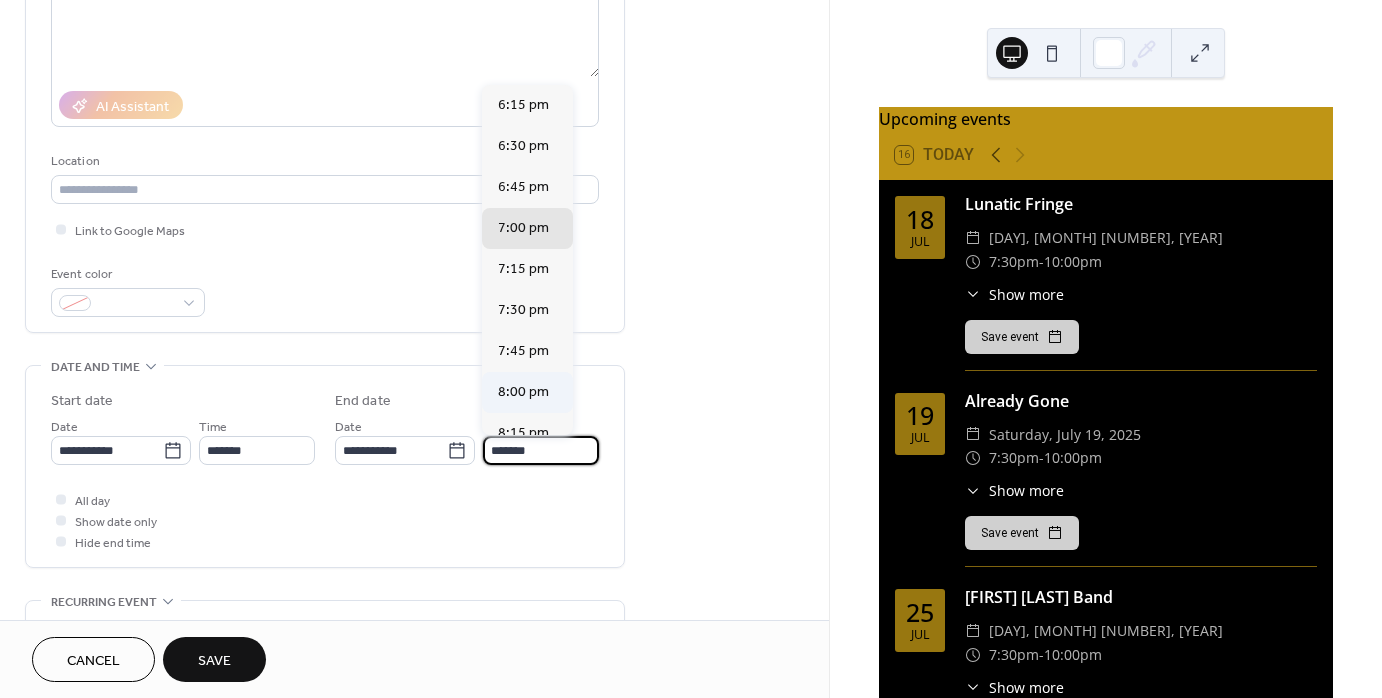 type on "*******" 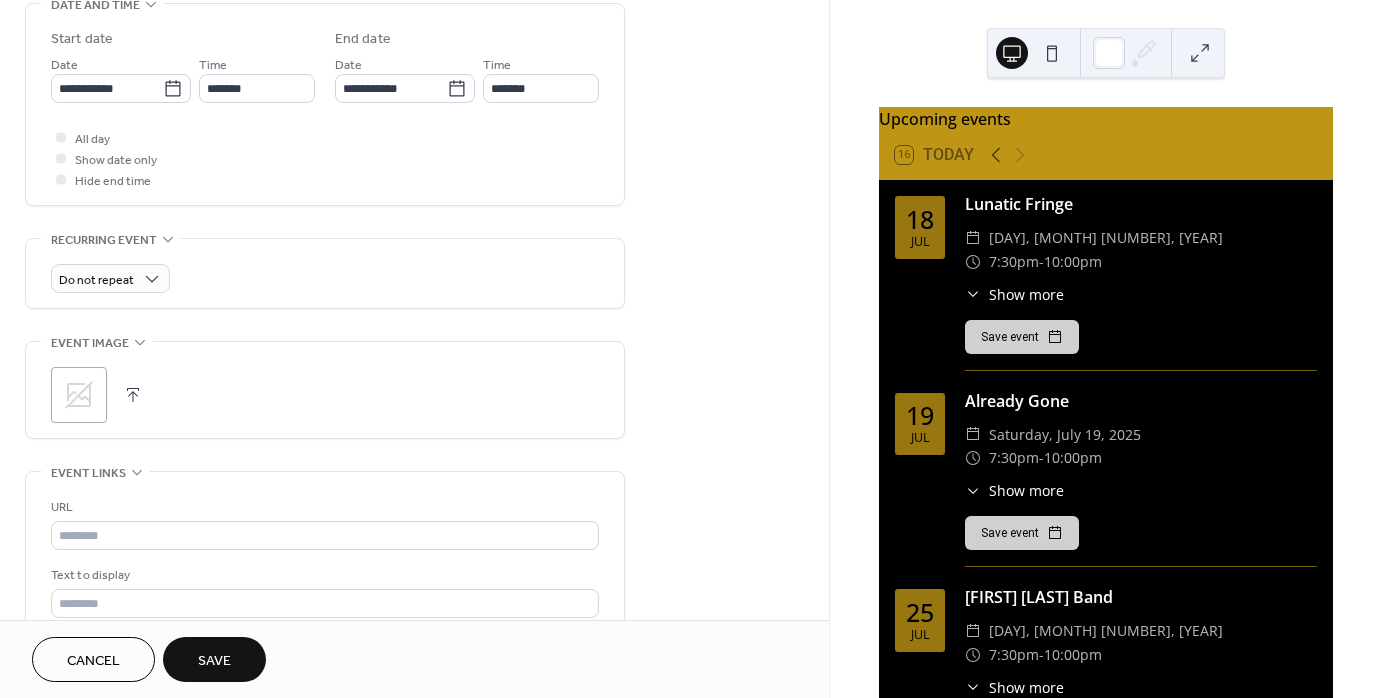 scroll, scrollTop: 736, scrollLeft: 0, axis: vertical 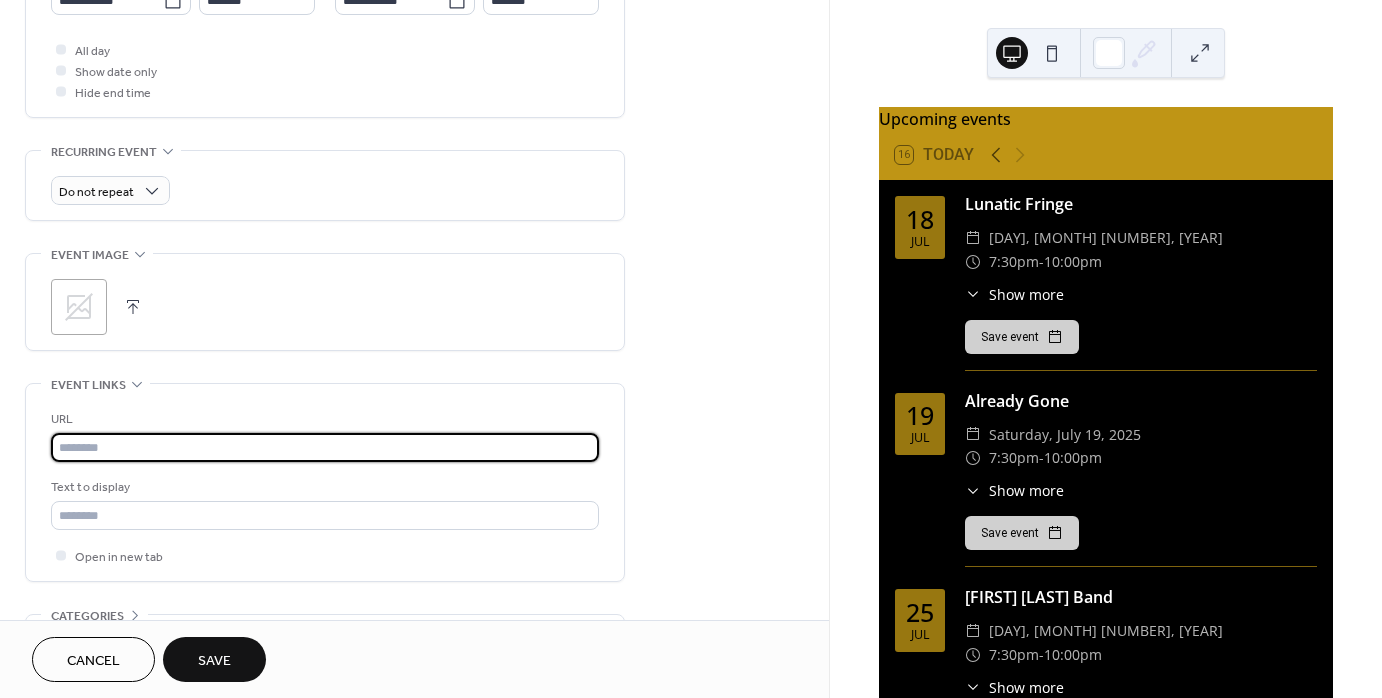 click at bounding box center (325, 447) 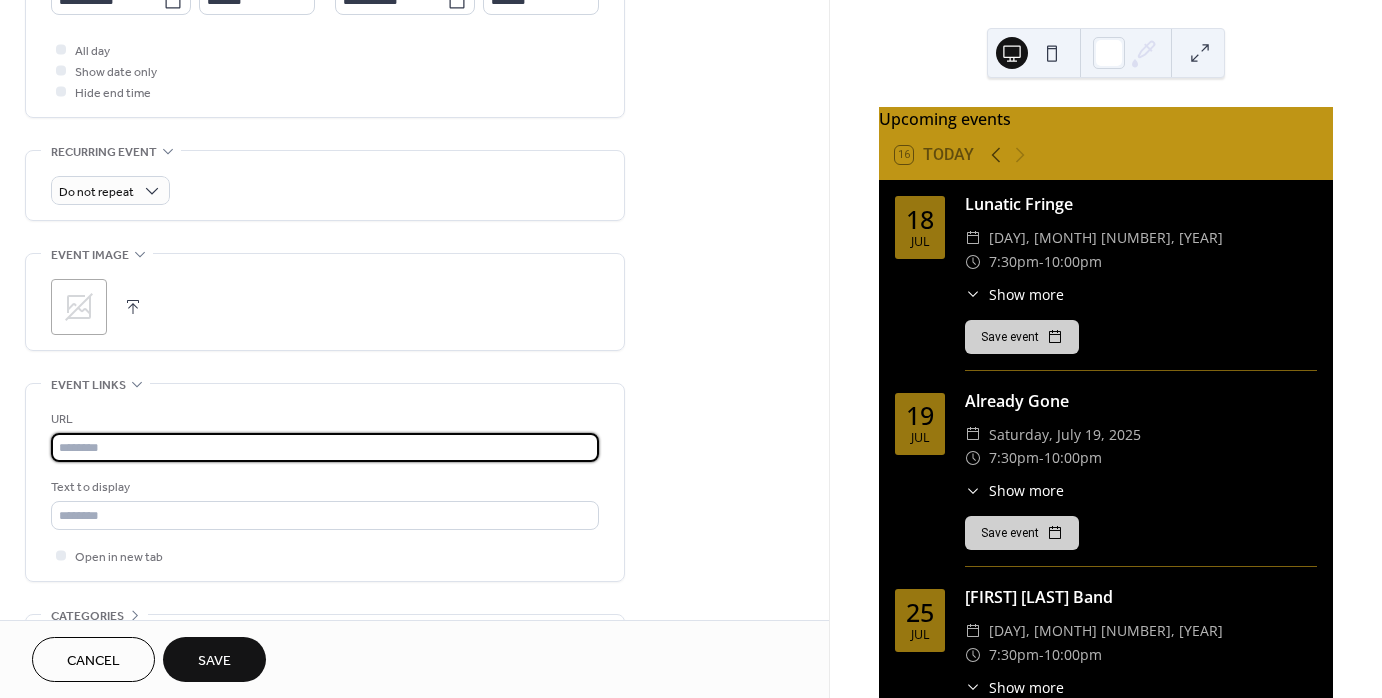 paste on "**********" 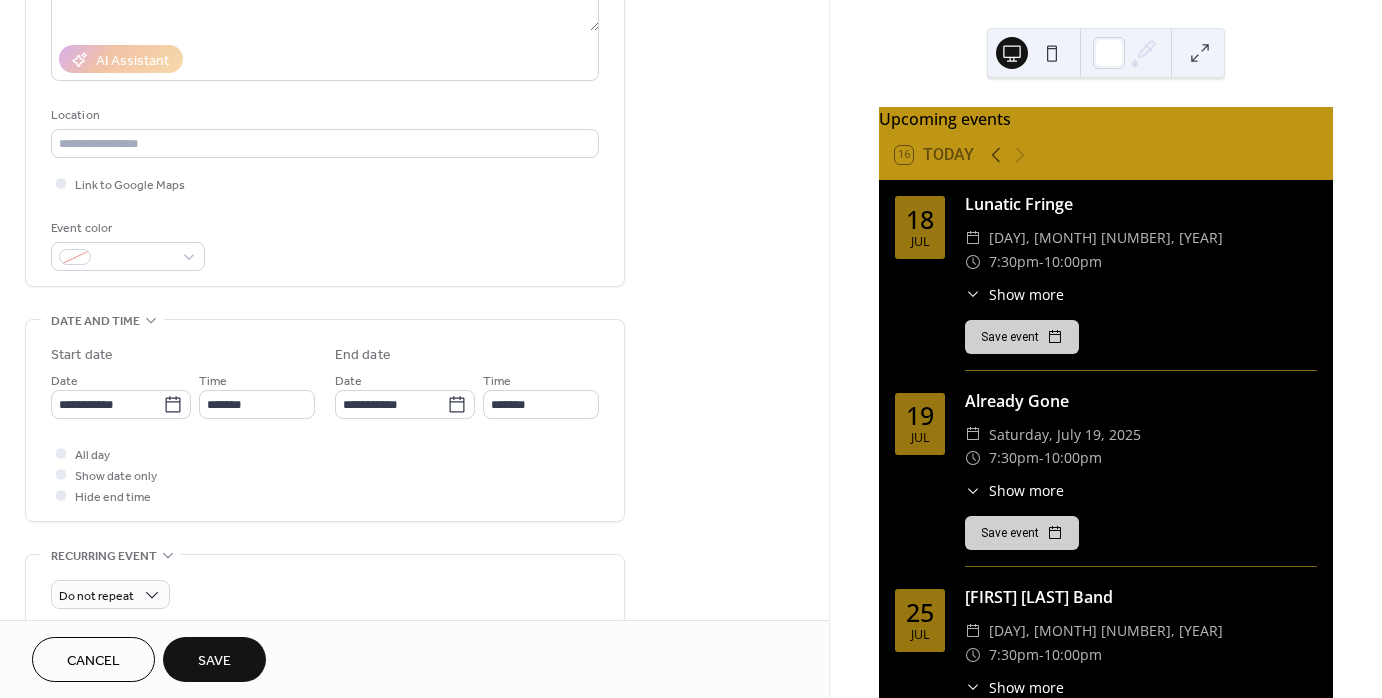 scroll, scrollTop: 0, scrollLeft: 0, axis: both 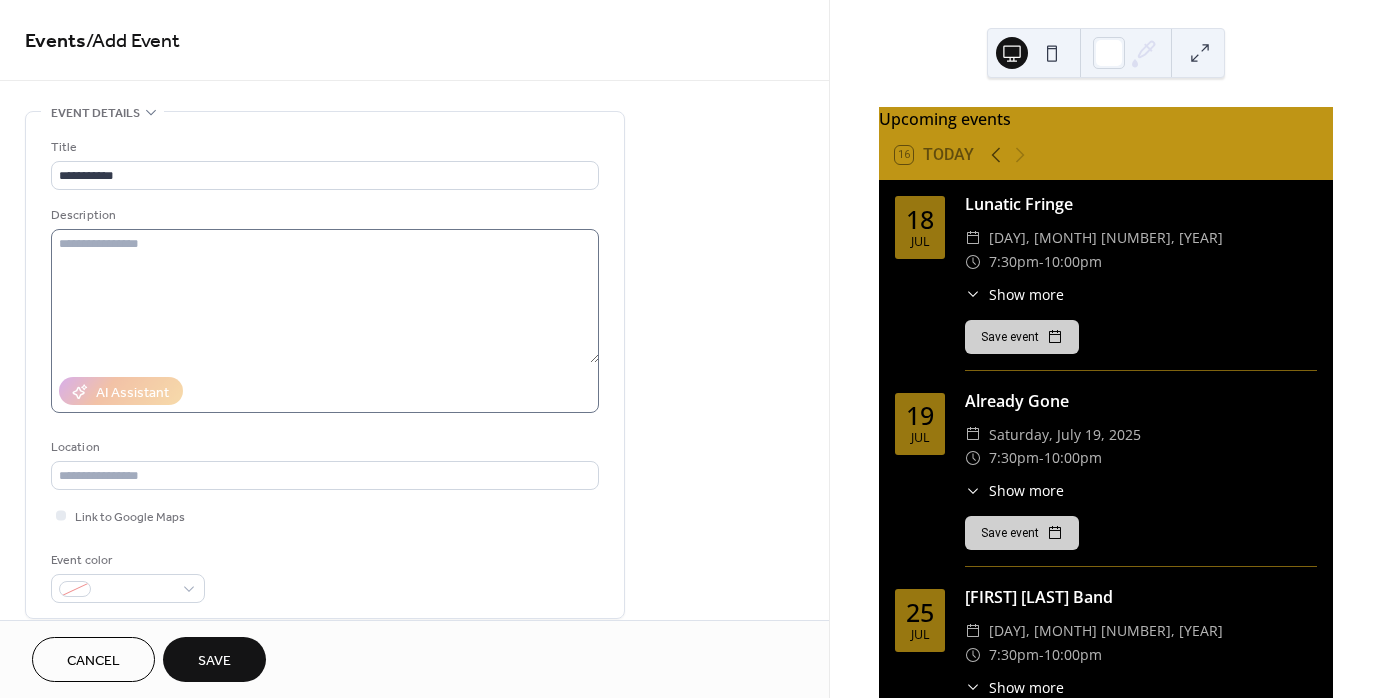 type on "**********" 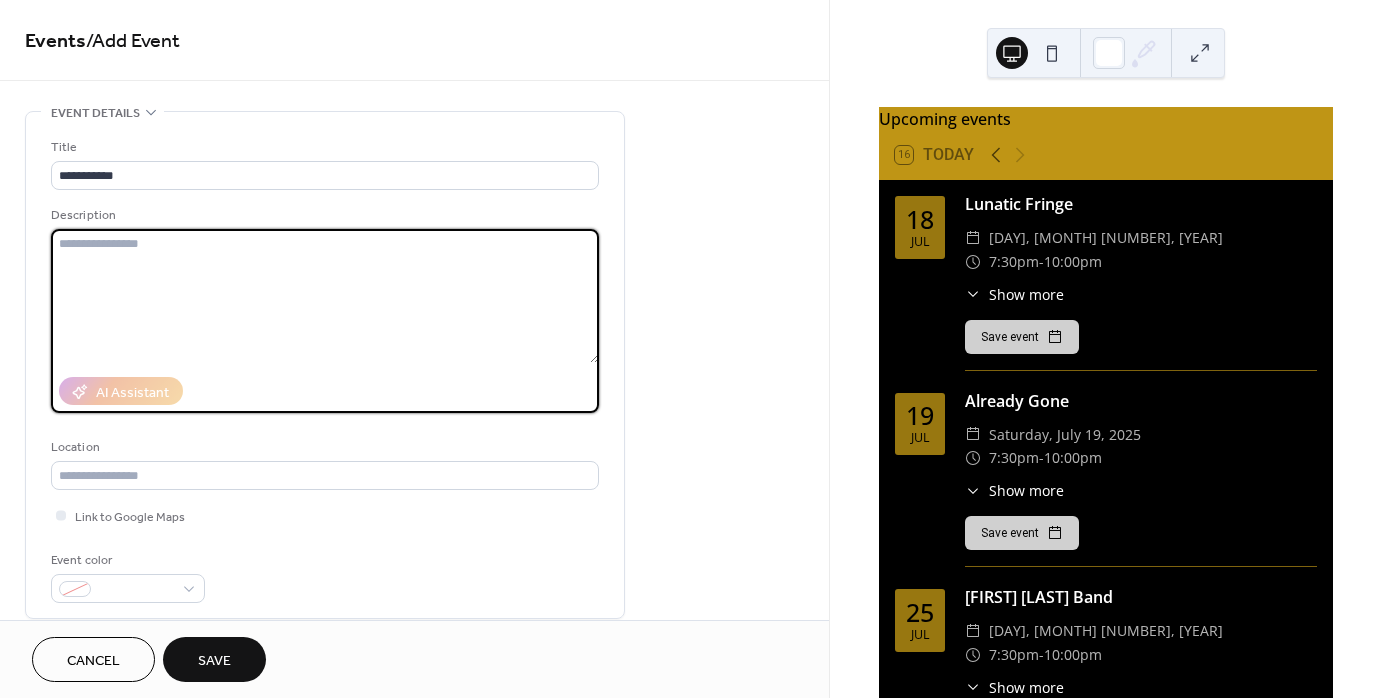 click at bounding box center (325, 296) 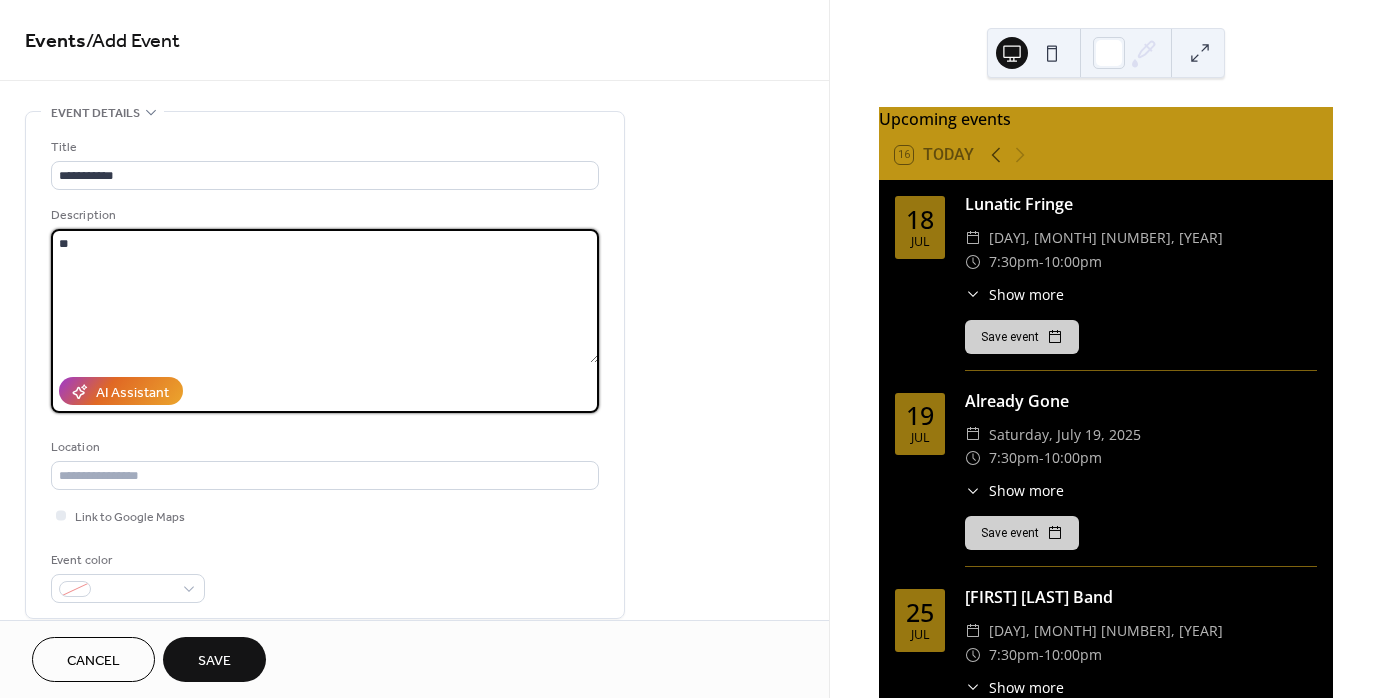 type on "*" 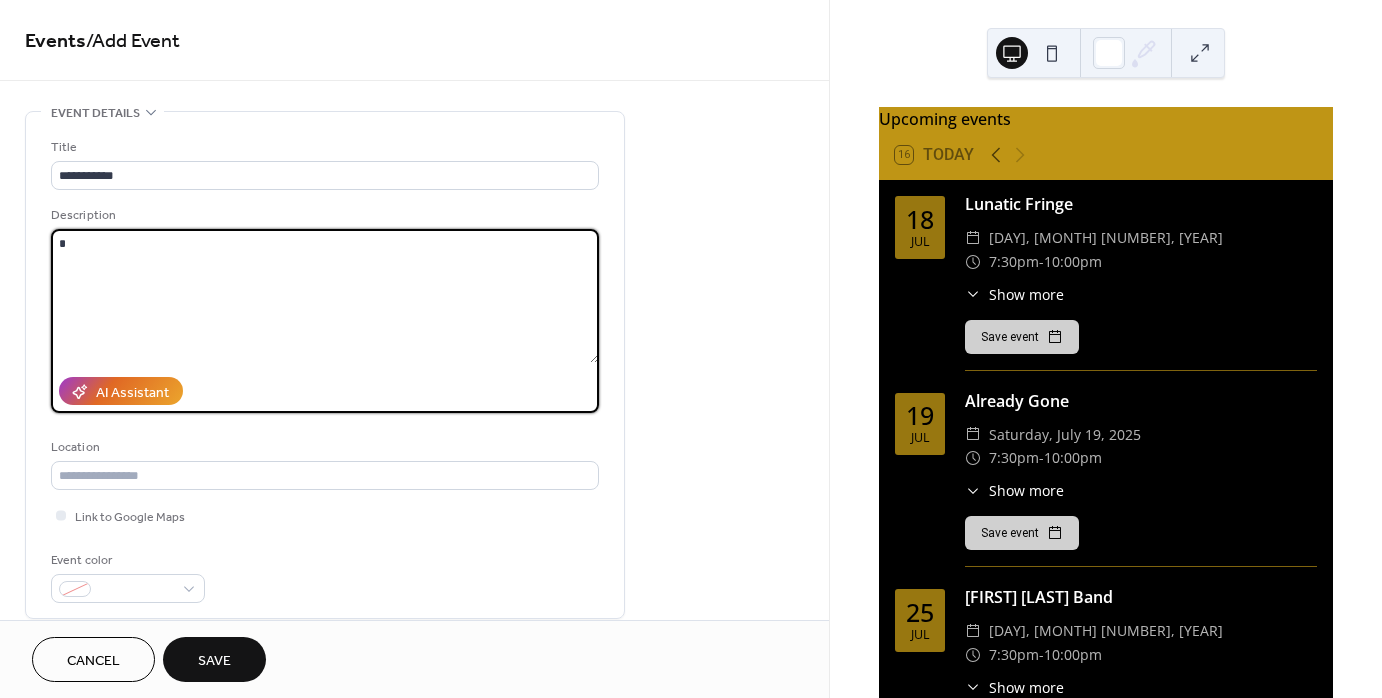 type 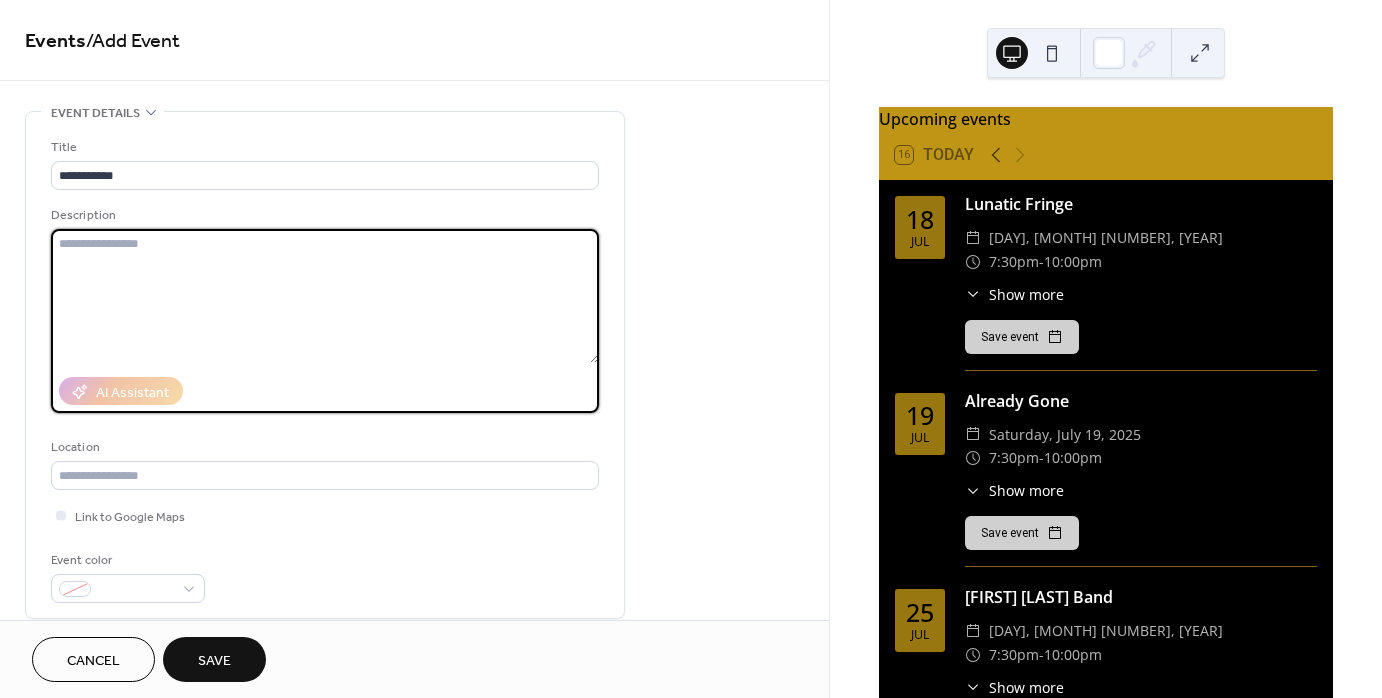 click on "Save" at bounding box center (214, 661) 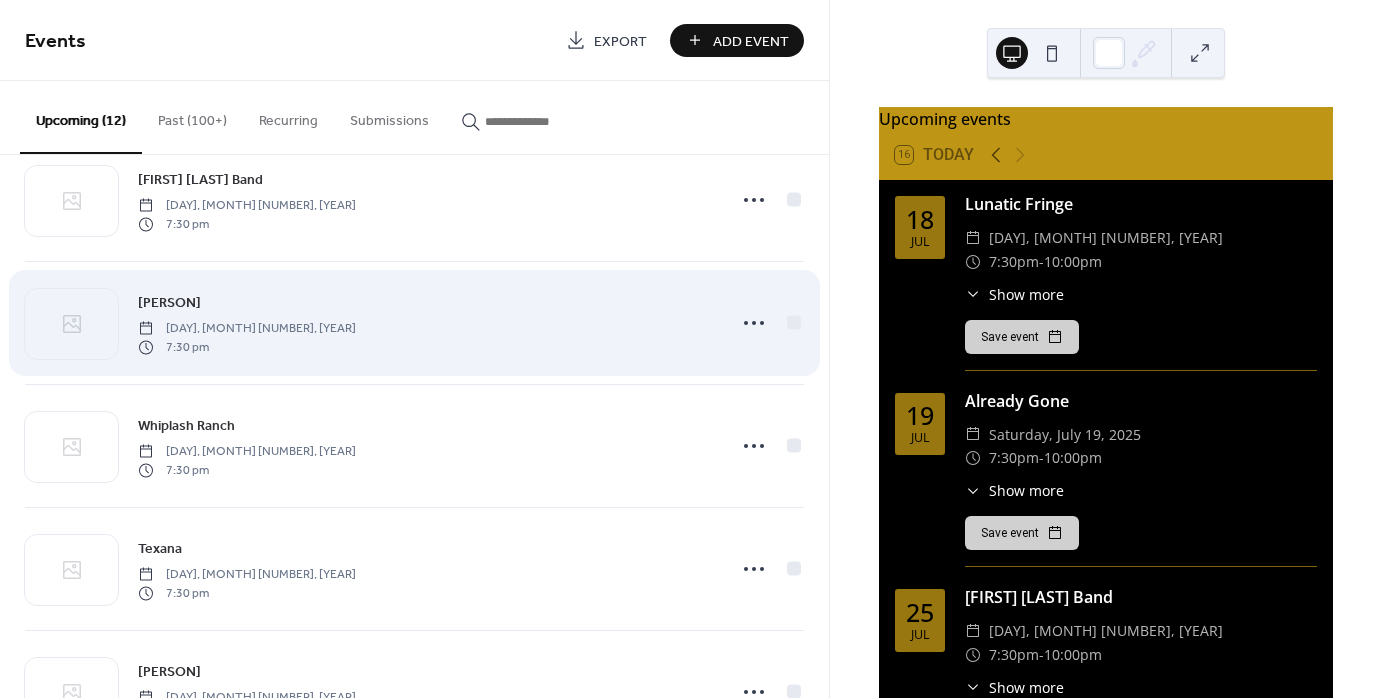 scroll, scrollTop: 412, scrollLeft: 0, axis: vertical 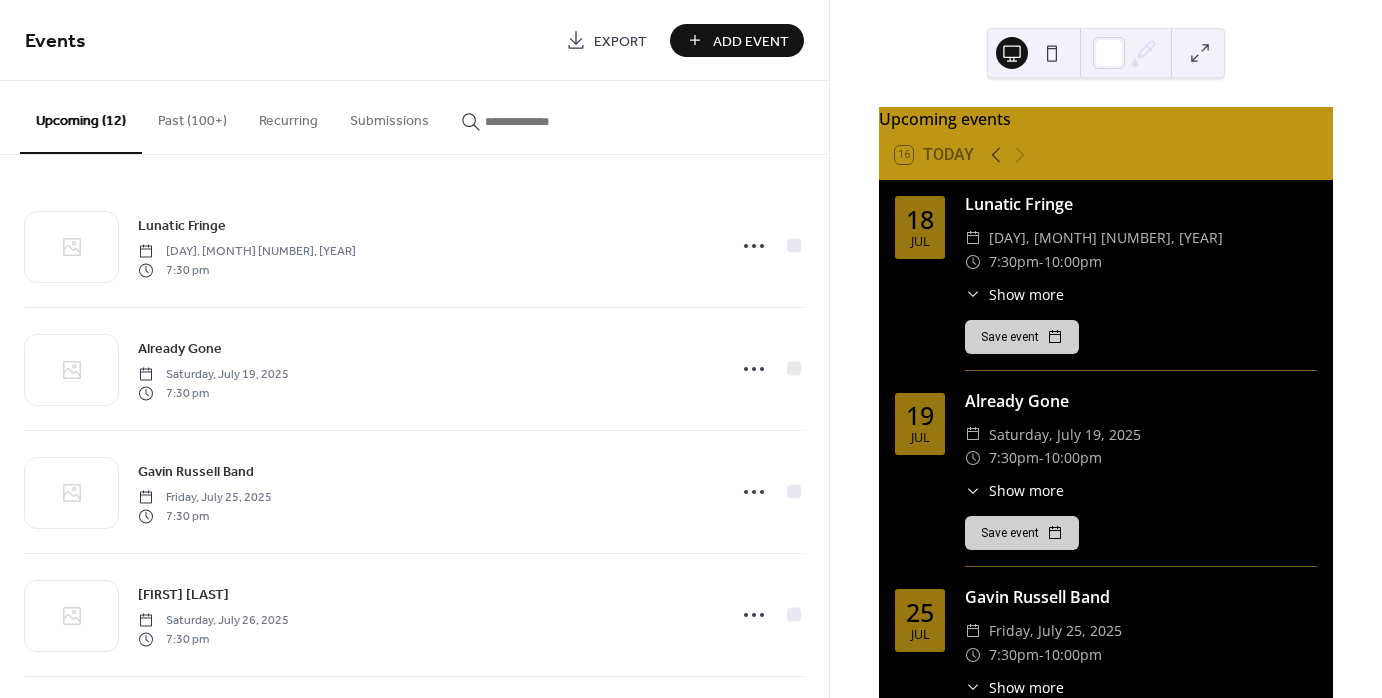 click on "Add Event" at bounding box center (751, 41) 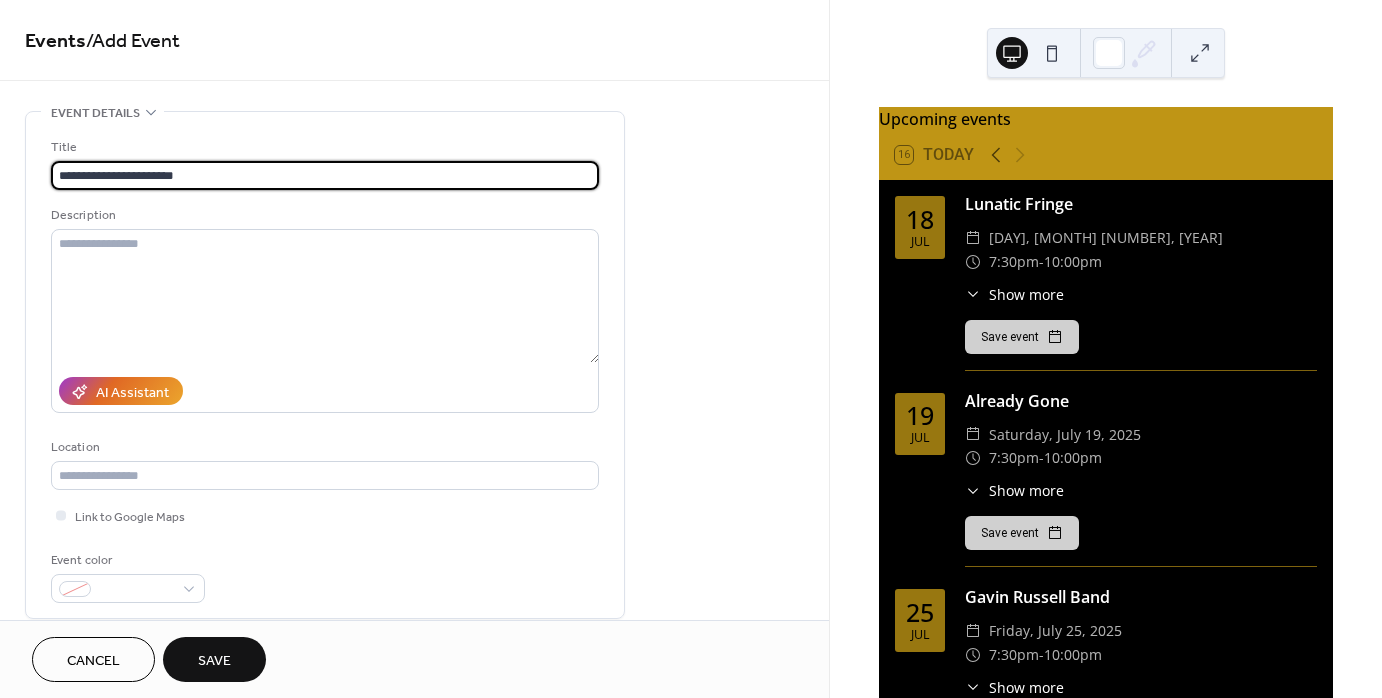 scroll, scrollTop: 1, scrollLeft: 0, axis: vertical 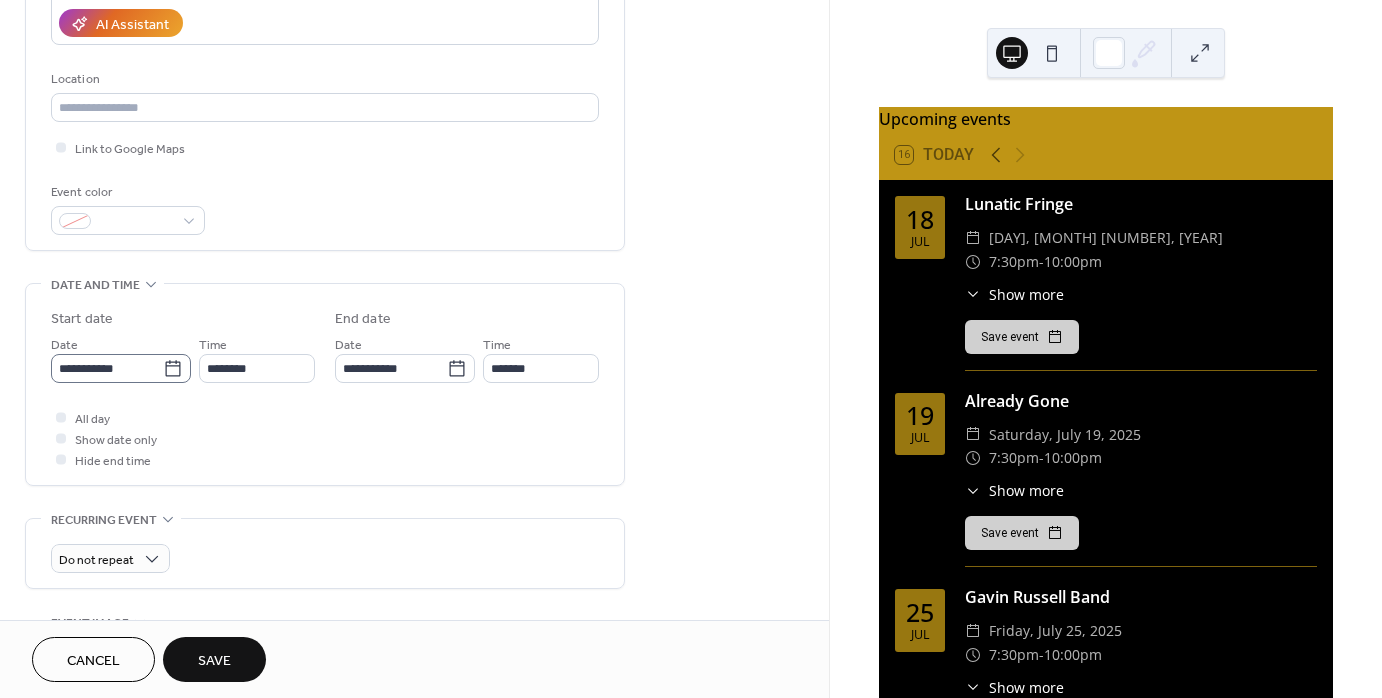 type on "**********" 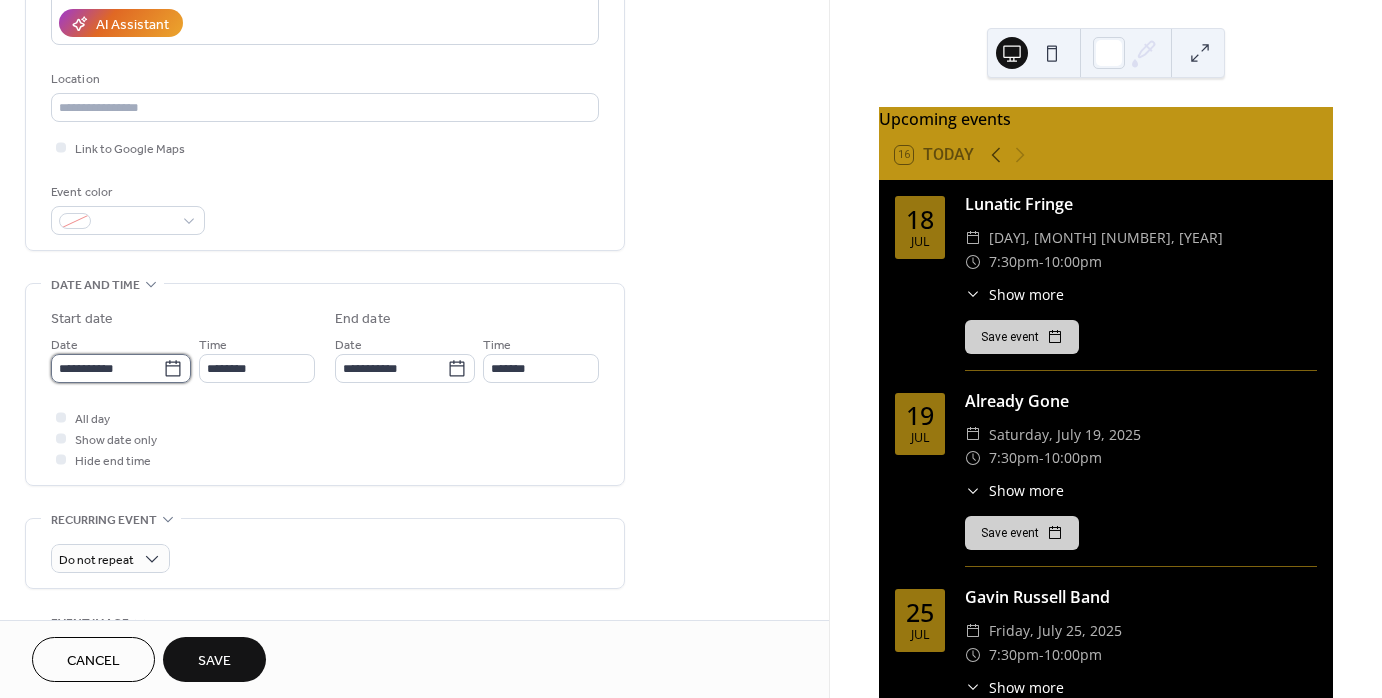 click on "**********" at bounding box center [107, 368] 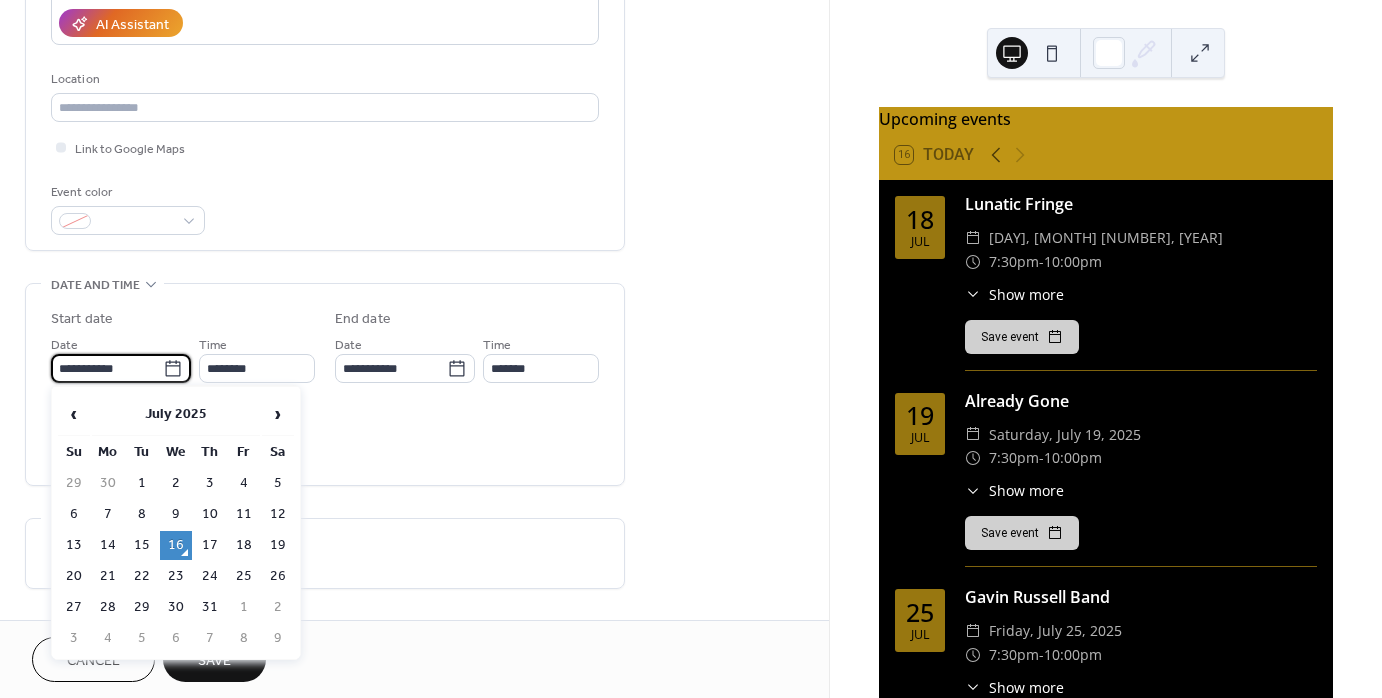 click on "‹ July 2025 › Su Mo Tu We Th Fr Sa 29 30 1 2 3 4 5 6 7 8 9 10 11 12 13 14 15 16 17 18 19 20 21 22 23 24 25 26 27 28 29 30 31 1 2 3 4 5 6 7 8 9" at bounding box center (176, 523) 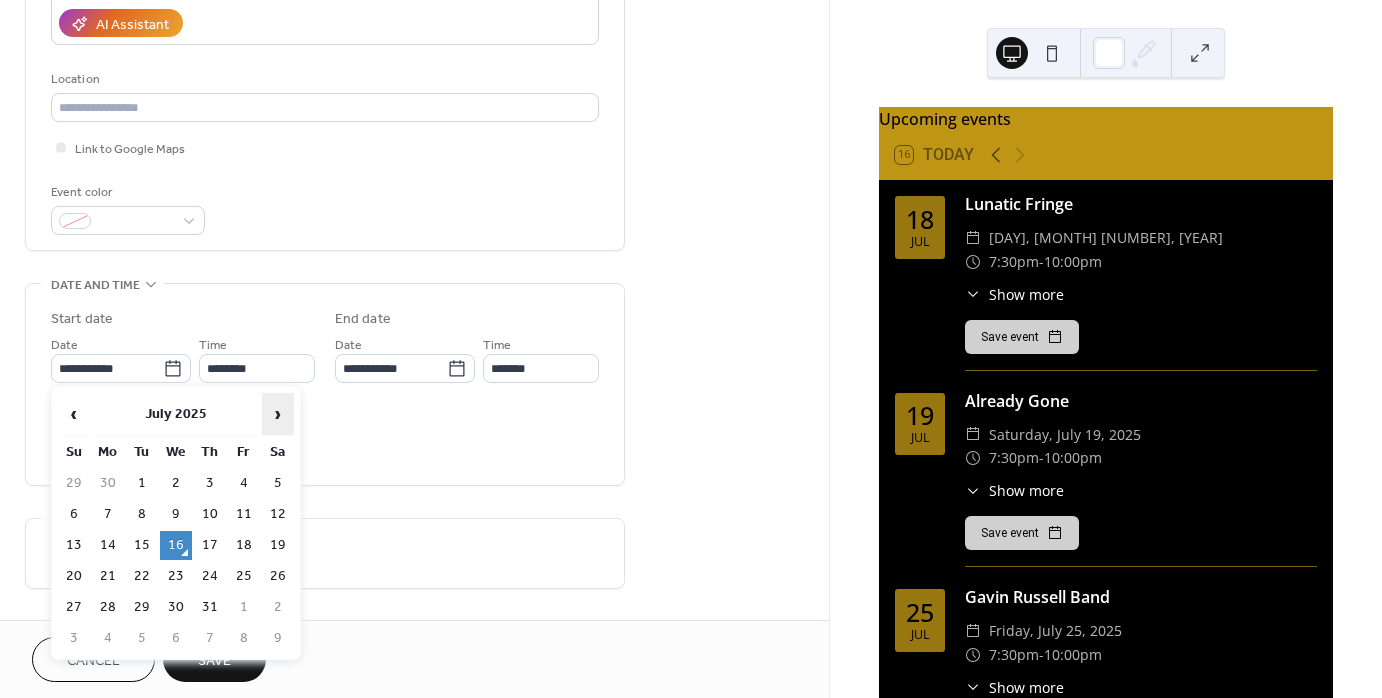 click on "›" at bounding box center (278, 414) 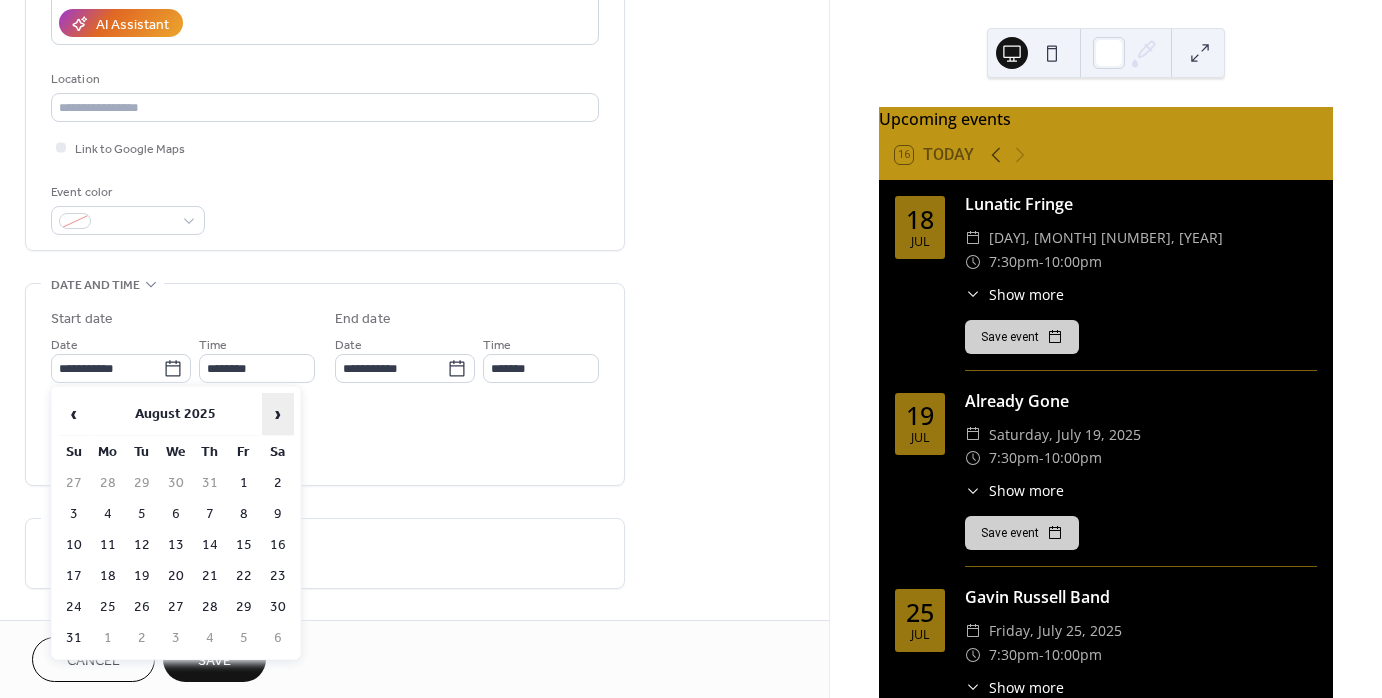 click on "›" at bounding box center [278, 414] 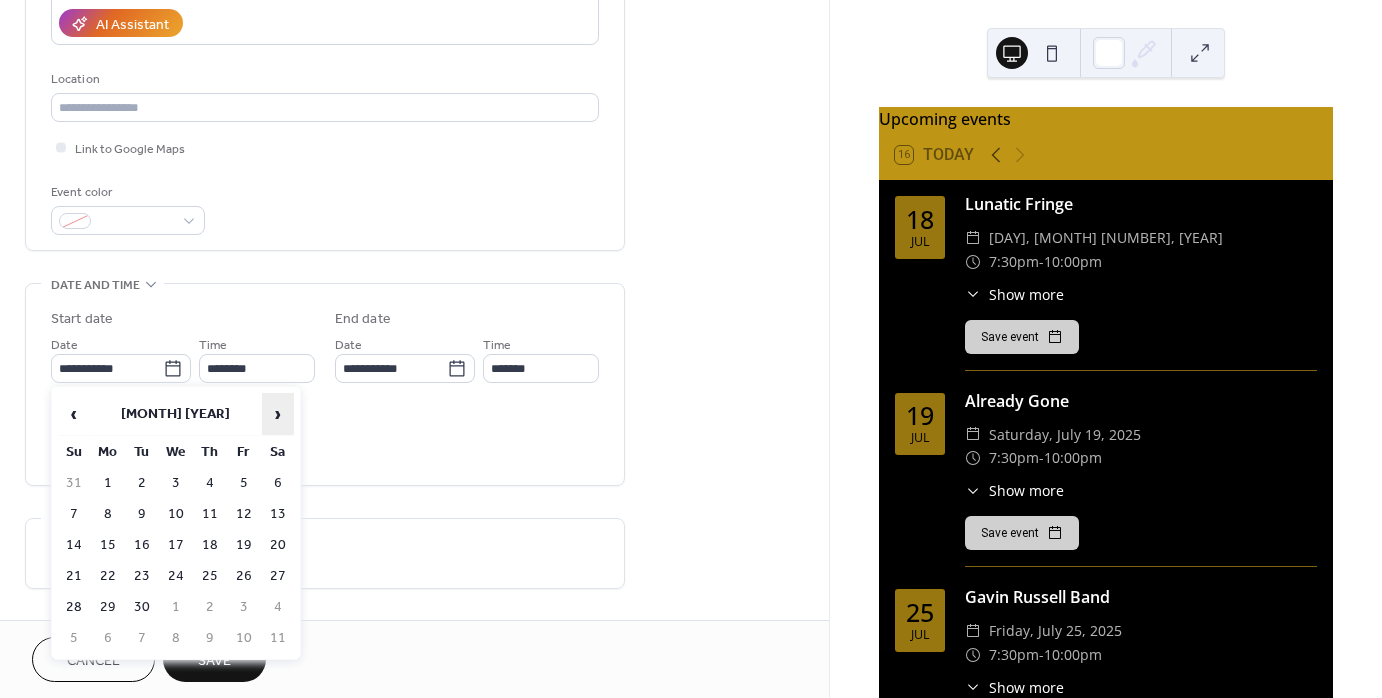 click on "›" at bounding box center (278, 414) 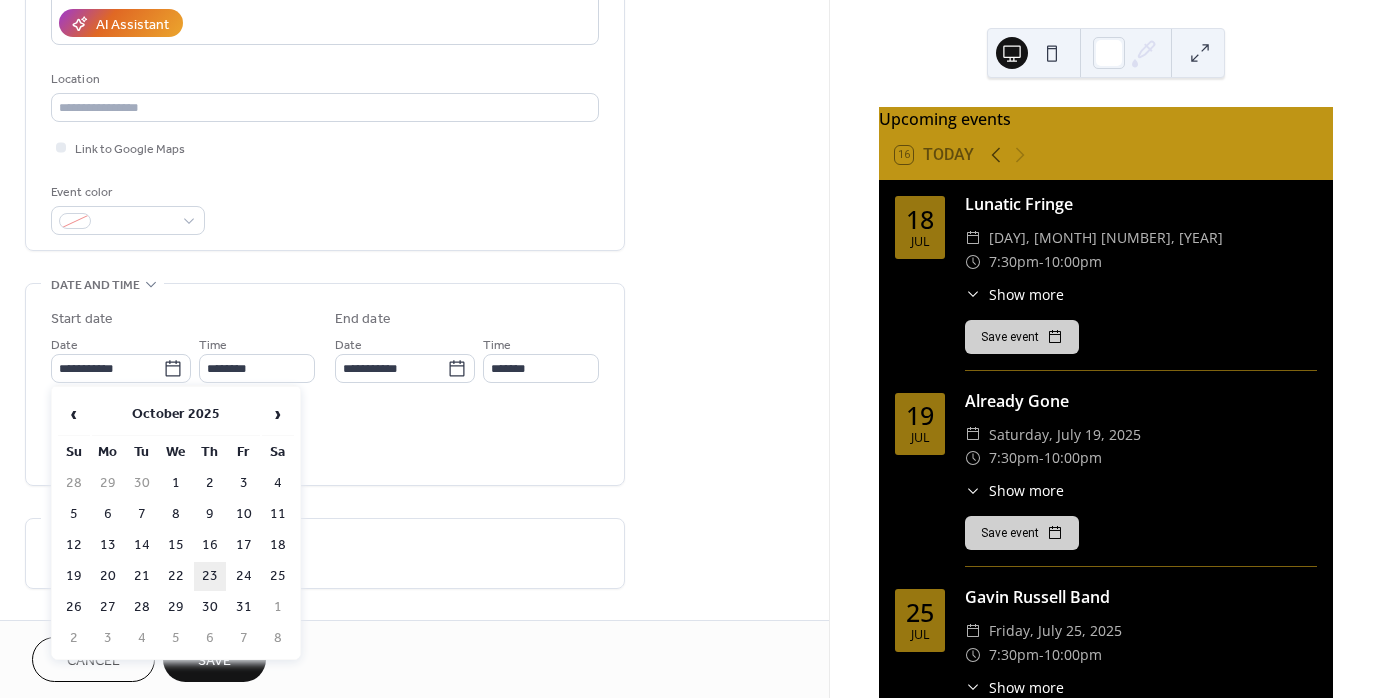 click on "23" at bounding box center (210, 576) 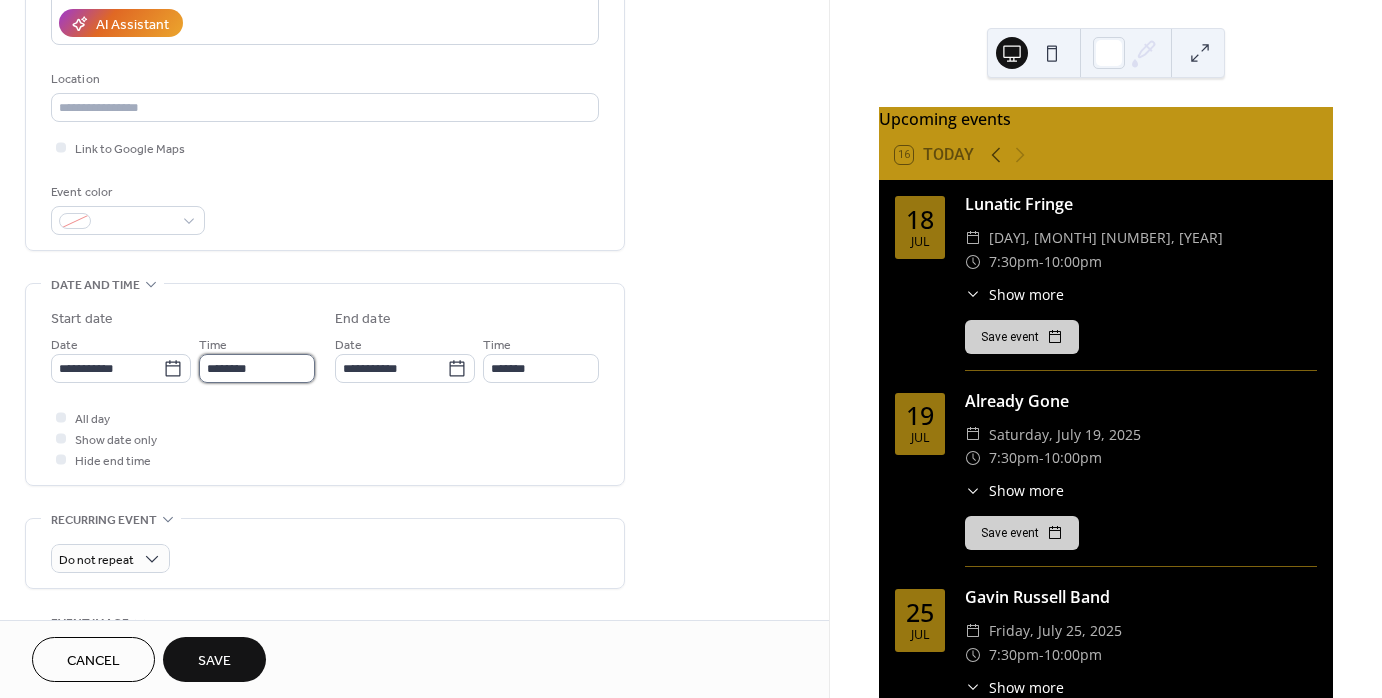 click on "********" at bounding box center (257, 368) 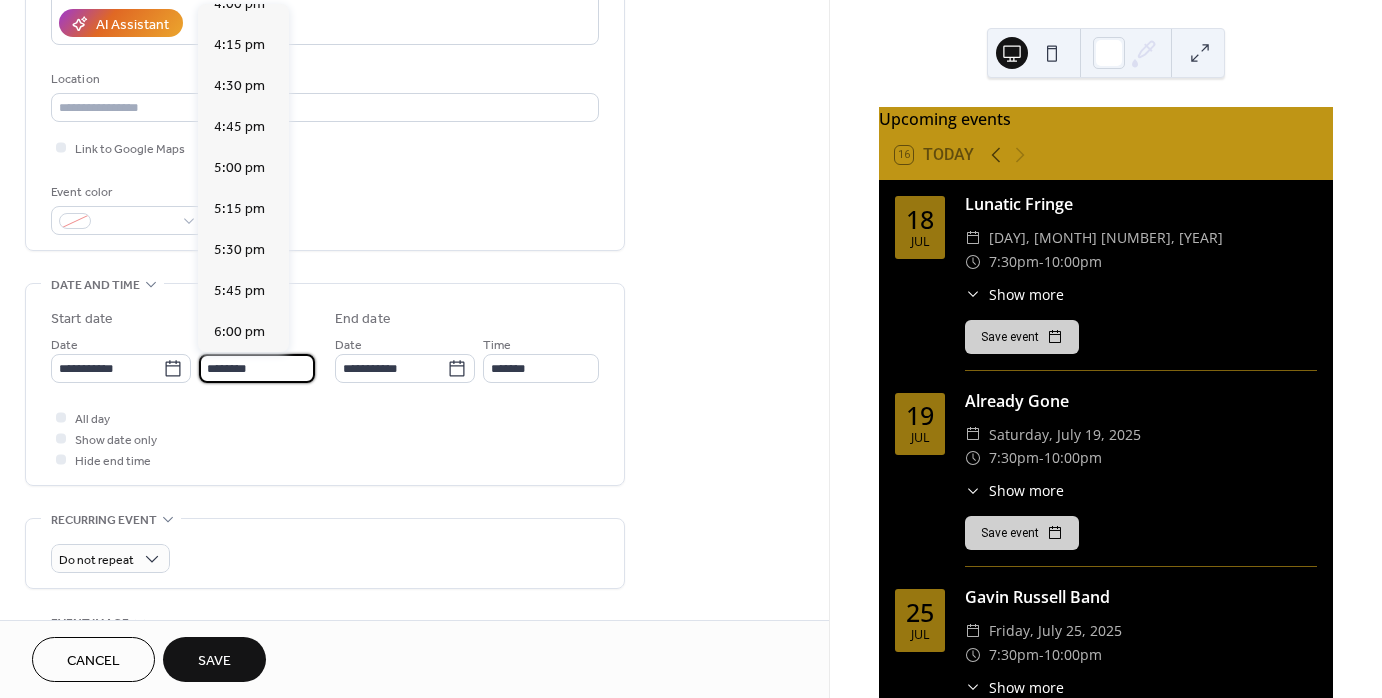 scroll, scrollTop: 2672, scrollLeft: 0, axis: vertical 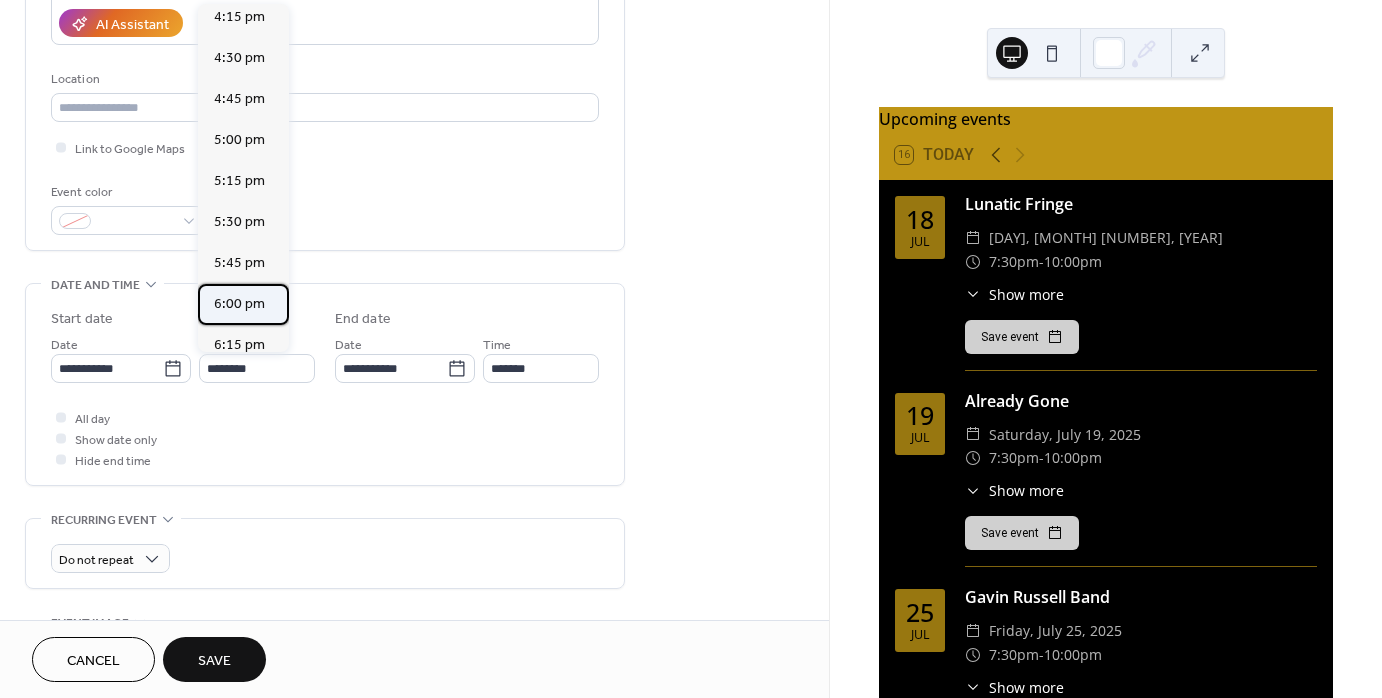 click on "6:00 pm" at bounding box center [239, 304] 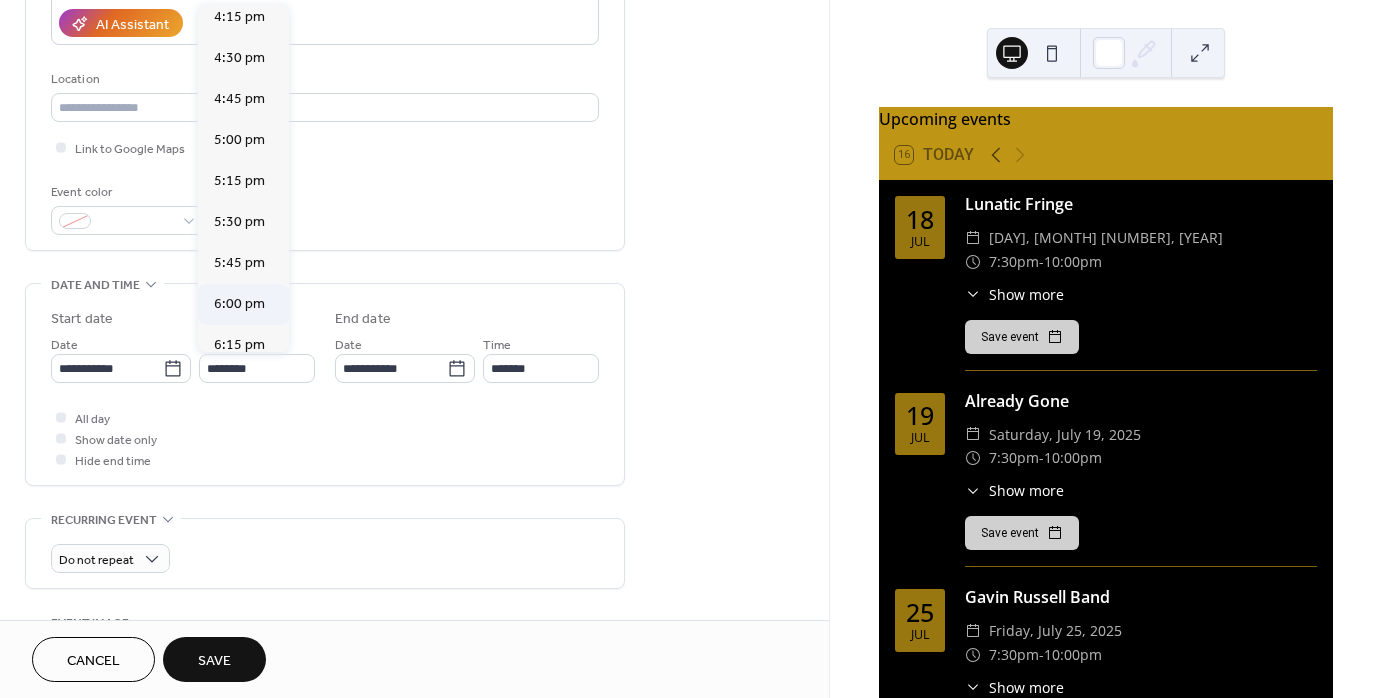 type on "*******" 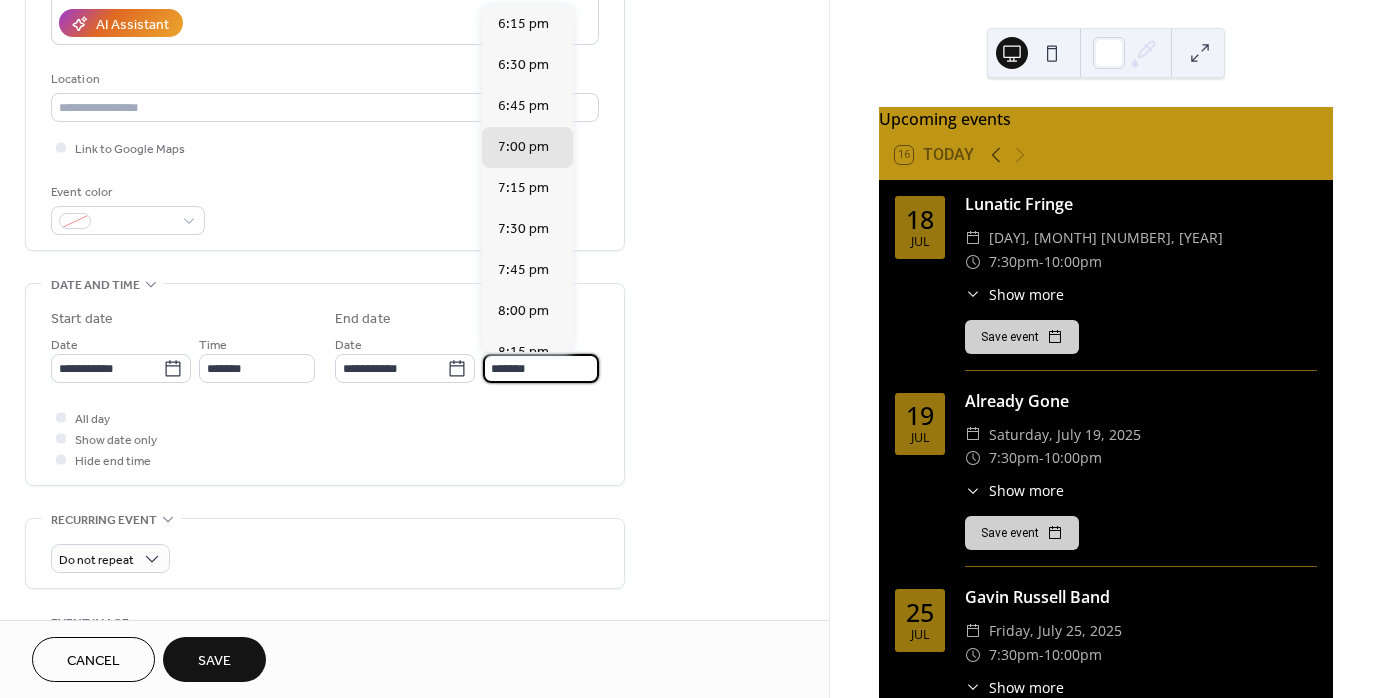 click on "*******" at bounding box center [541, 368] 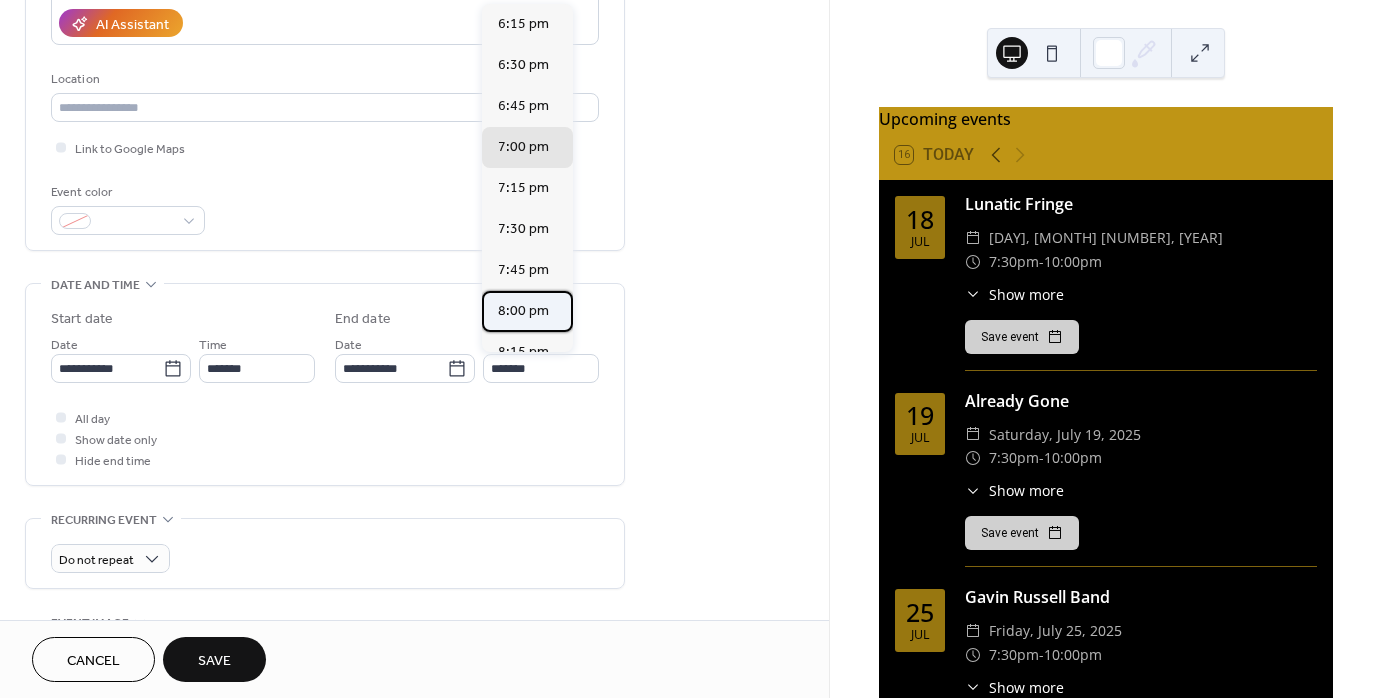 click on "8:00 pm" at bounding box center (523, 311) 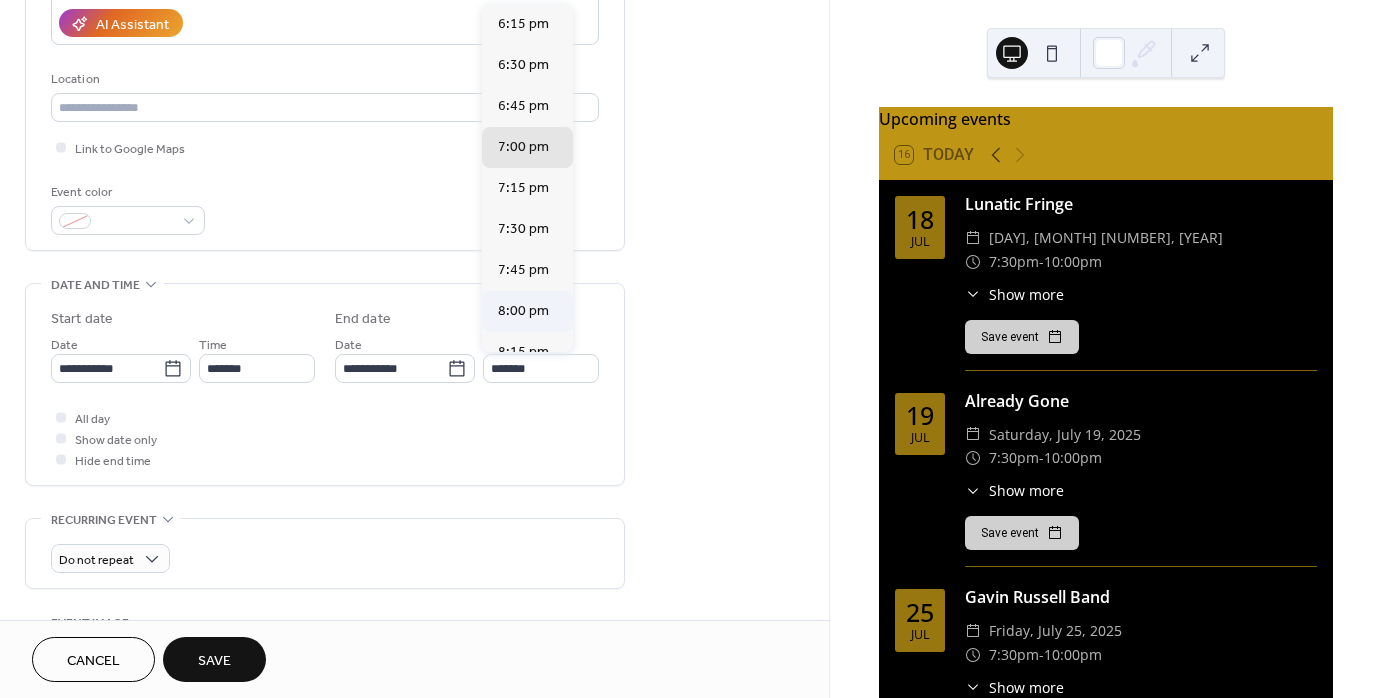 type on "*******" 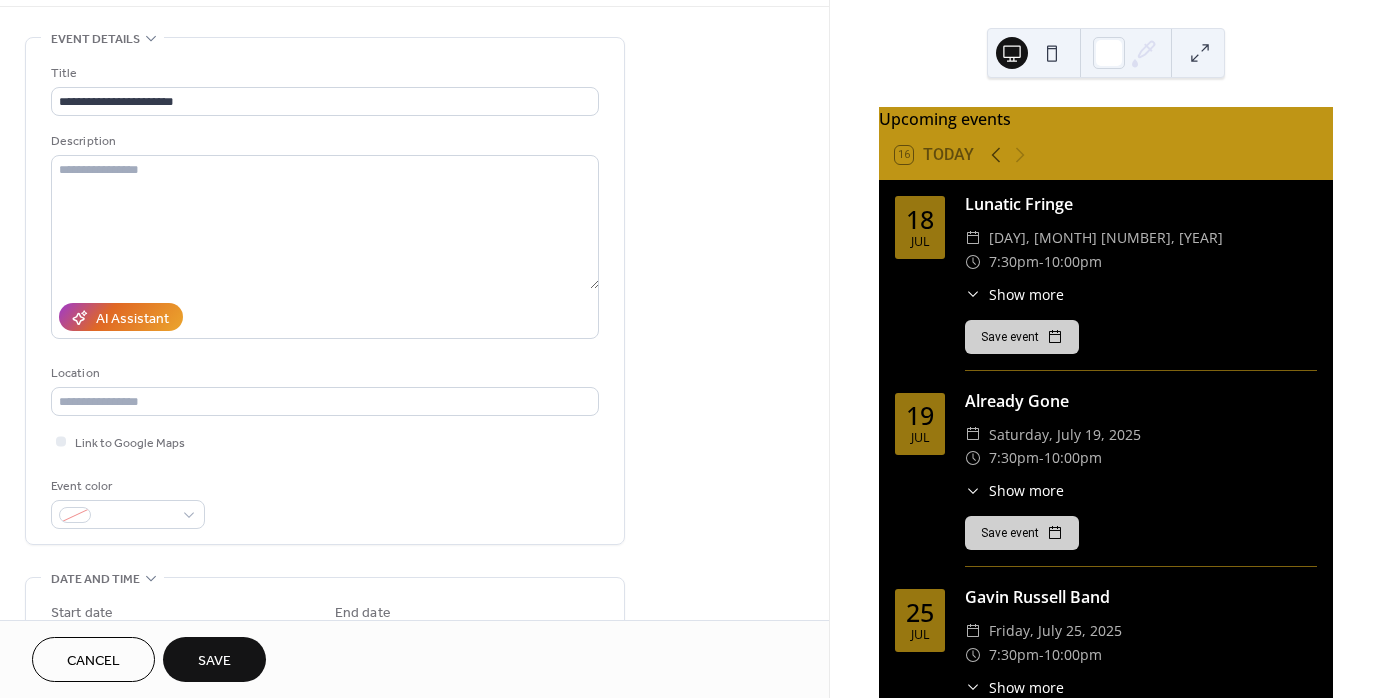 scroll, scrollTop: 72, scrollLeft: 0, axis: vertical 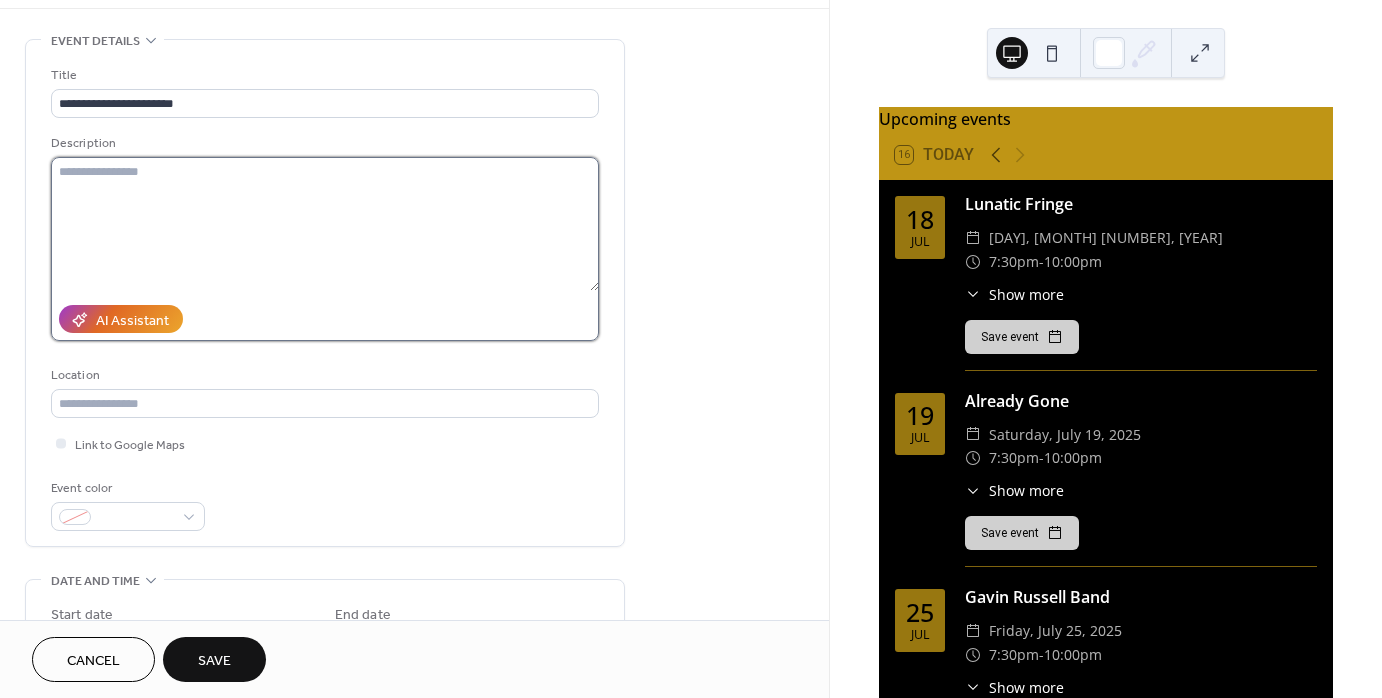 click at bounding box center (325, 224) 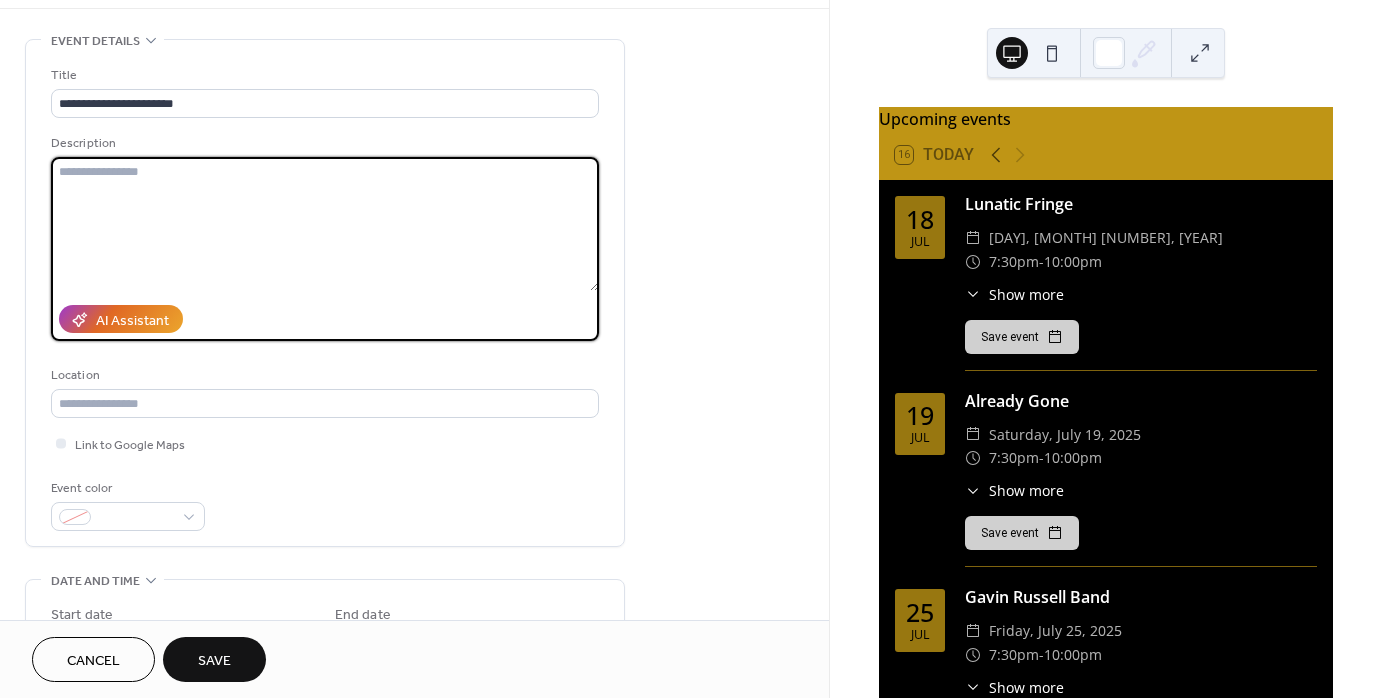 click at bounding box center [325, 224] 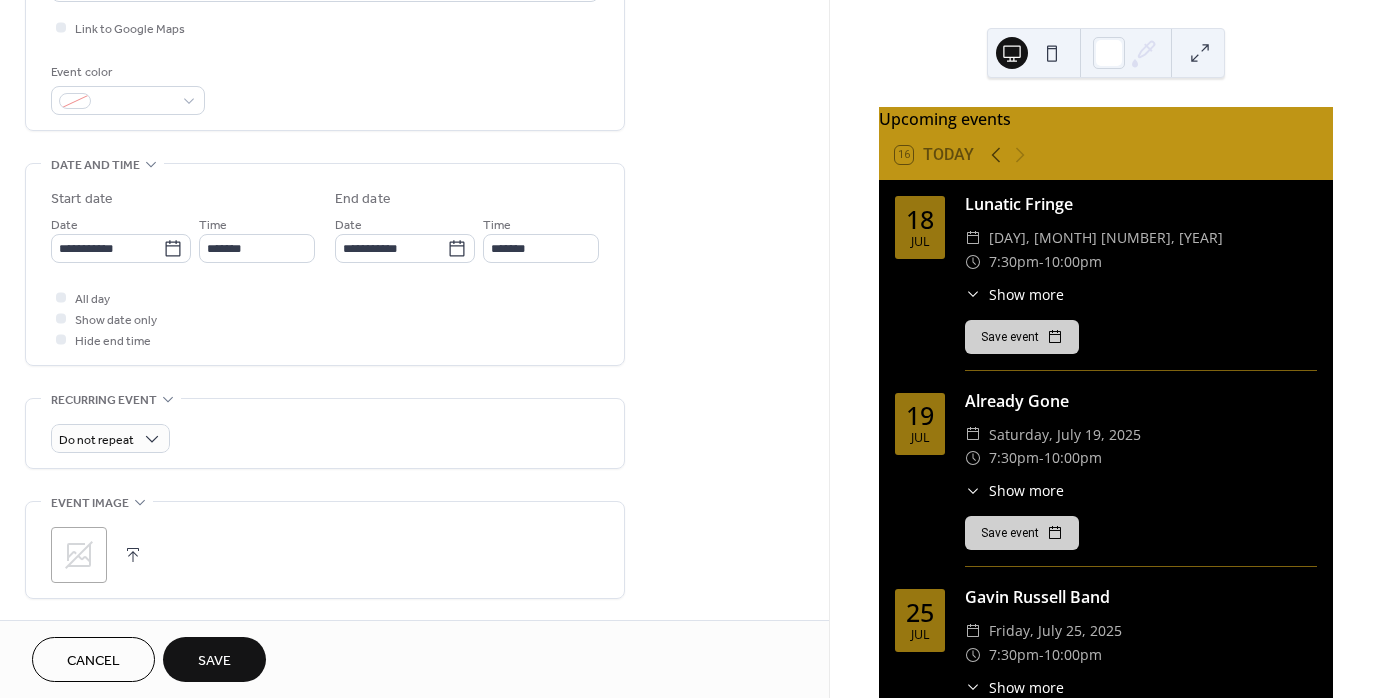scroll, scrollTop: 492, scrollLeft: 0, axis: vertical 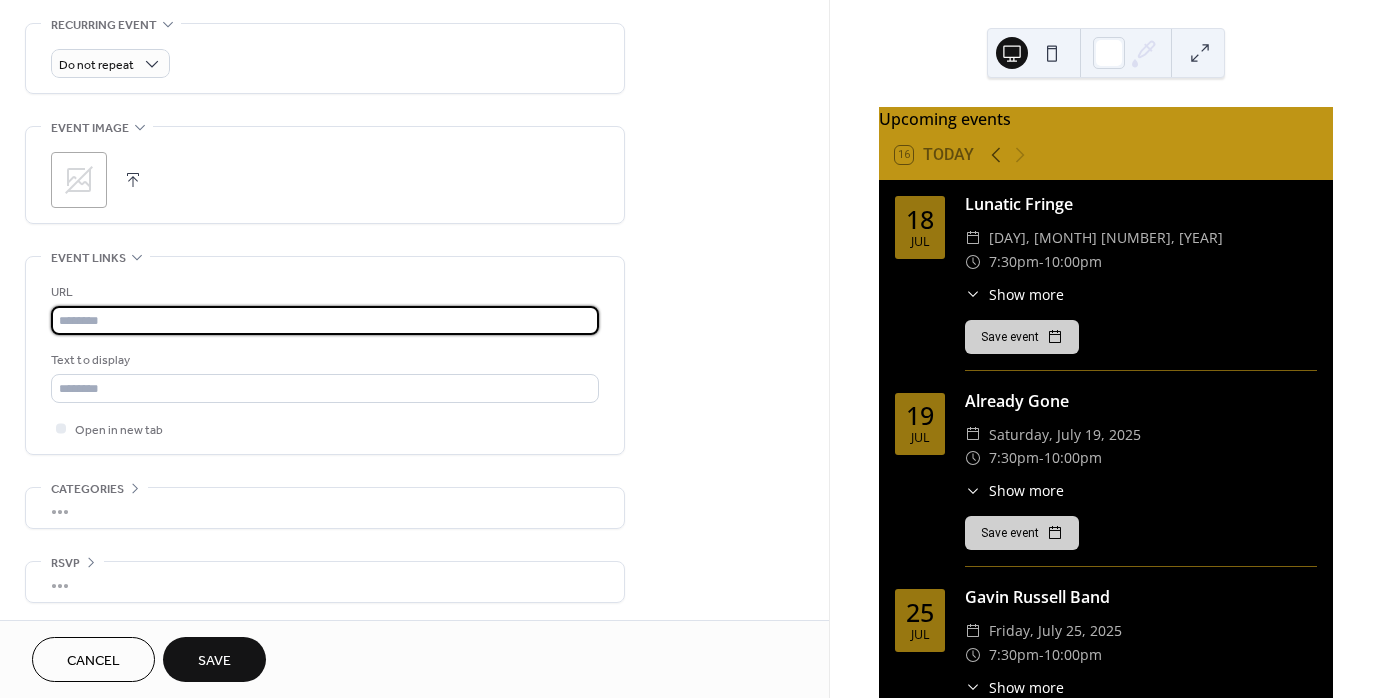 click at bounding box center [325, 320] 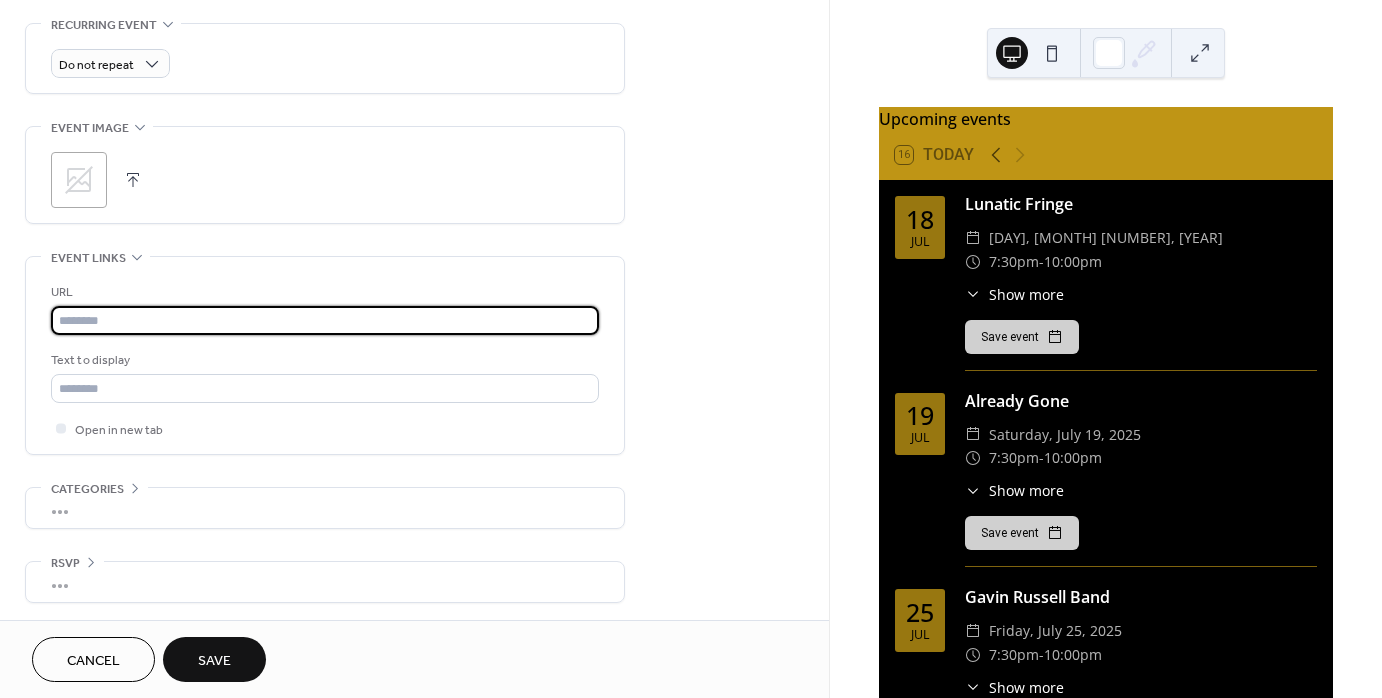 paste on "**********" 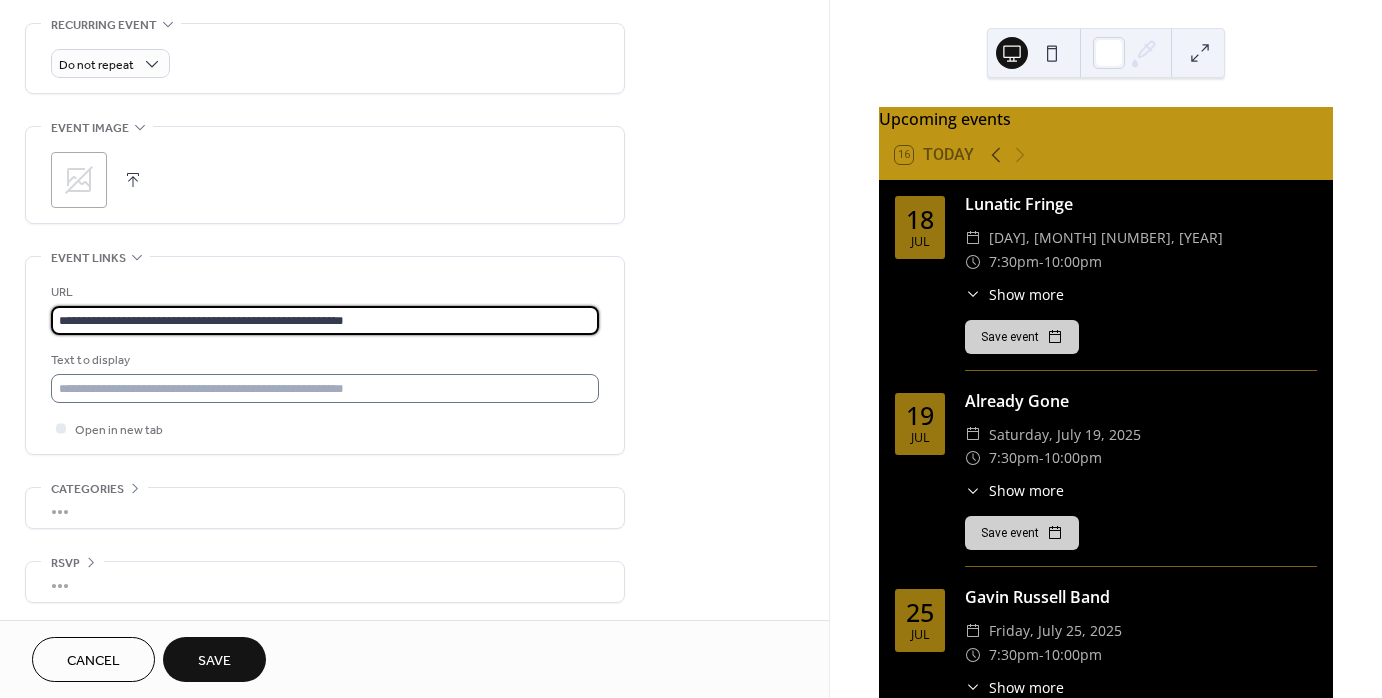 type on "**********" 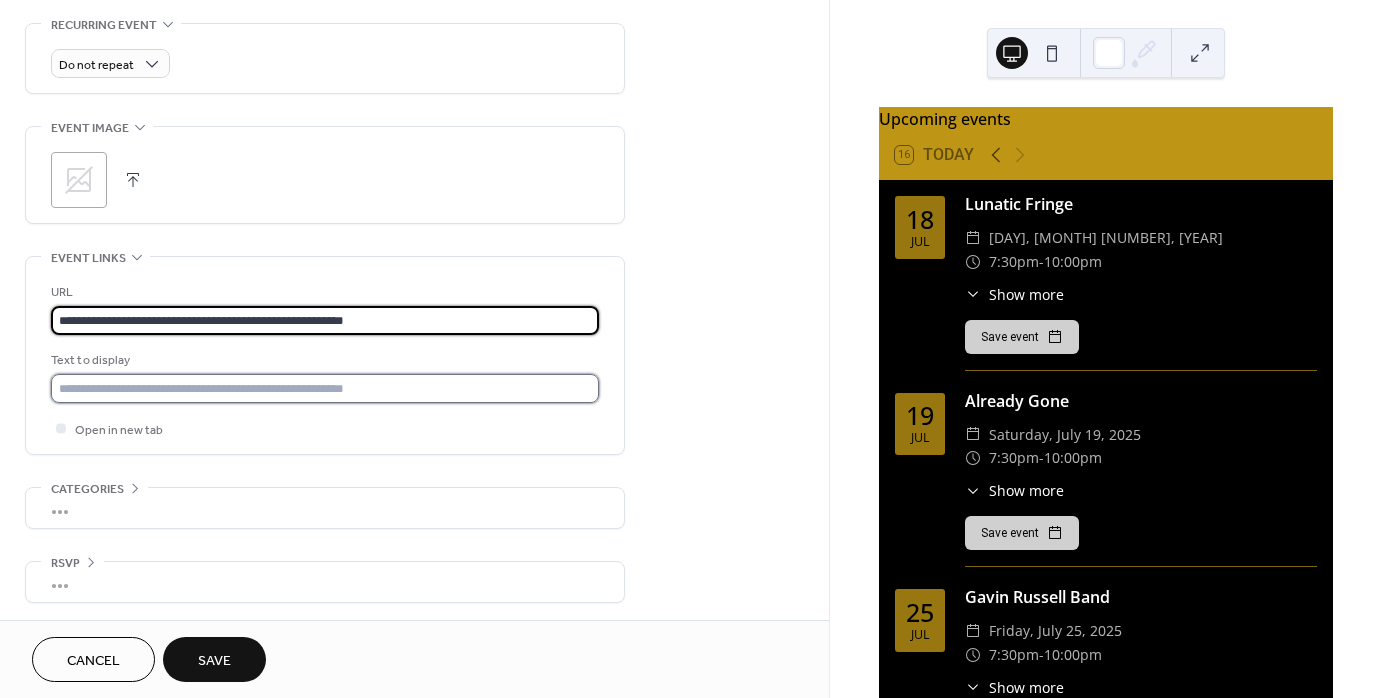 click at bounding box center [325, 388] 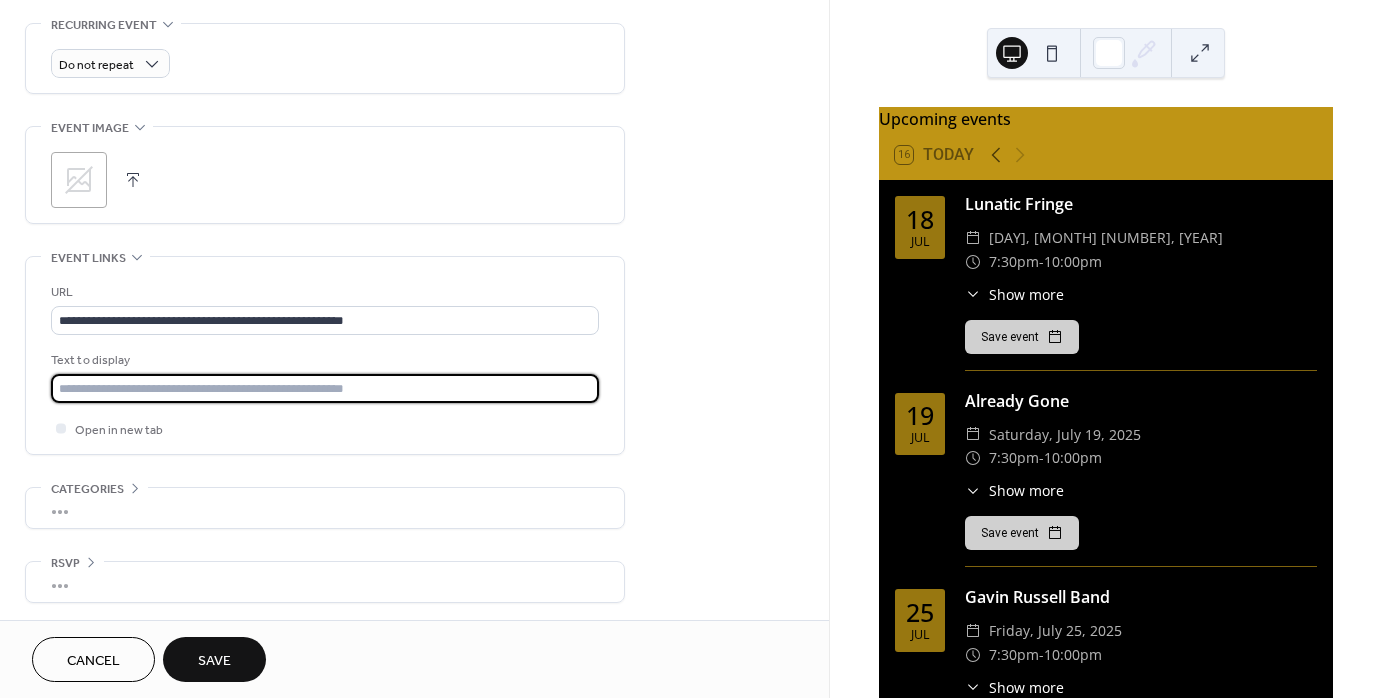 click at bounding box center [325, 388] 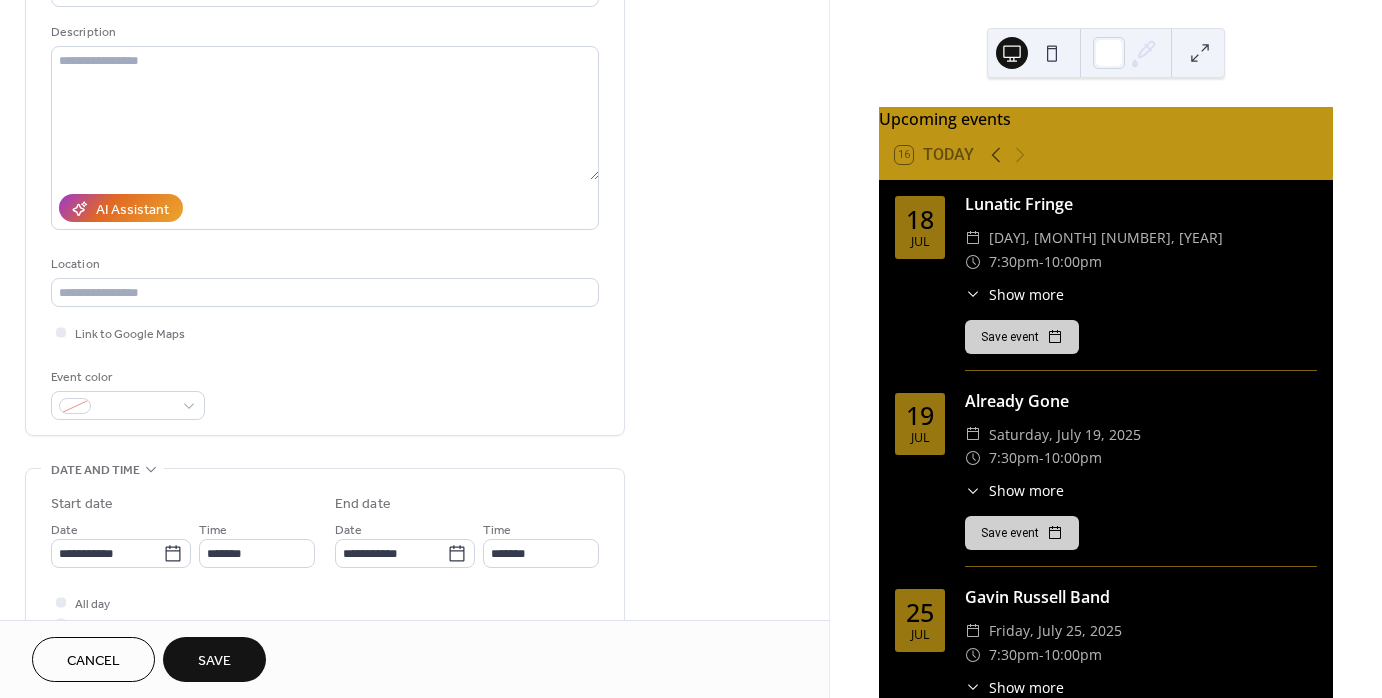 scroll, scrollTop: 0, scrollLeft: 0, axis: both 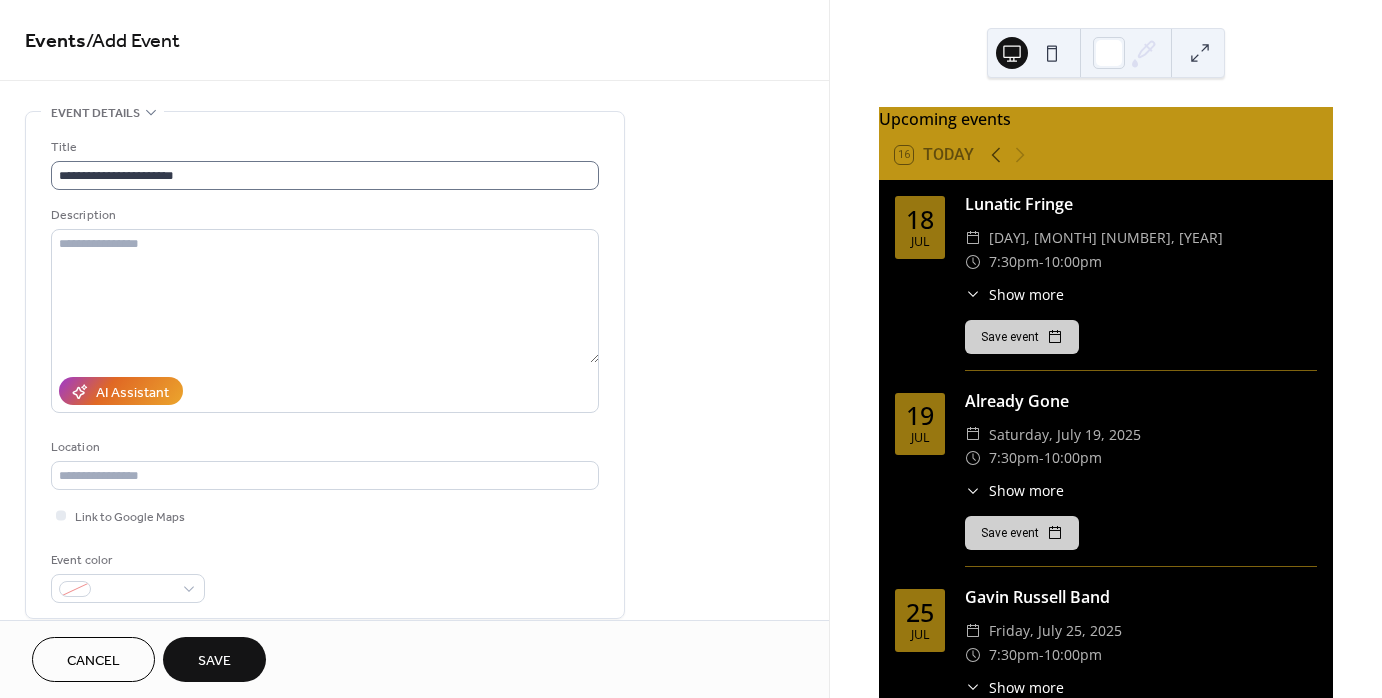 type on "**********" 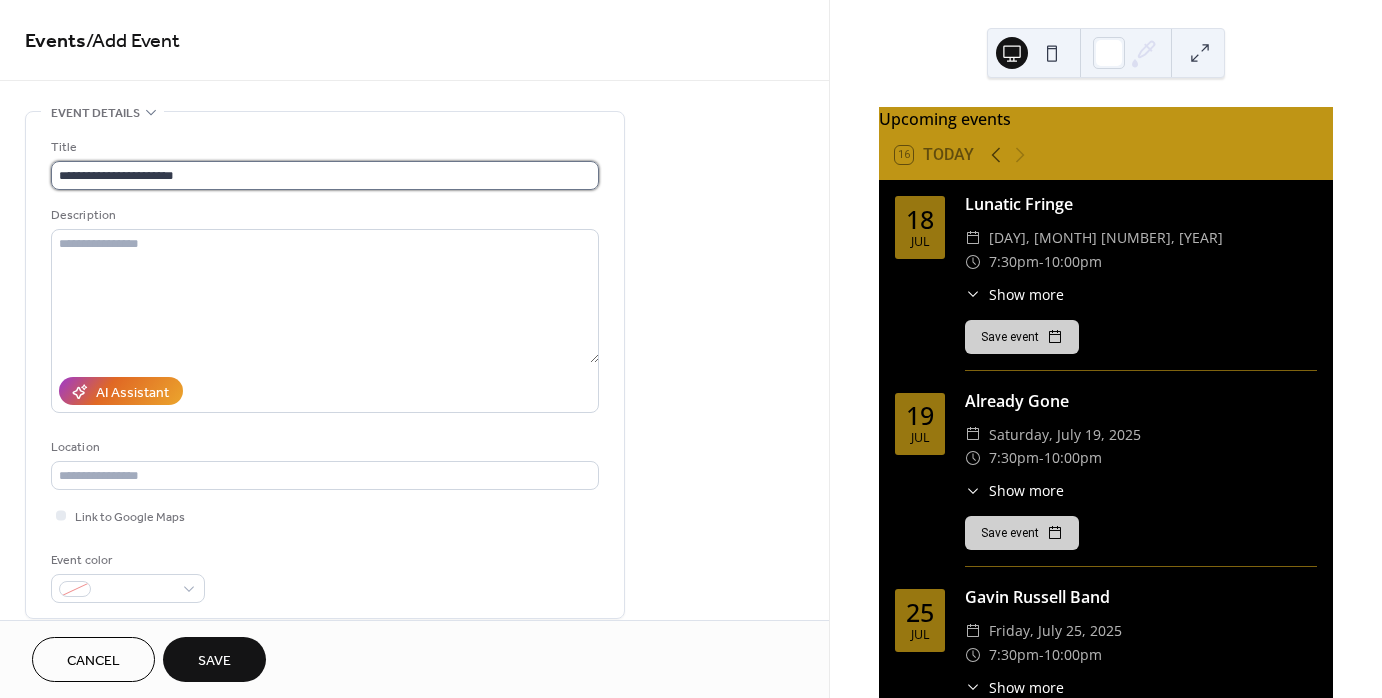click on "**********" at bounding box center (325, 175) 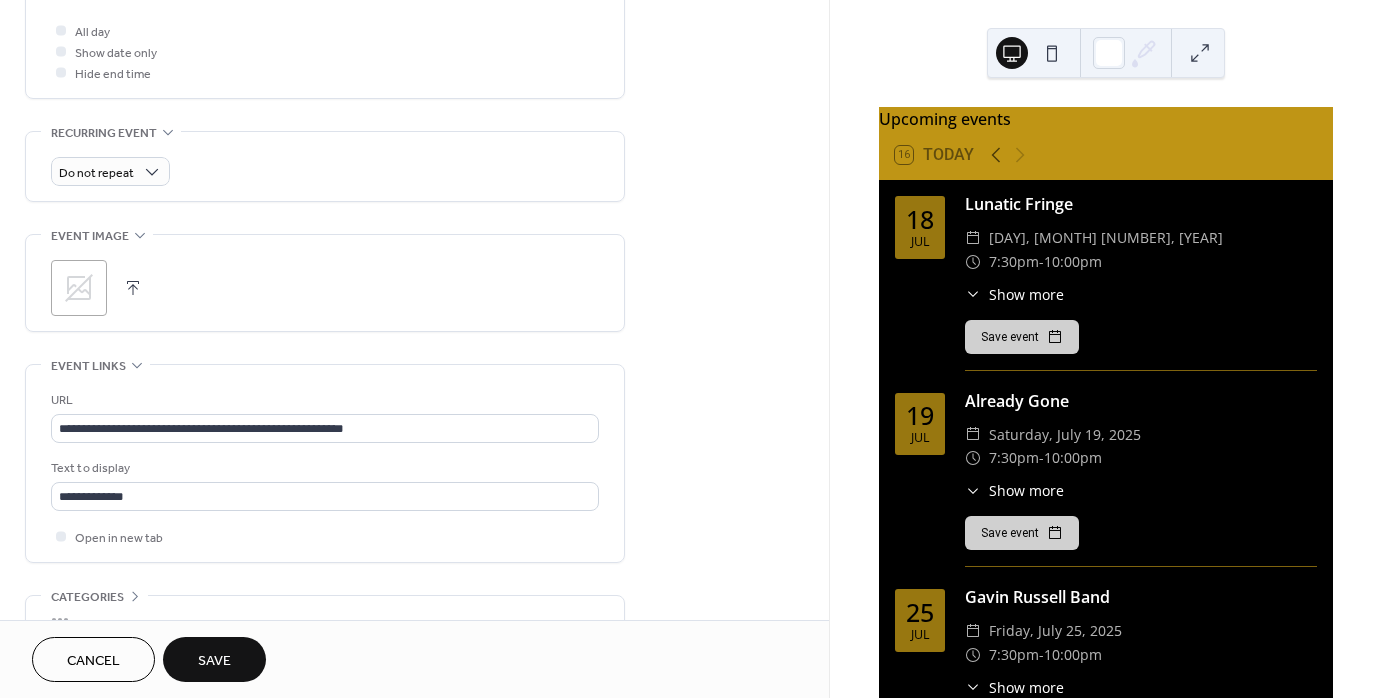 scroll, scrollTop: 756, scrollLeft: 0, axis: vertical 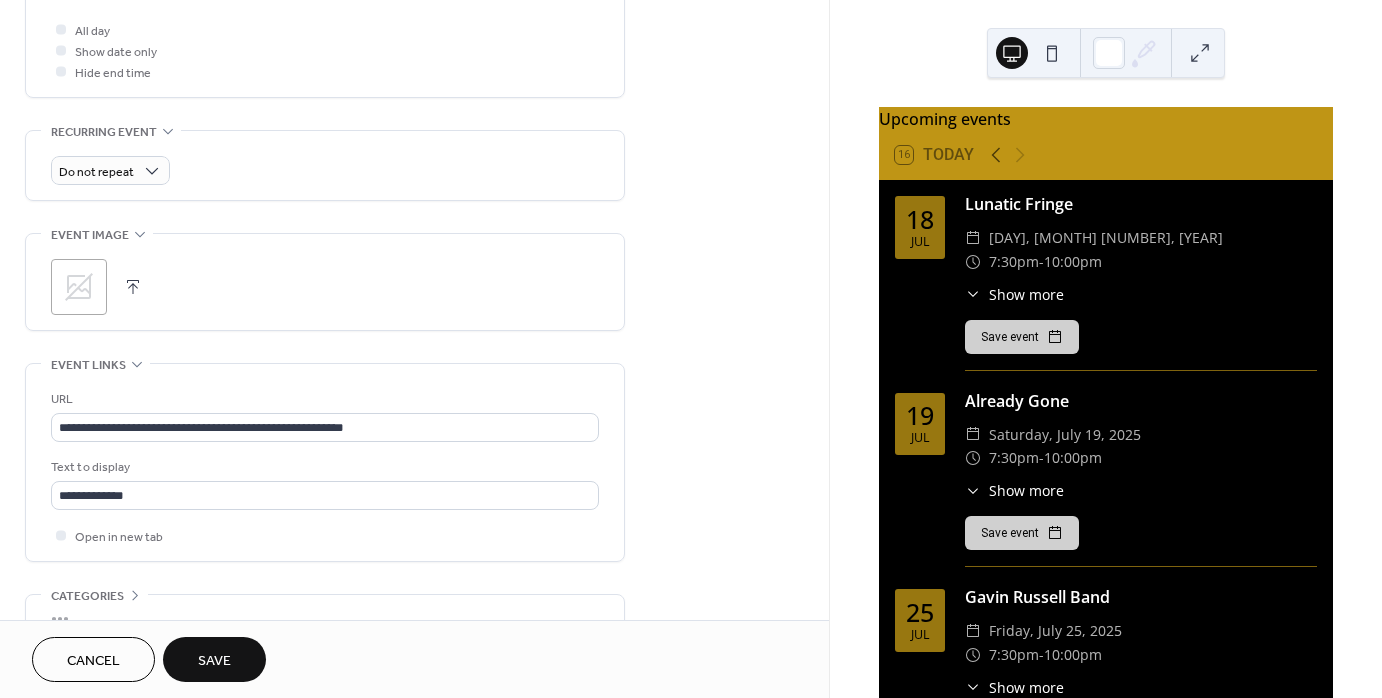 type on "**********" 